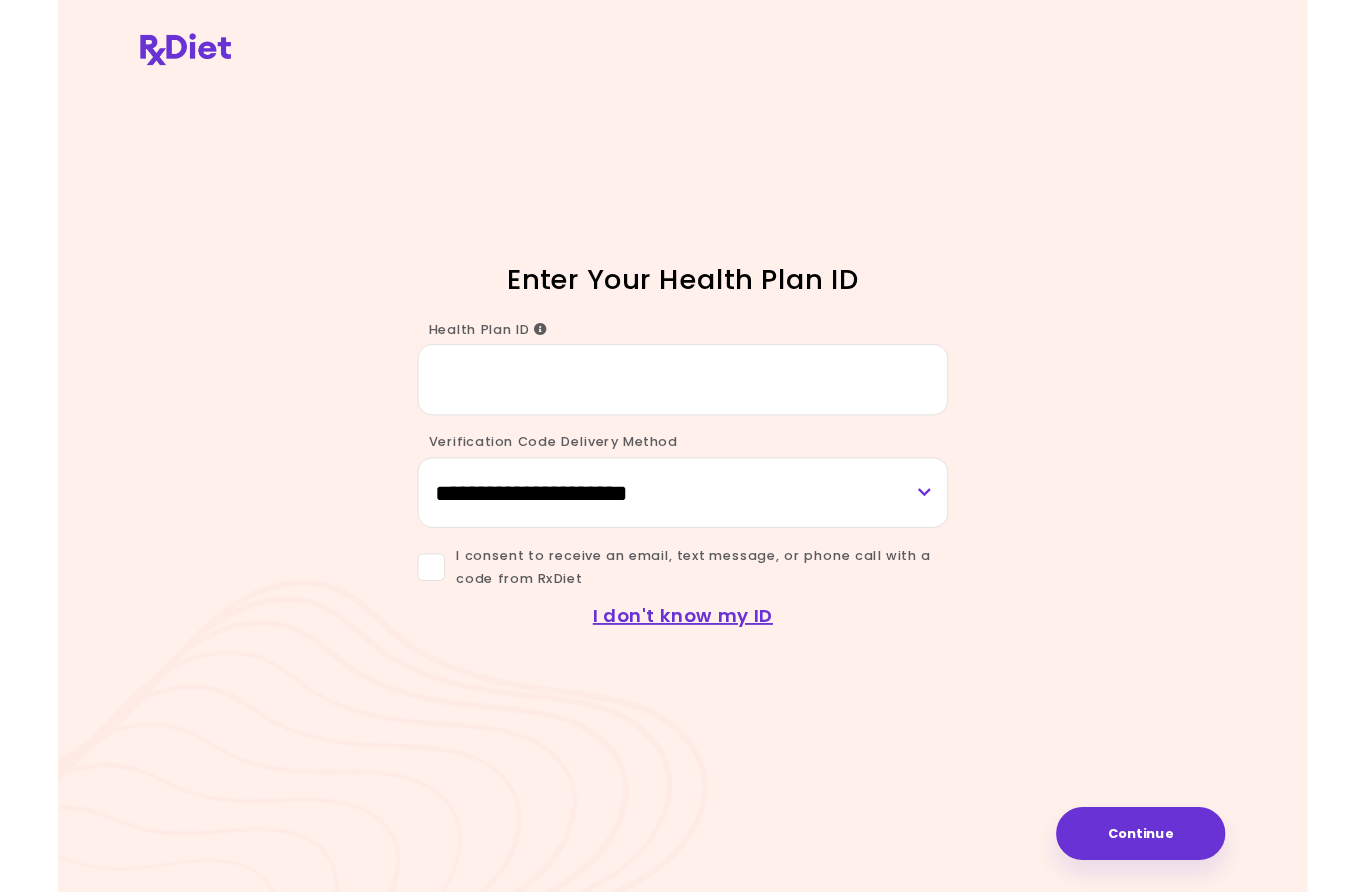 scroll, scrollTop: 0, scrollLeft: 0, axis: both 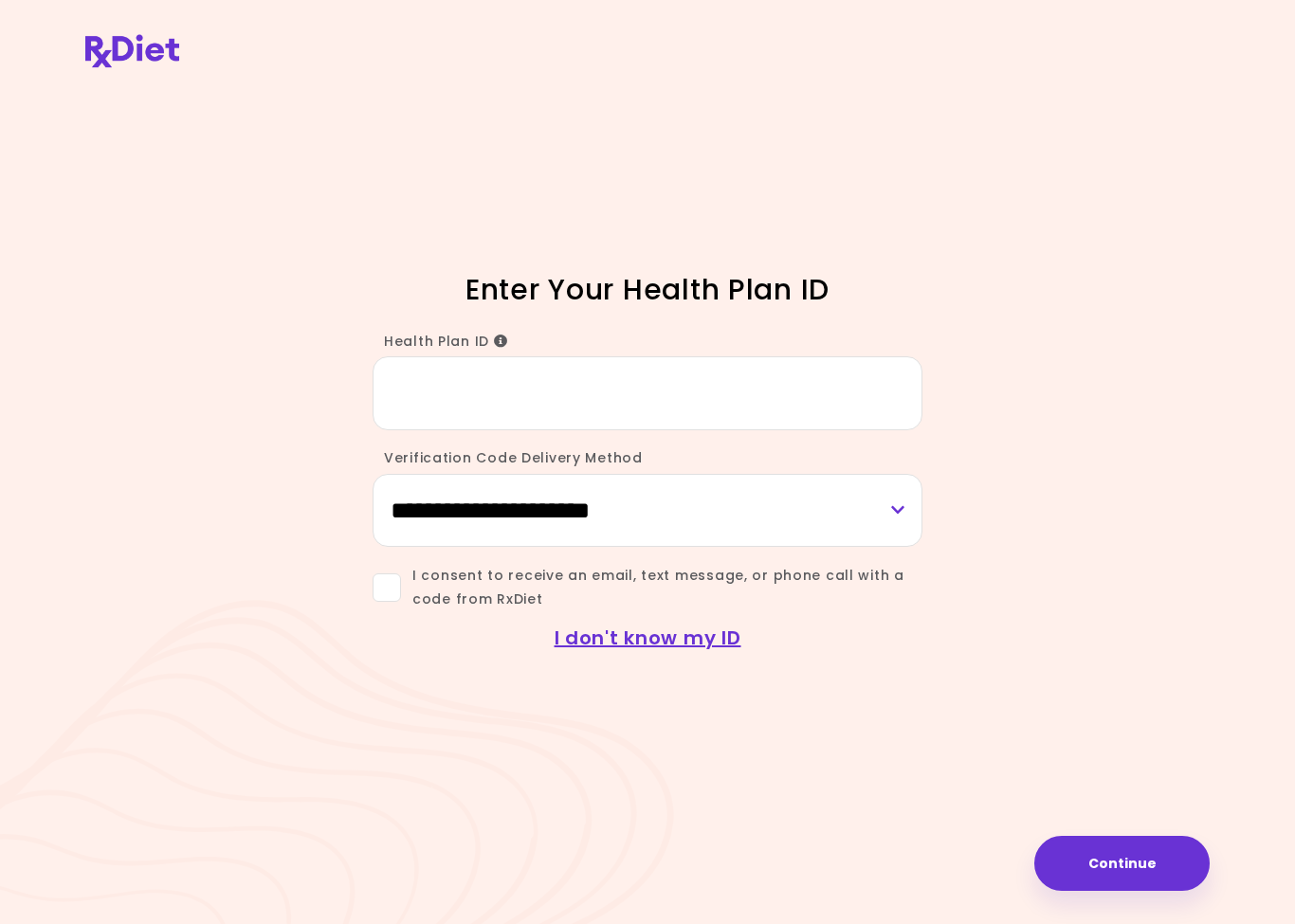 click on "Health Plan ID" at bounding box center (648, 392) 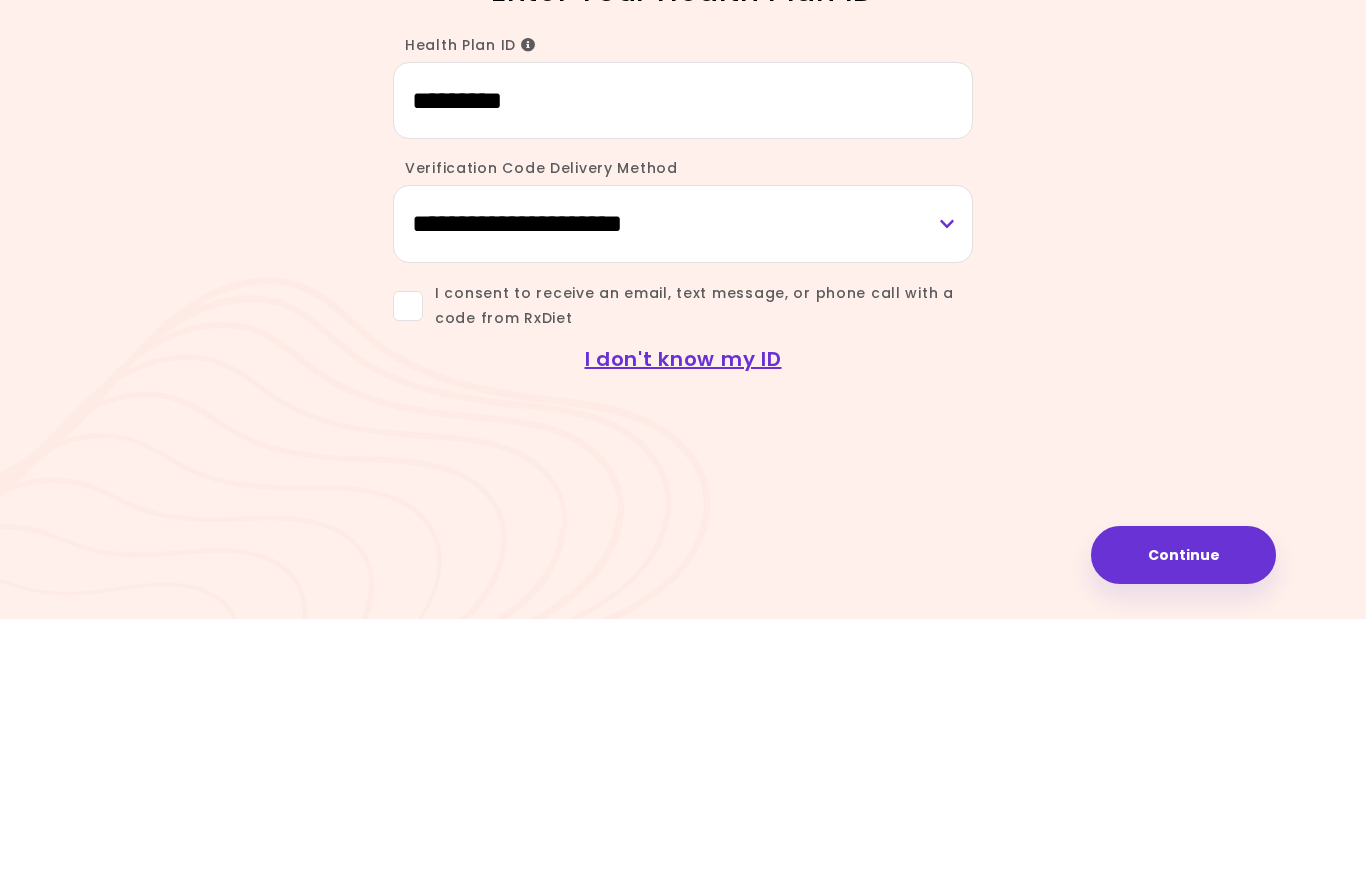 type on "*********" 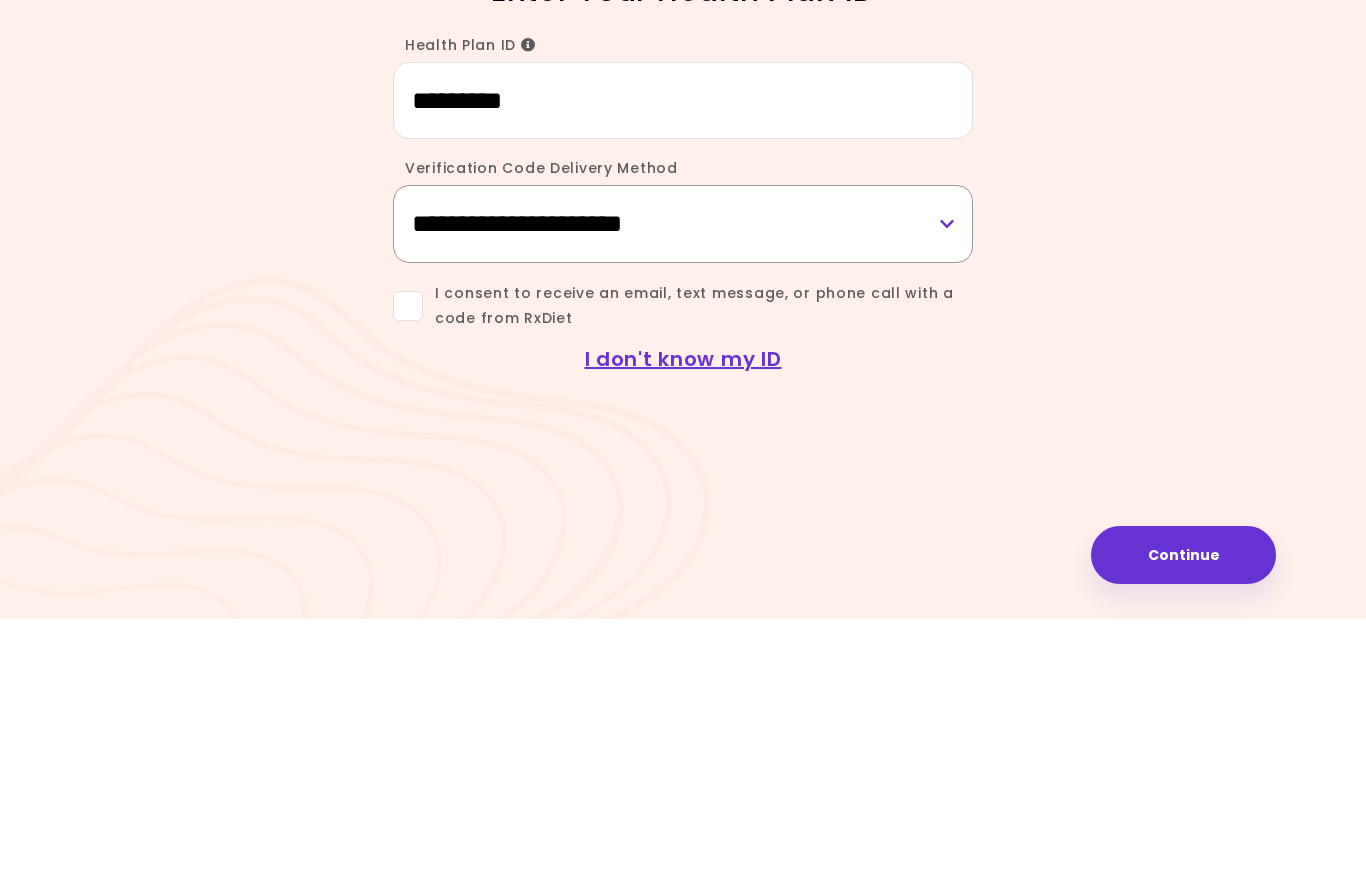 scroll, scrollTop: 84, scrollLeft: 0, axis: vertical 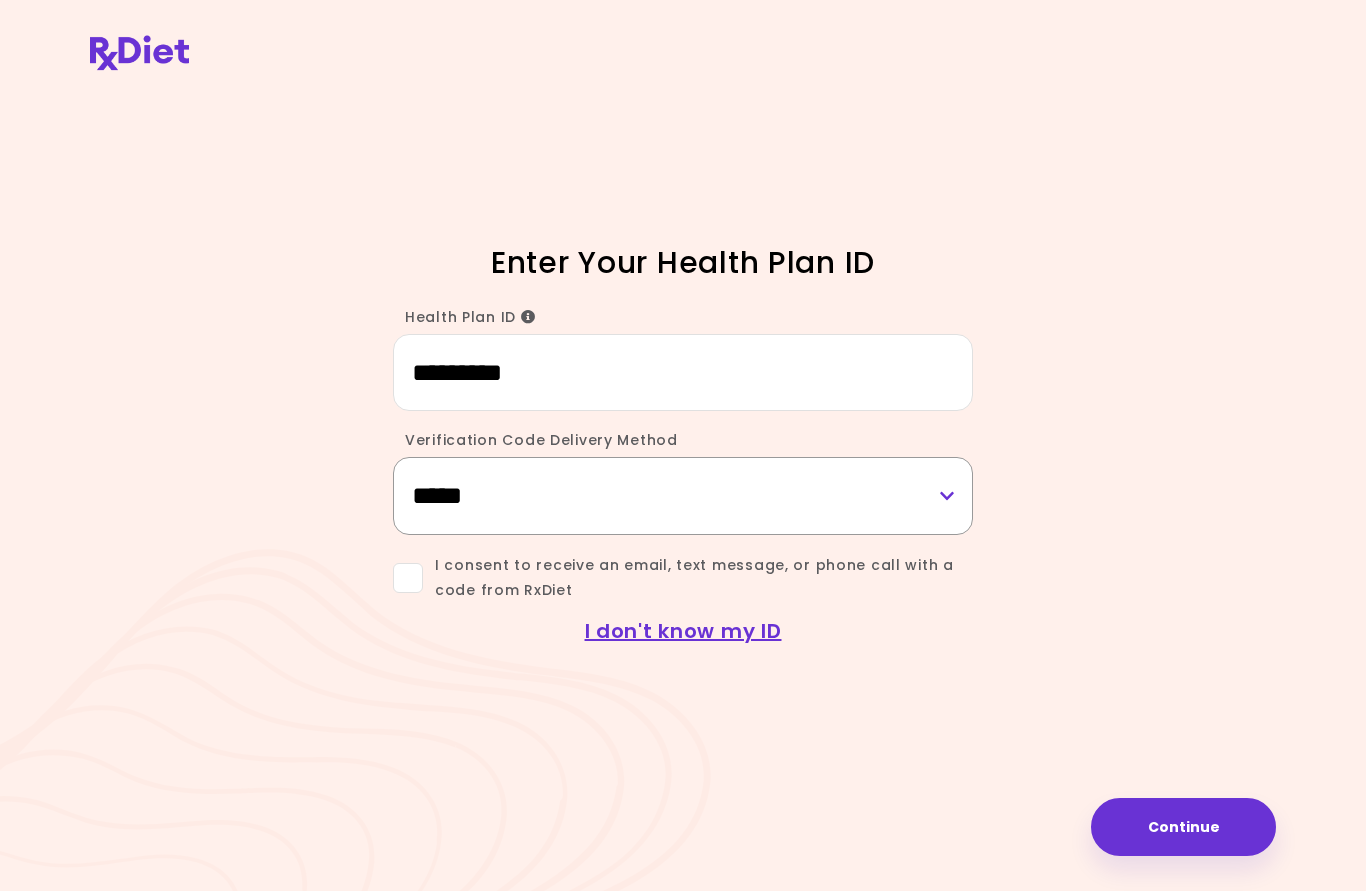 click on "**********" at bounding box center [683, 496] 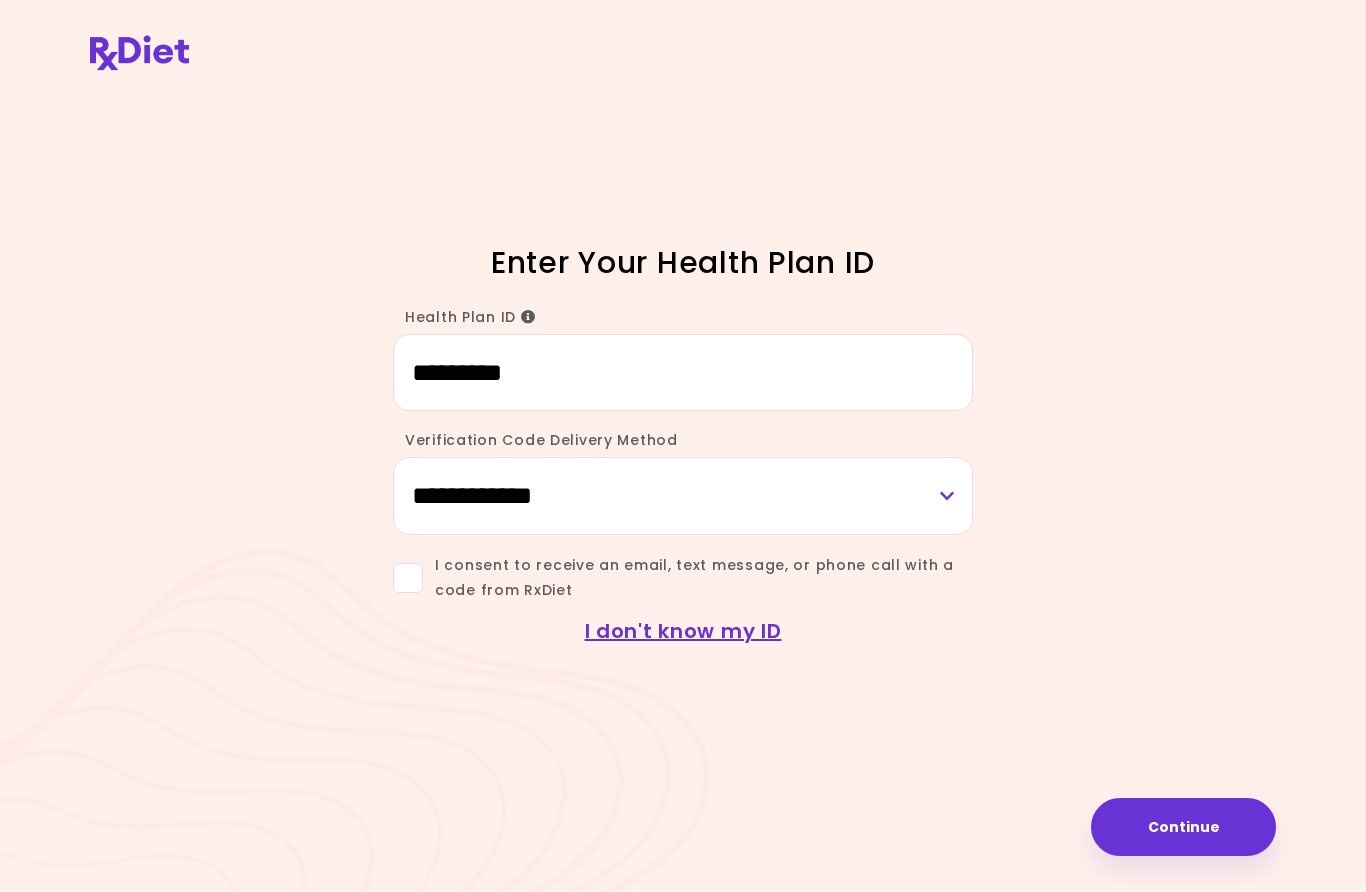 click on "Continue" at bounding box center [1183, 828] 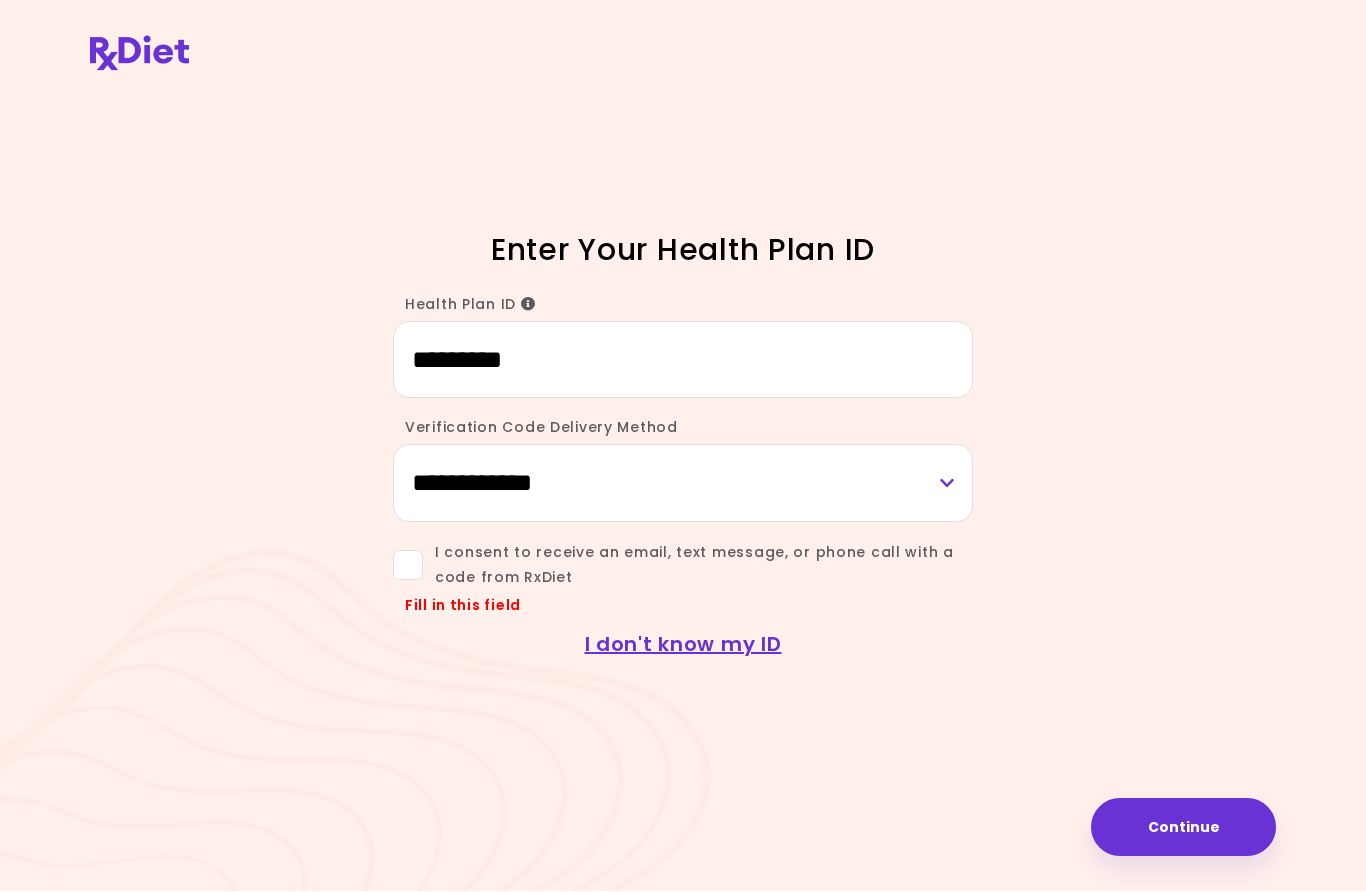 click on "Continue" at bounding box center (1183, 828) 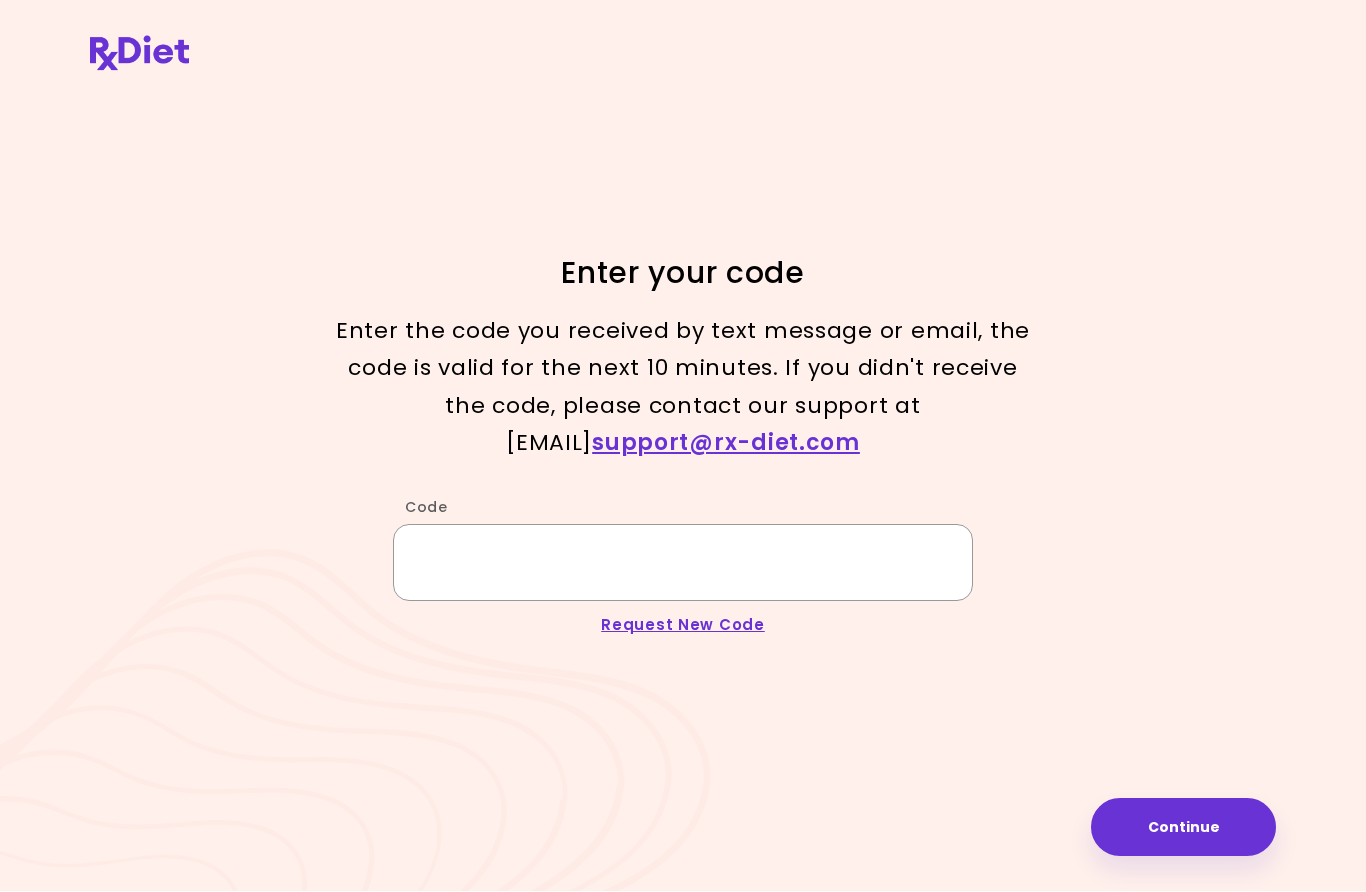 click on "Code" at bounding box center (683, 563) 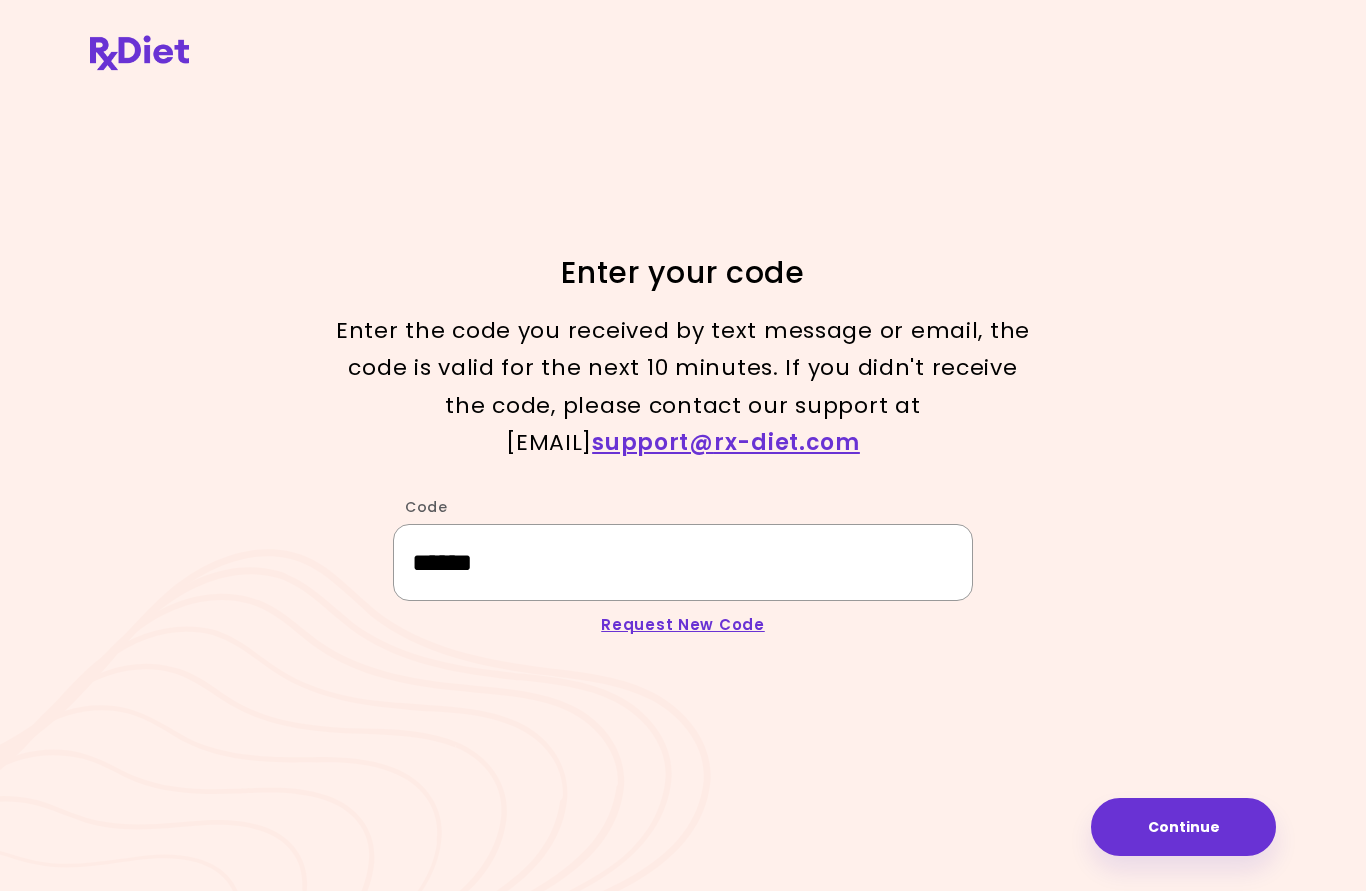 type on "******" 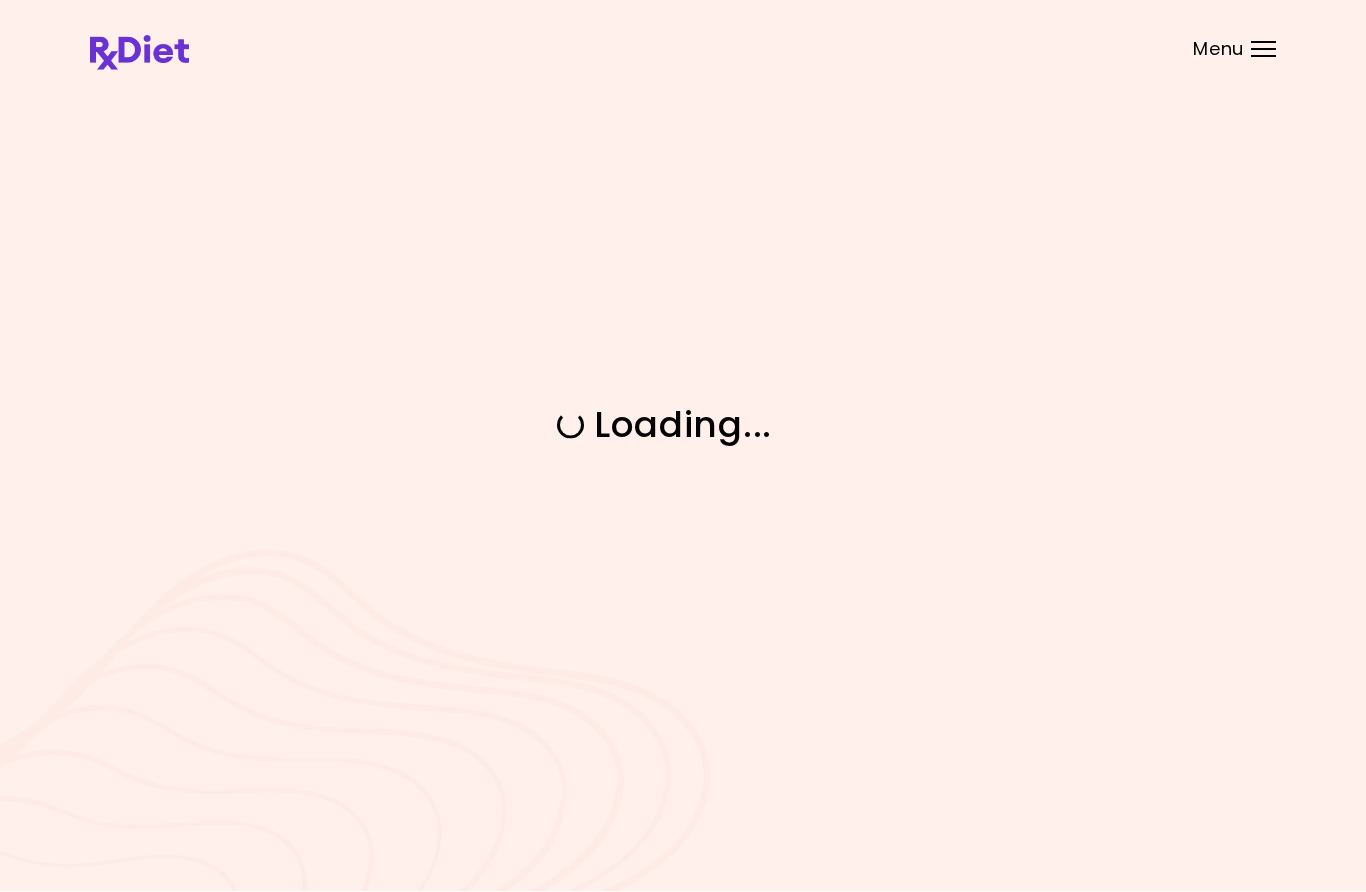 scroll, scrollTop: 0, scrollLeft: 0, axis: both 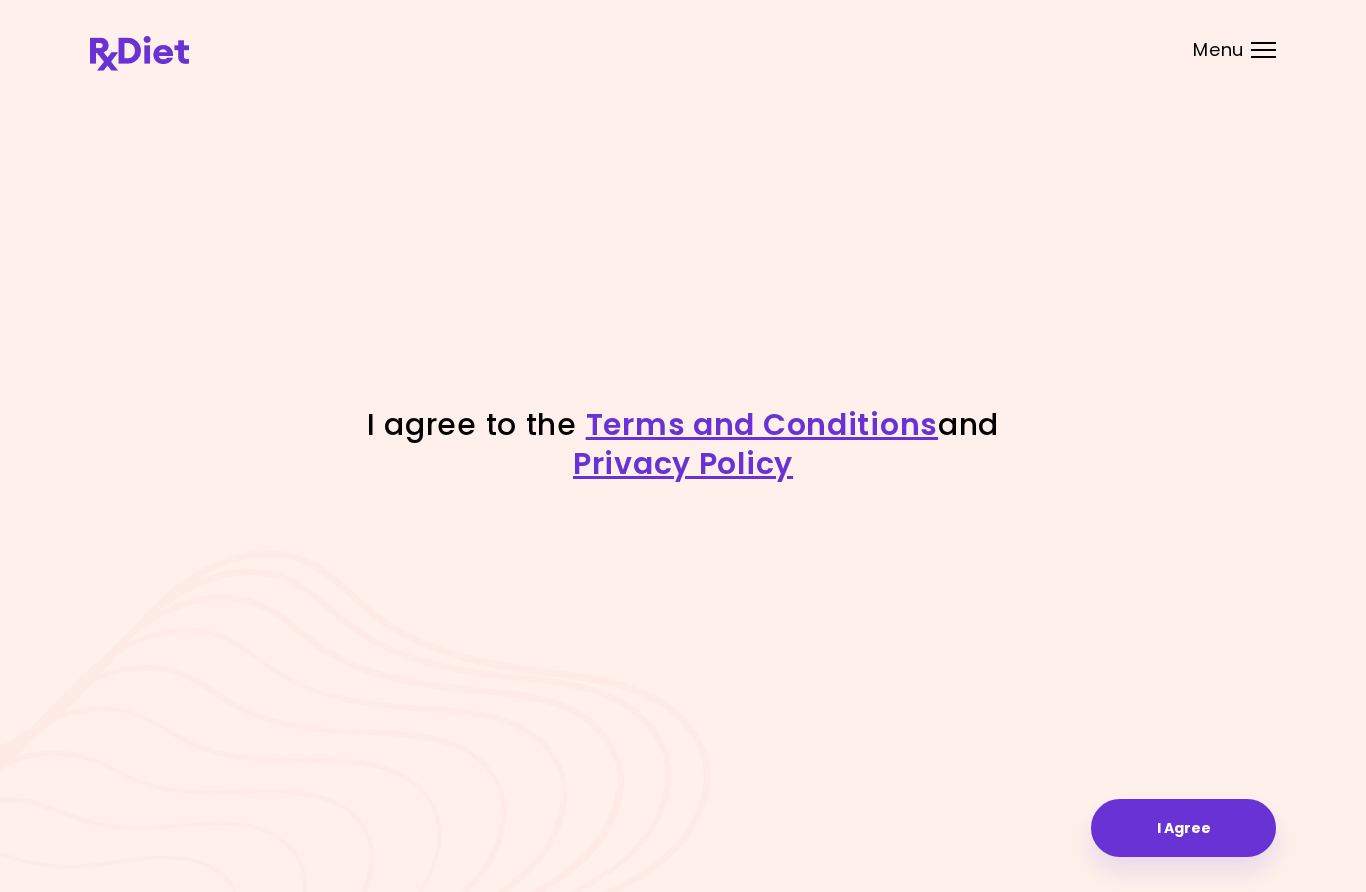 click on "**********" at bounding box center [683, 446] 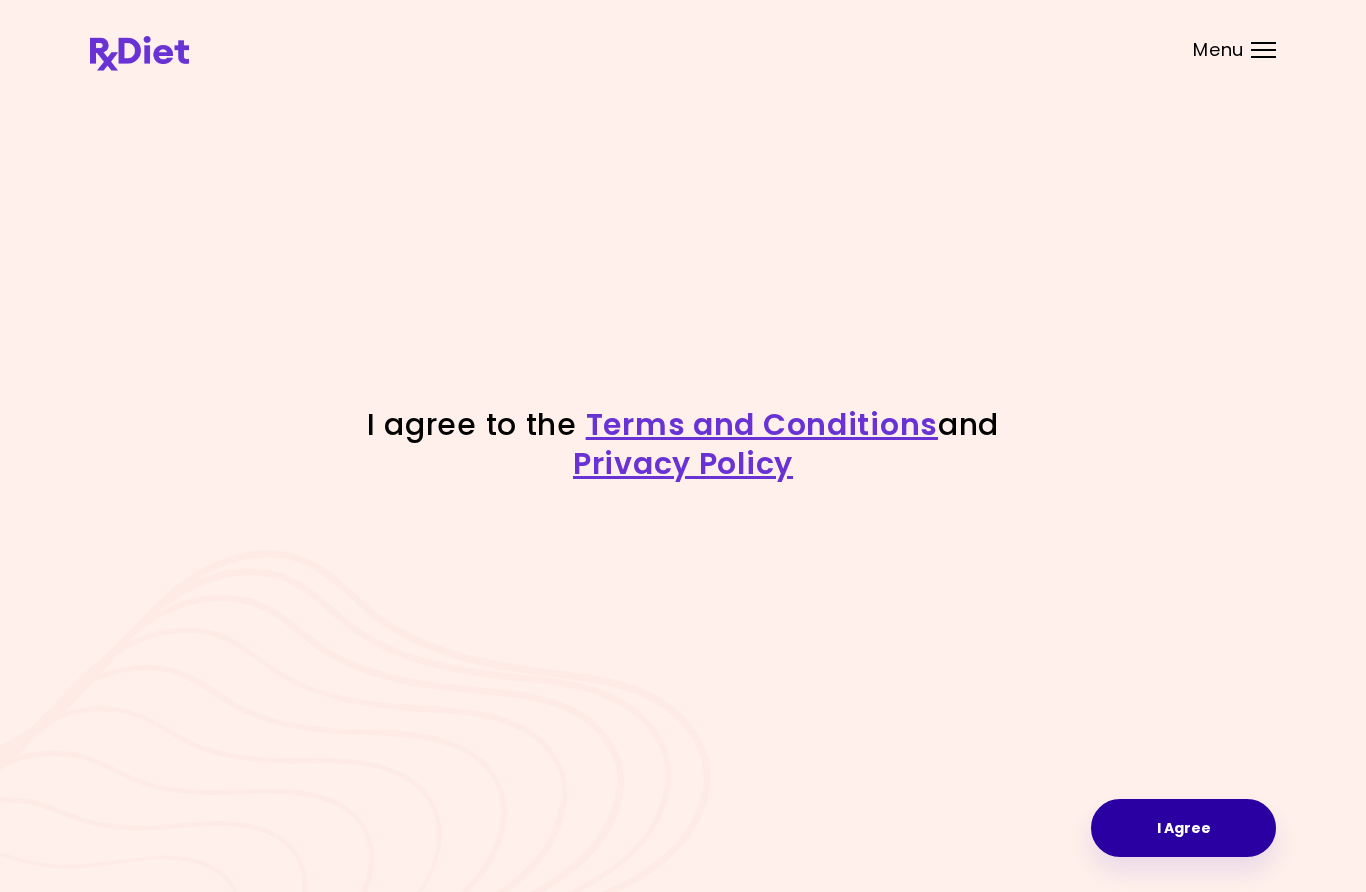 click on "**********" at bounding box center [683, 446] 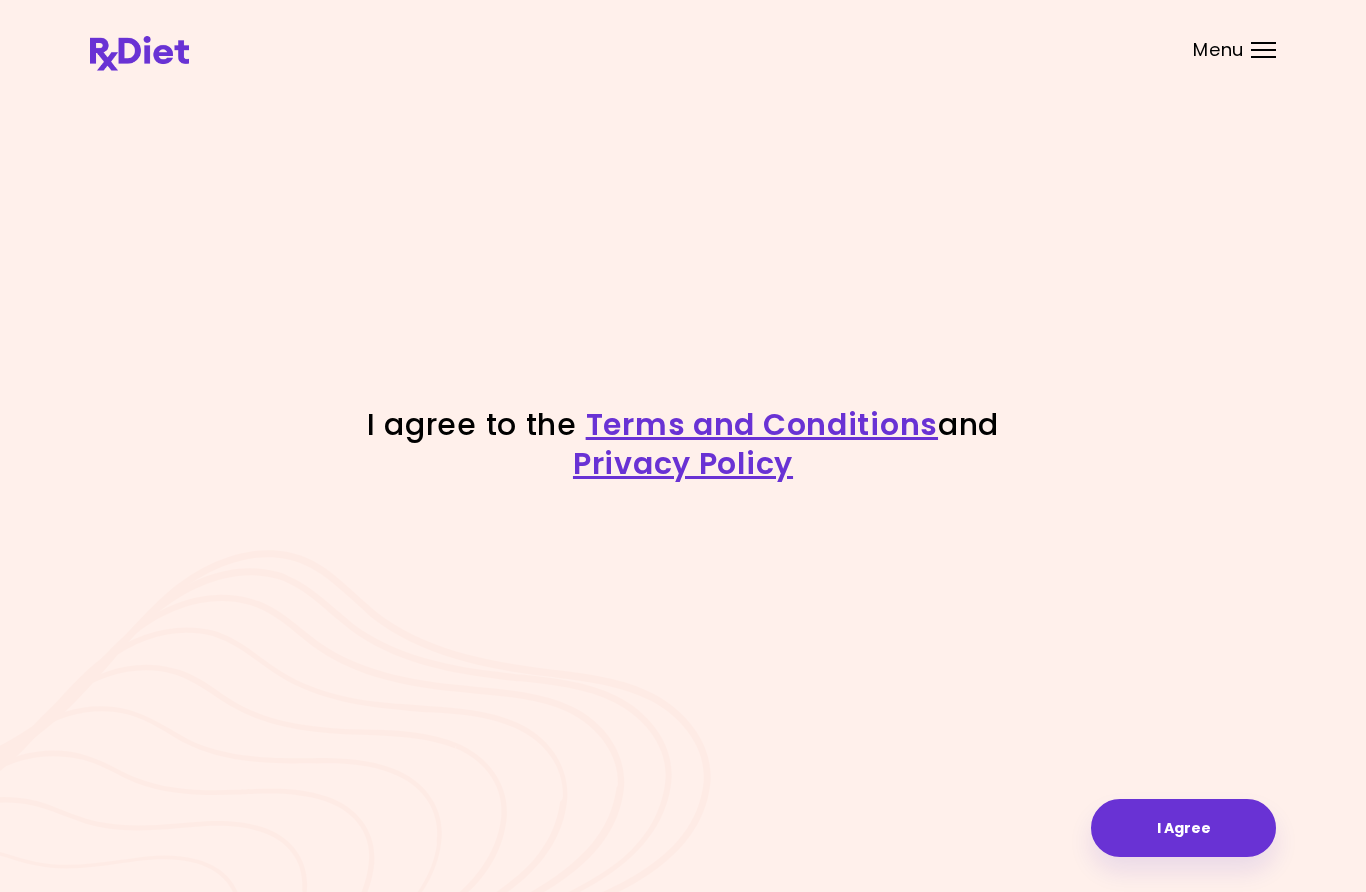 click on "**********" at bounding box center [683, 446] 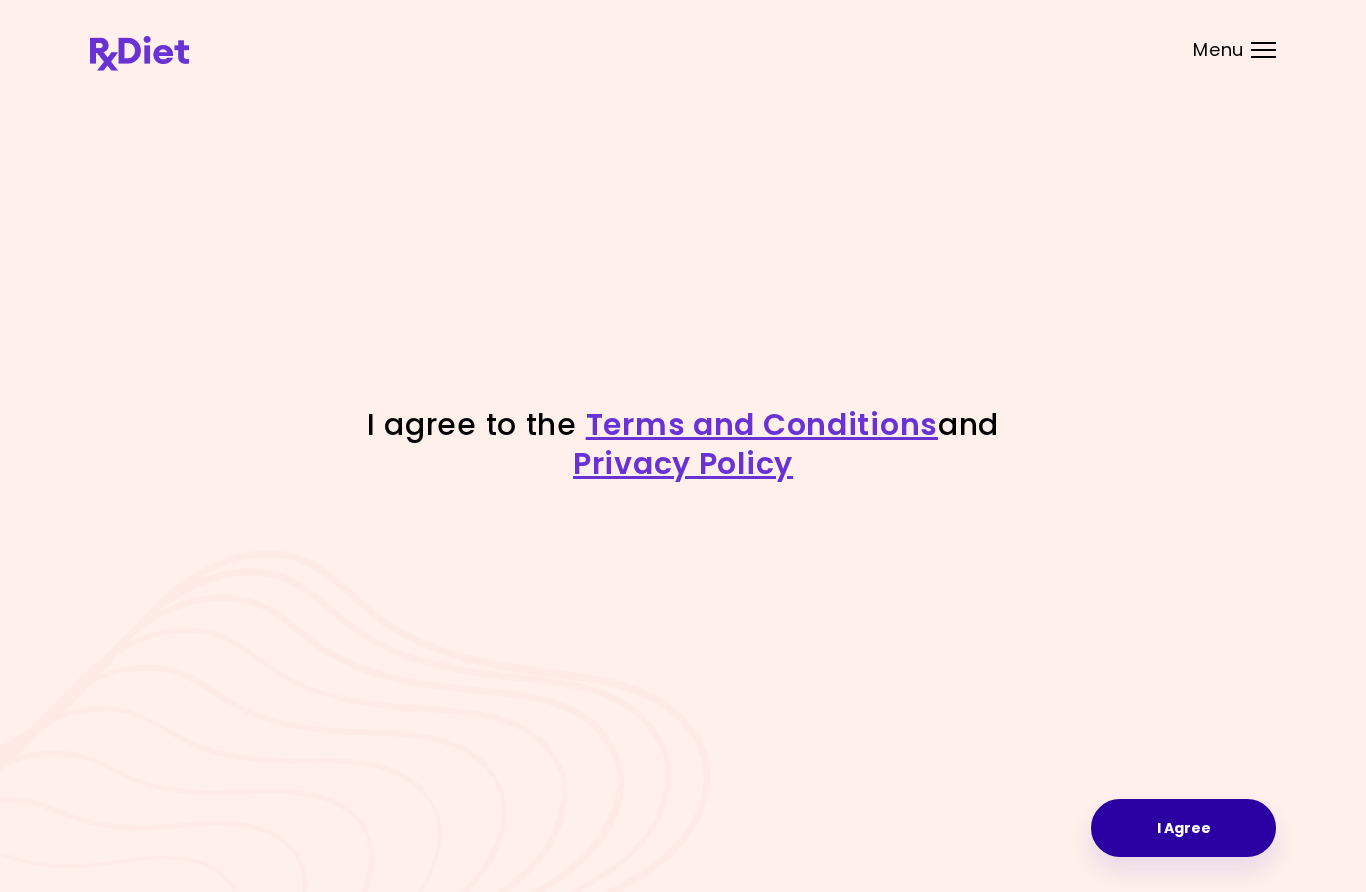 click on "**********" at bounding box center (683, 446) 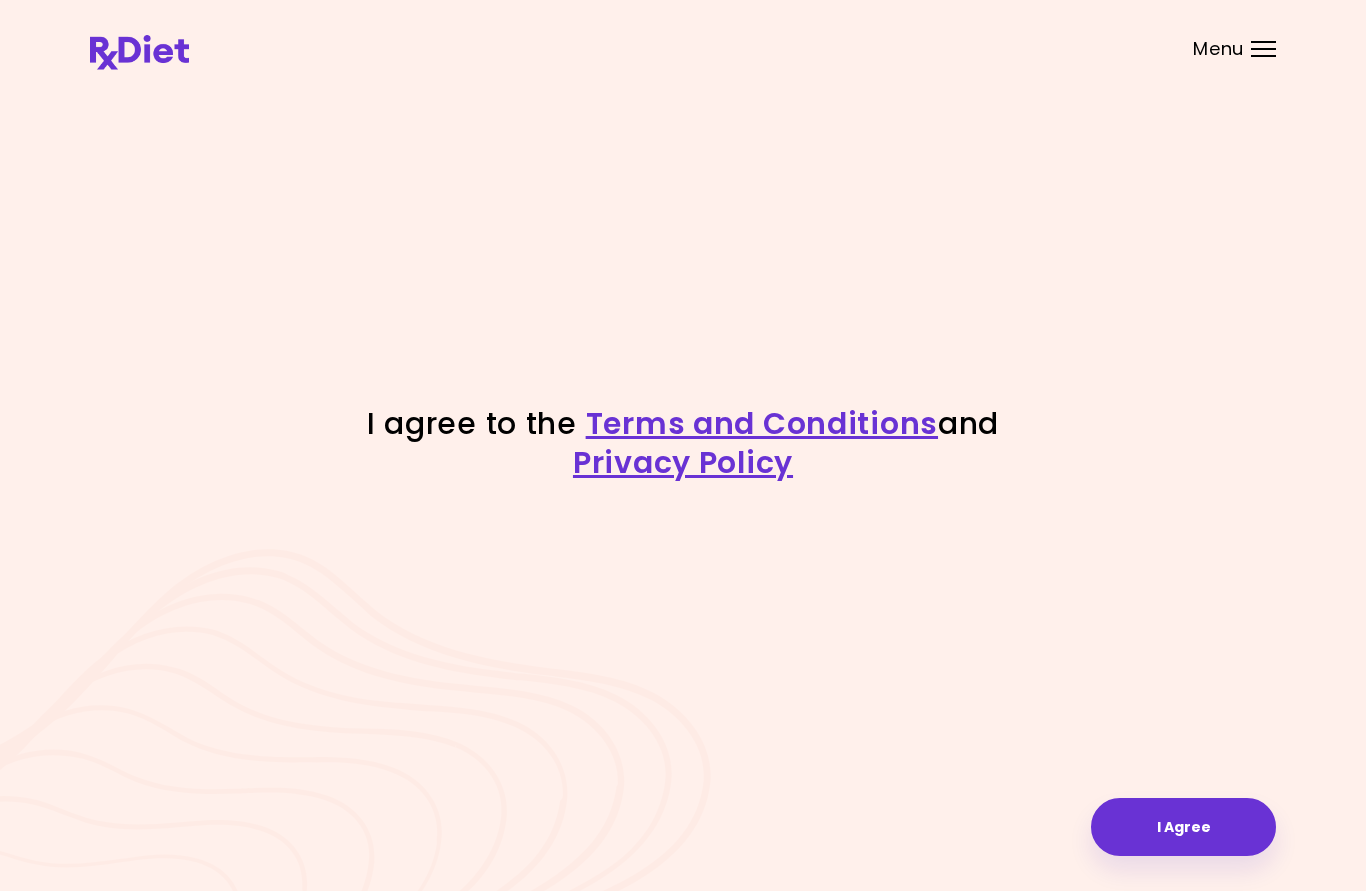 scroll, scrollTop: 84, scrollLeft: 0, axis: vertical 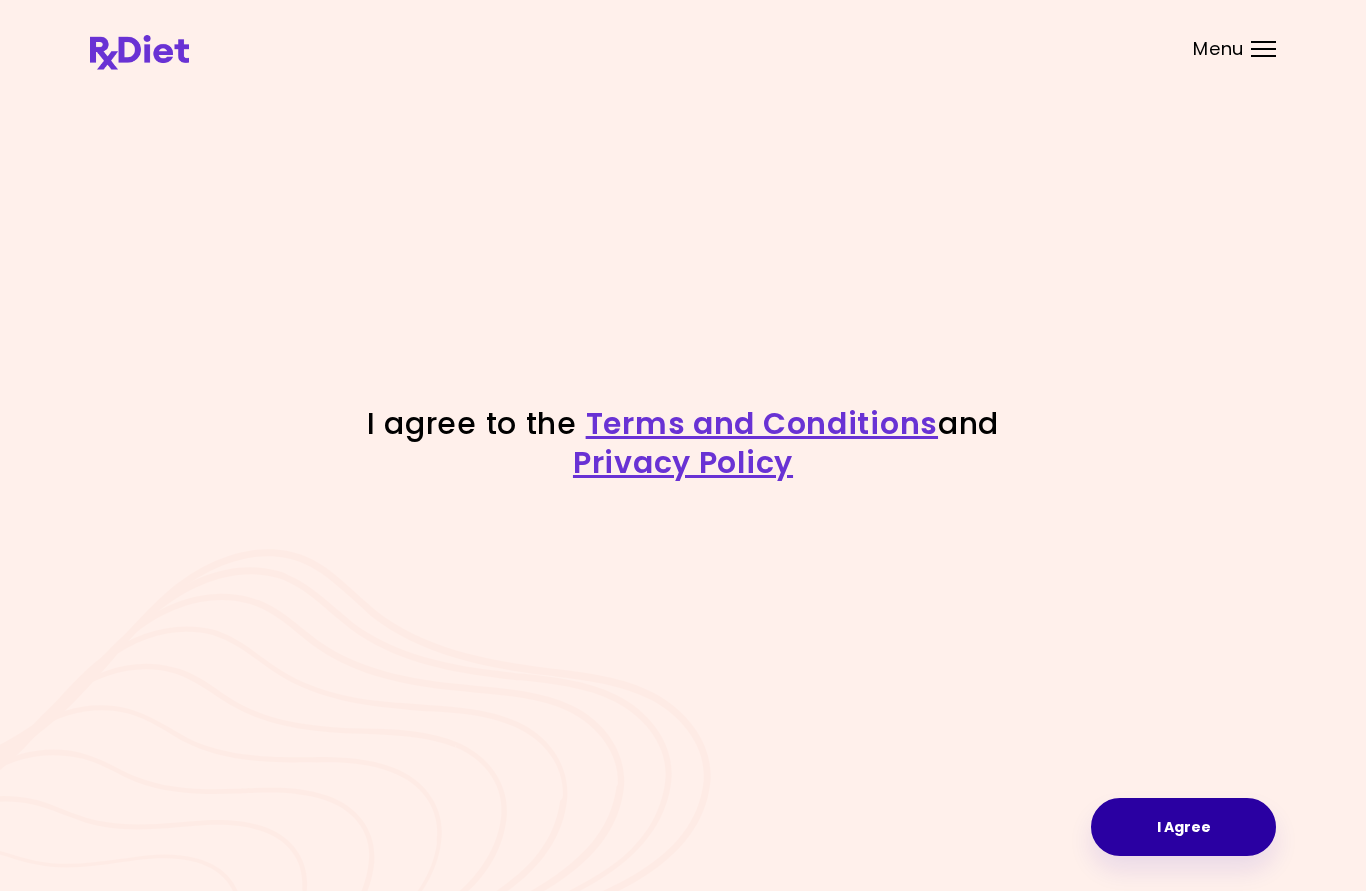 click on "I Agree" at bounding box center [1183, 828] 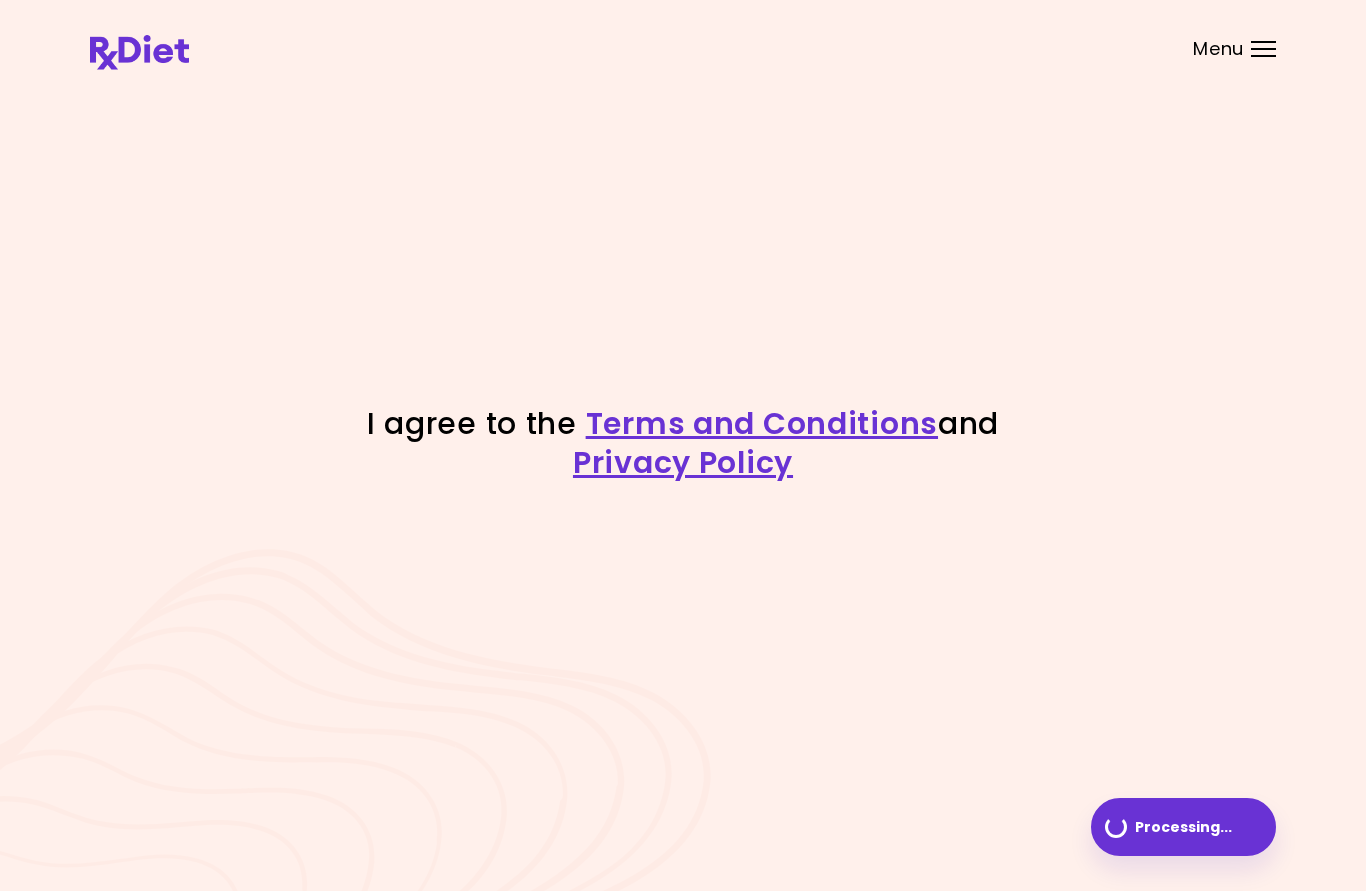 scroll, scrollTop: 0, scrollLeft: 0, axis: both 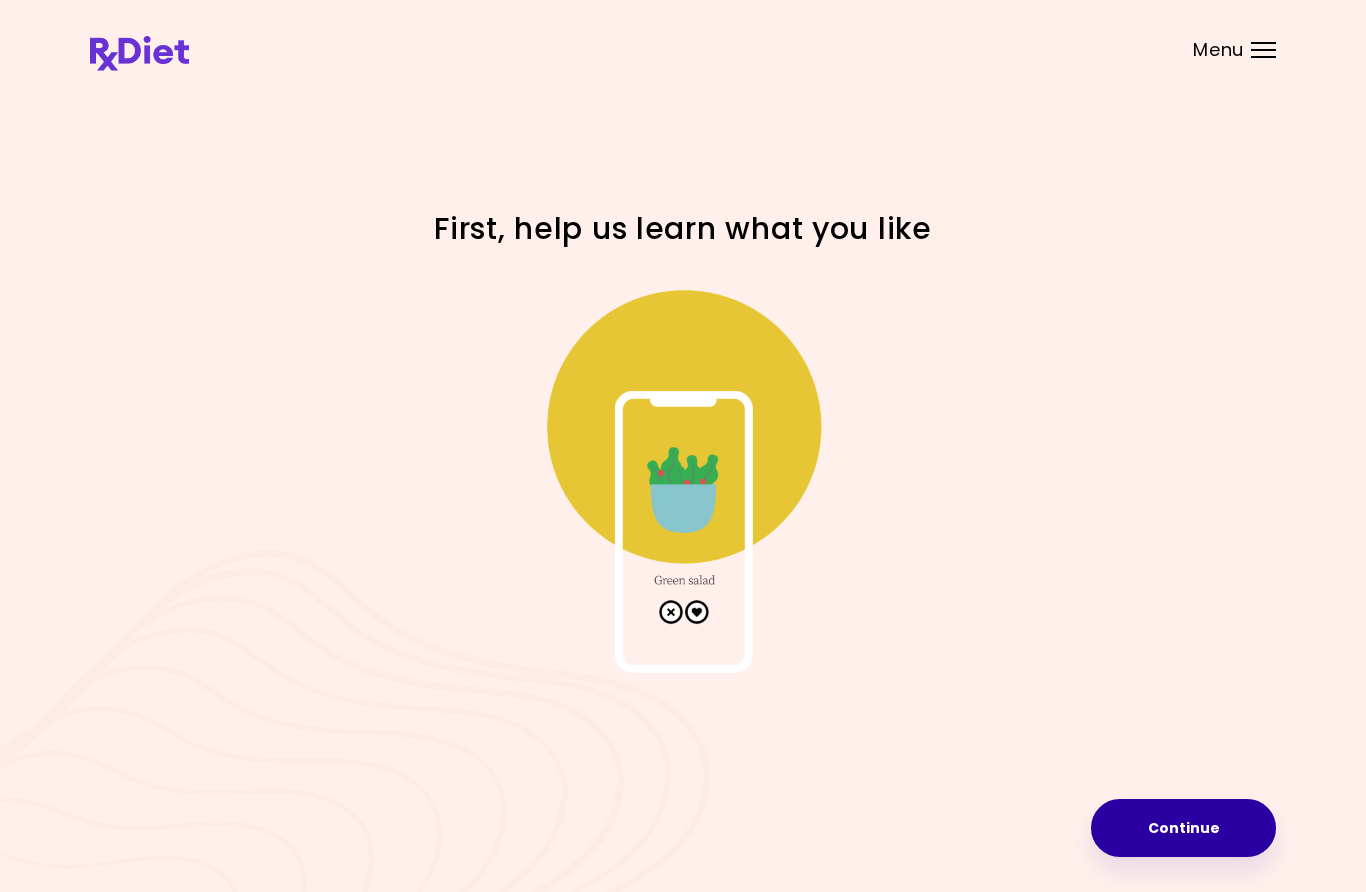 click on "**********" at bounding box center (683, 446) 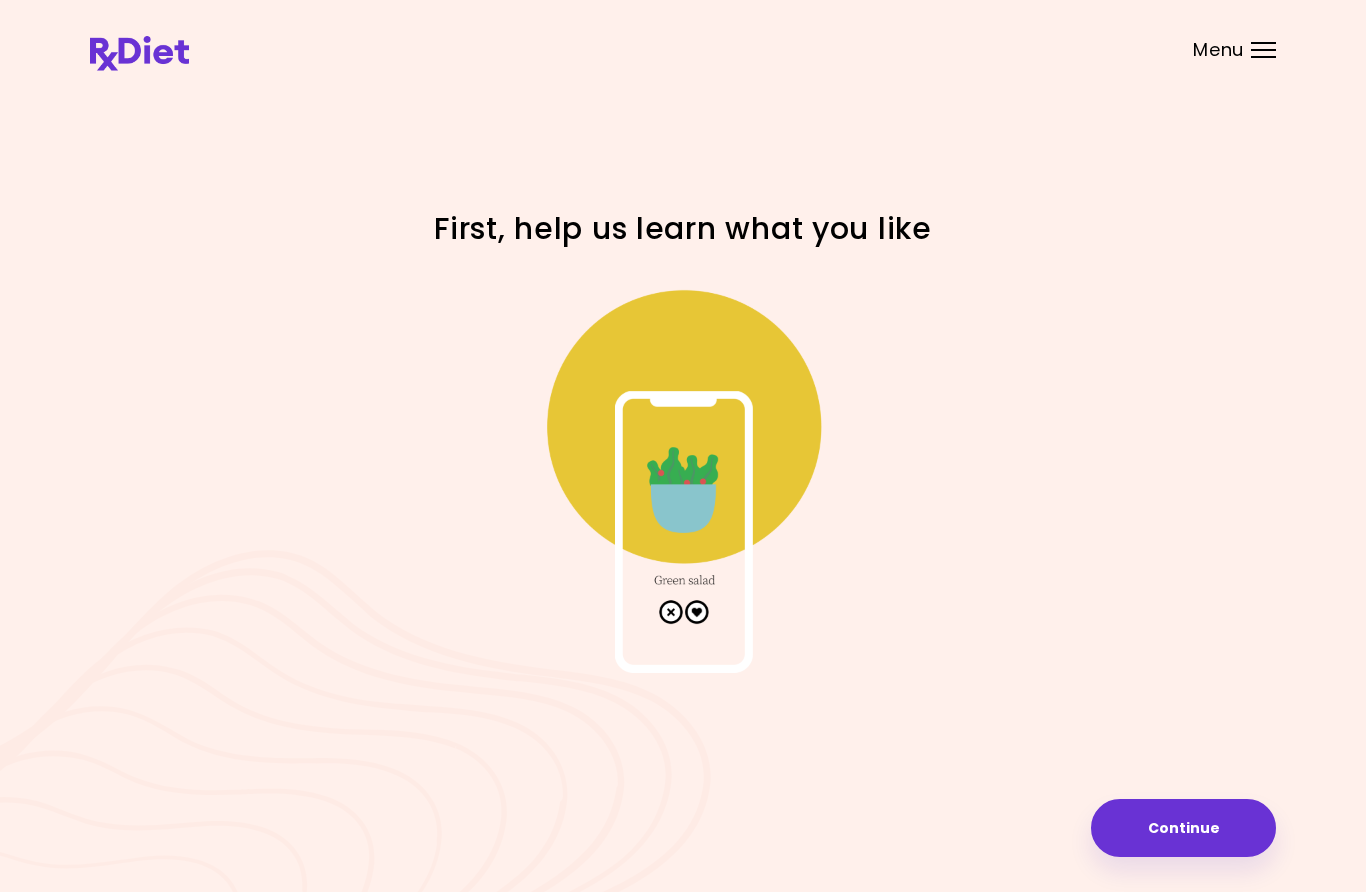 click at bounding box center (683, 473) 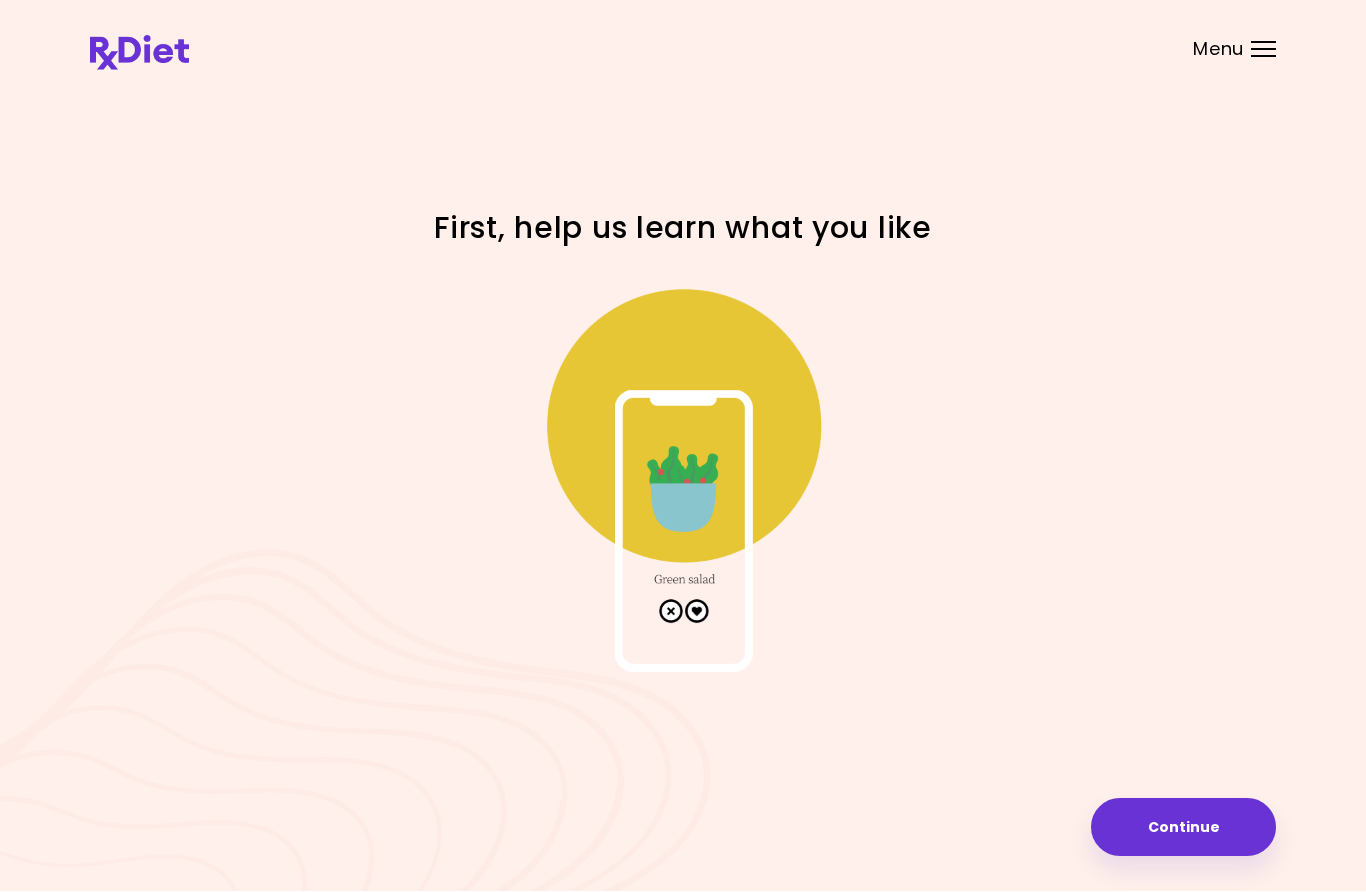 scroll, scrollTop: 84, scrollLeft: 0, axis: vertical 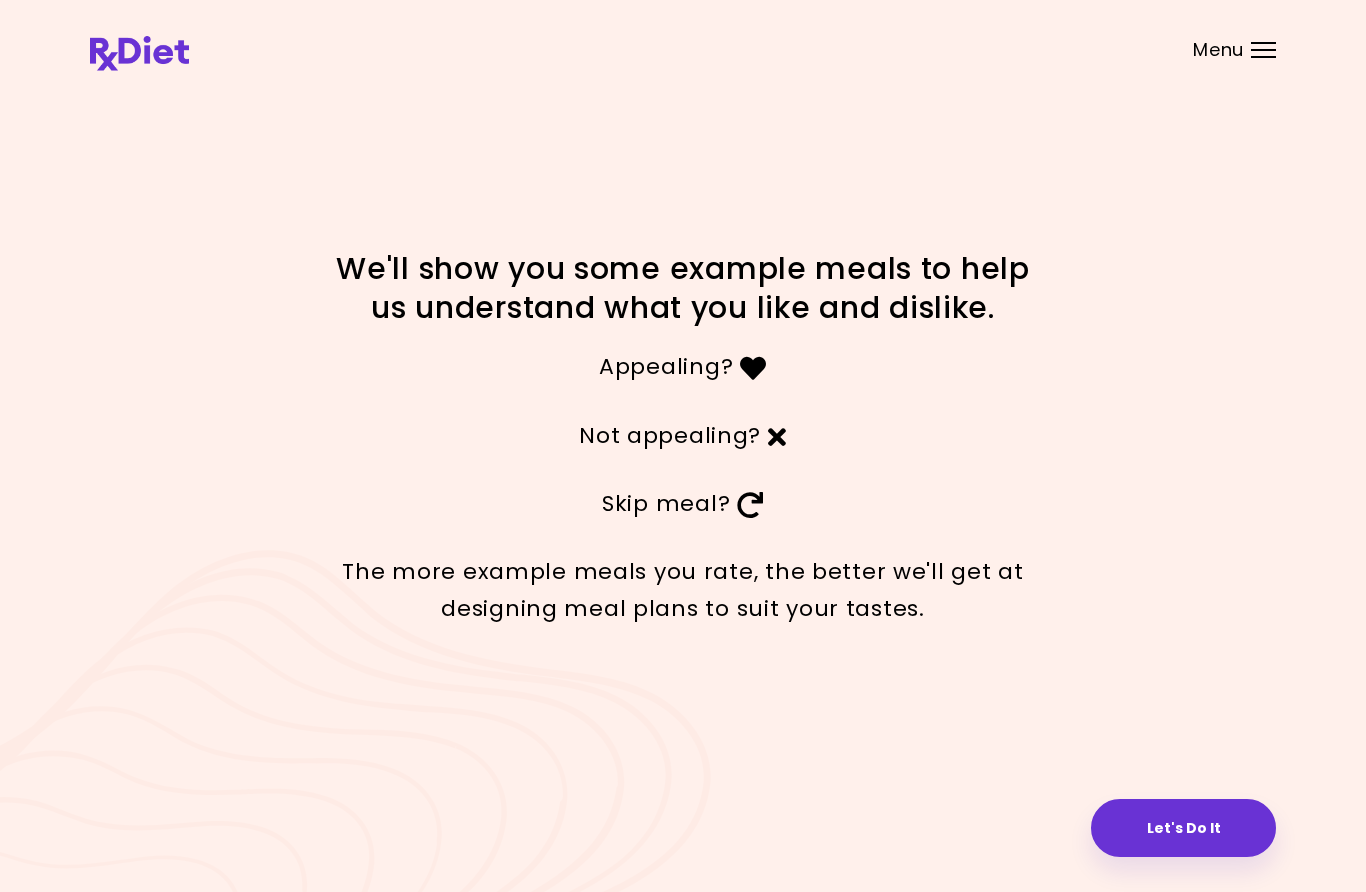 click on "**********" at bounding box center (683, 446) 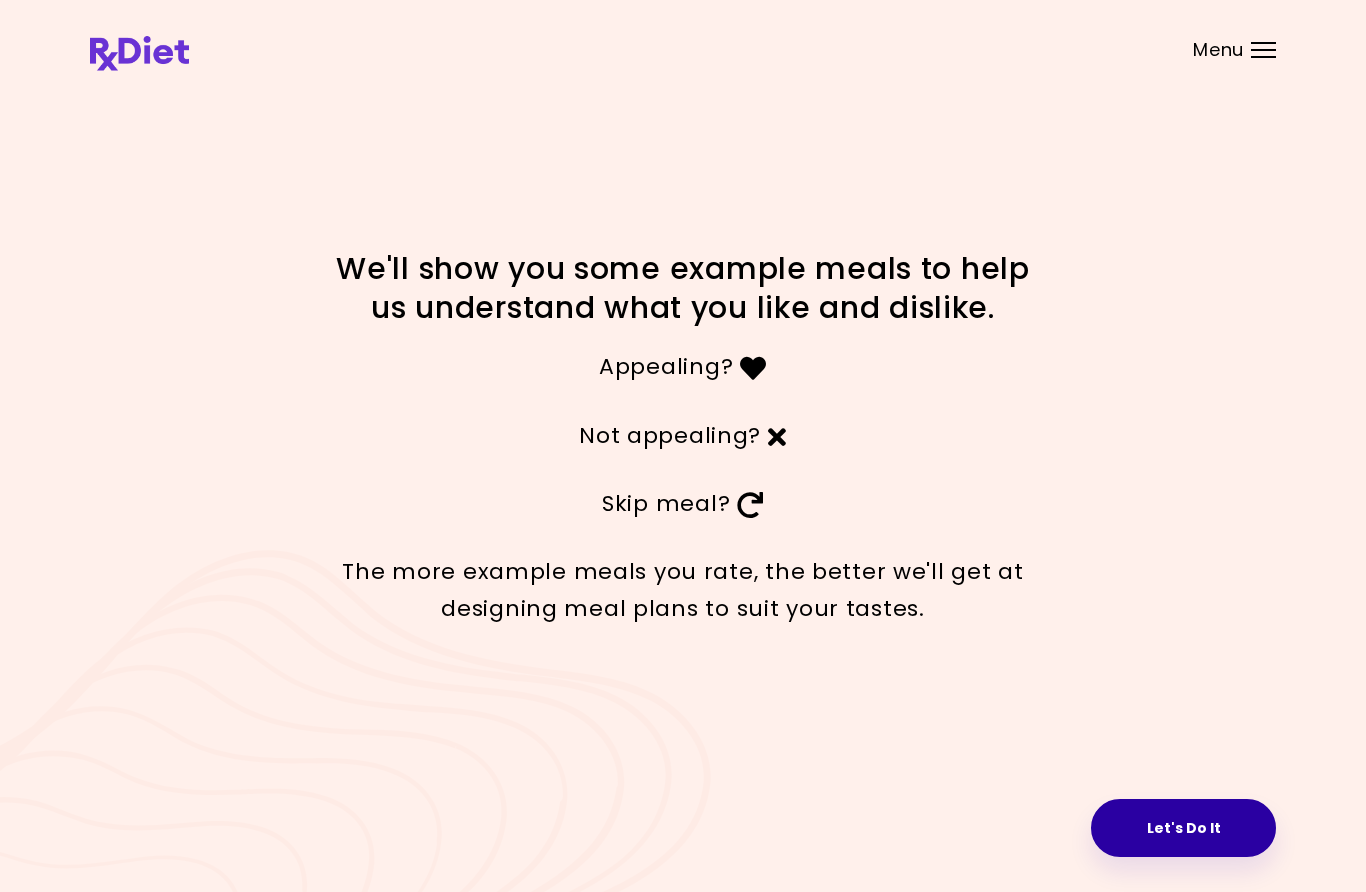 click on "**********" at bounding box center [683, 446] 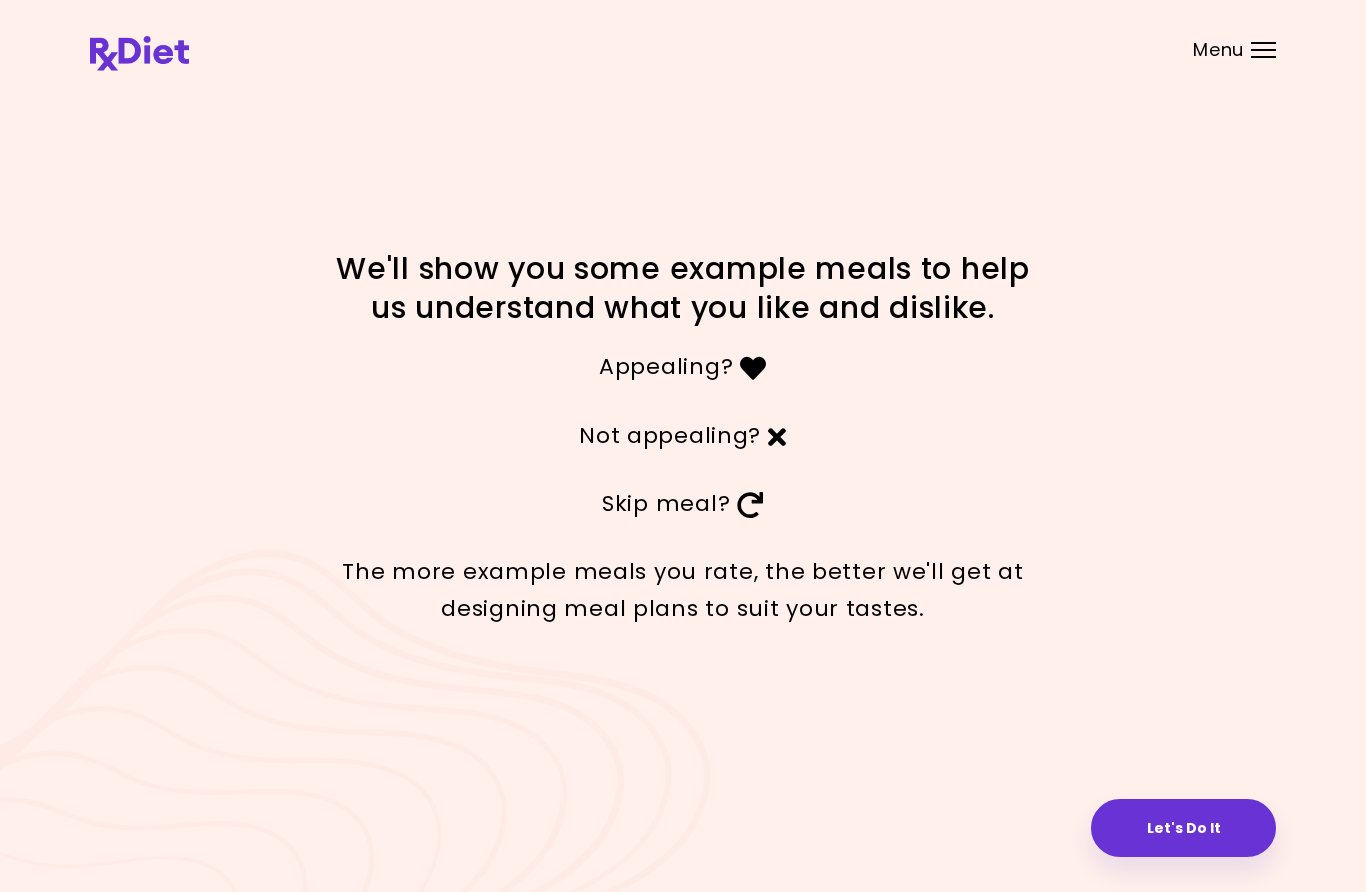 click on "**********" at bounding box center (683, 446) 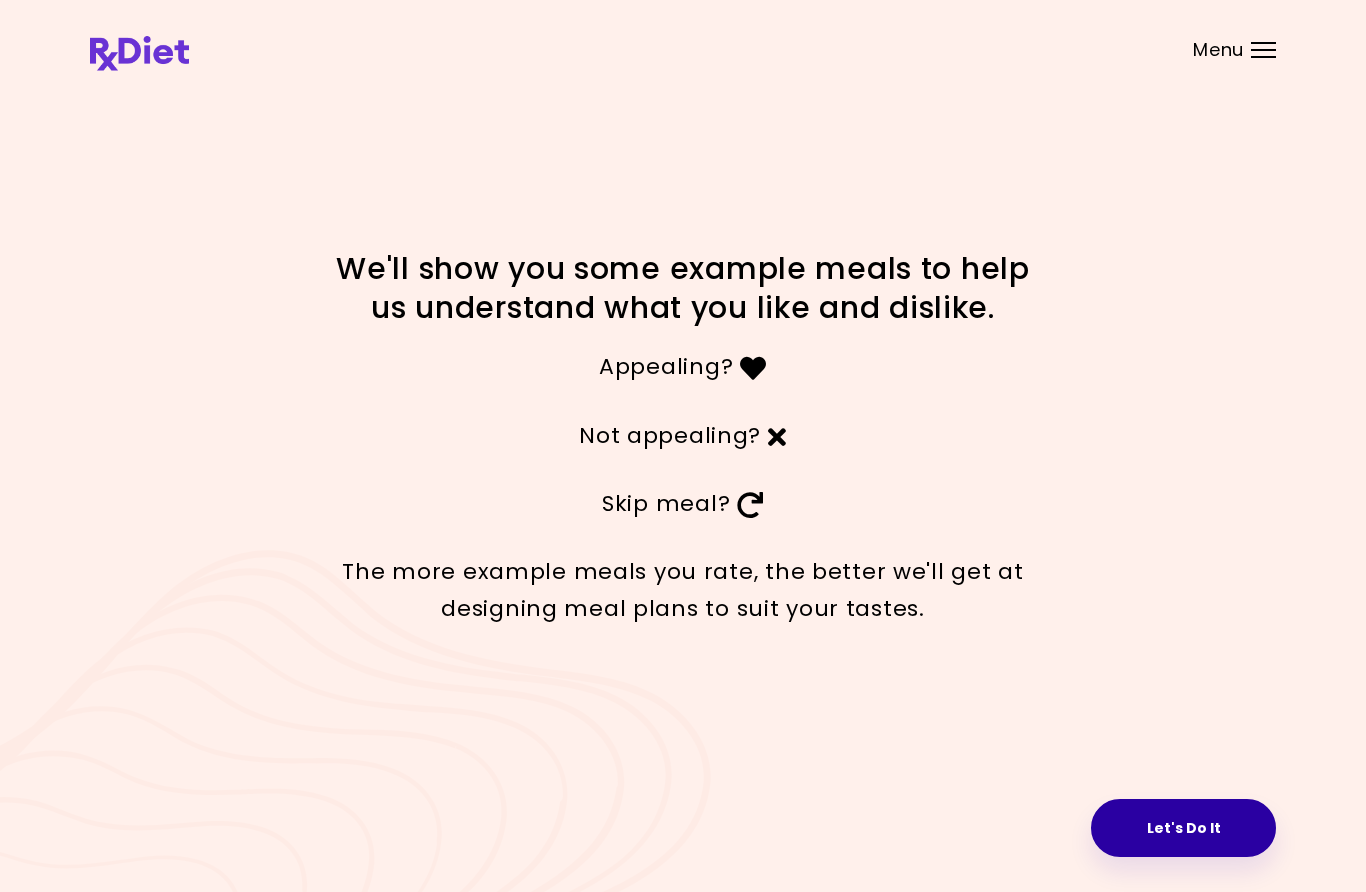 click on "**********" at bounding box center (683, 446) 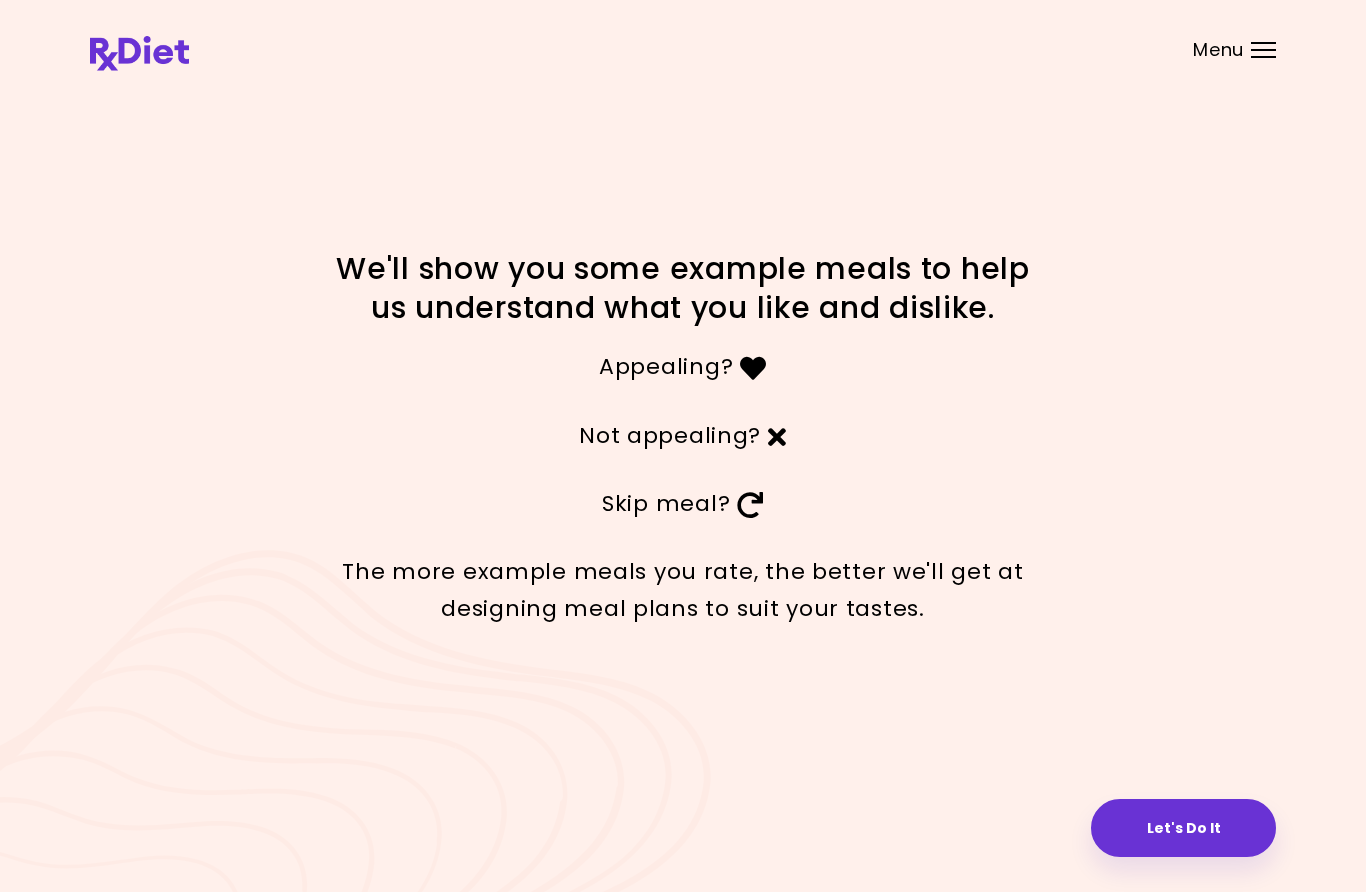 click on "**********" at bounding box center (683, 446) 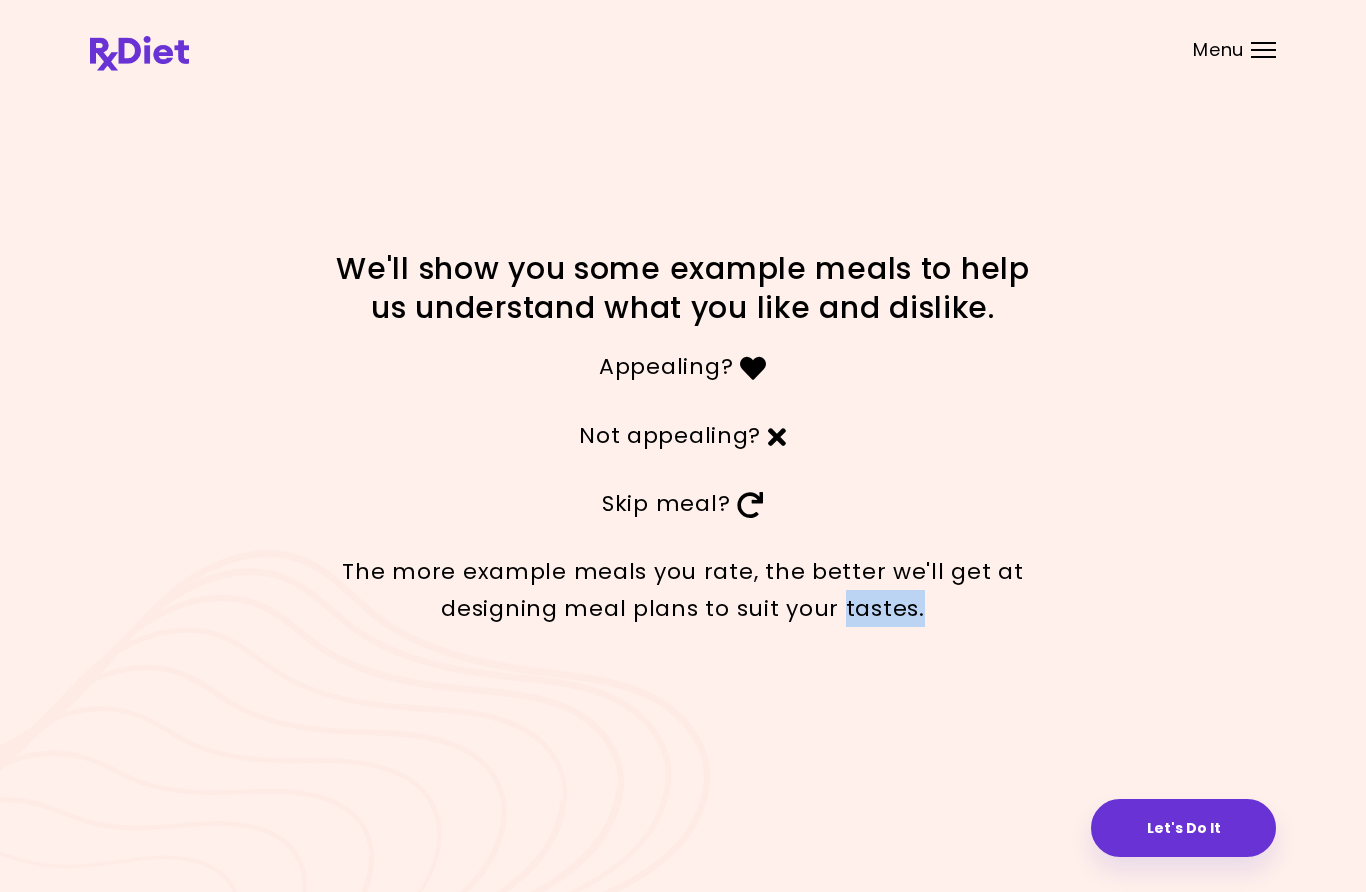 click on "We'll show you some example meals to help us understand what you like and dislike. Appealing? Not appealing? Skip meal? The more example meals you rate, the better we'll get at designing meal plans to suit your tastes. Let's Do It" at bounding box center (683, 446) 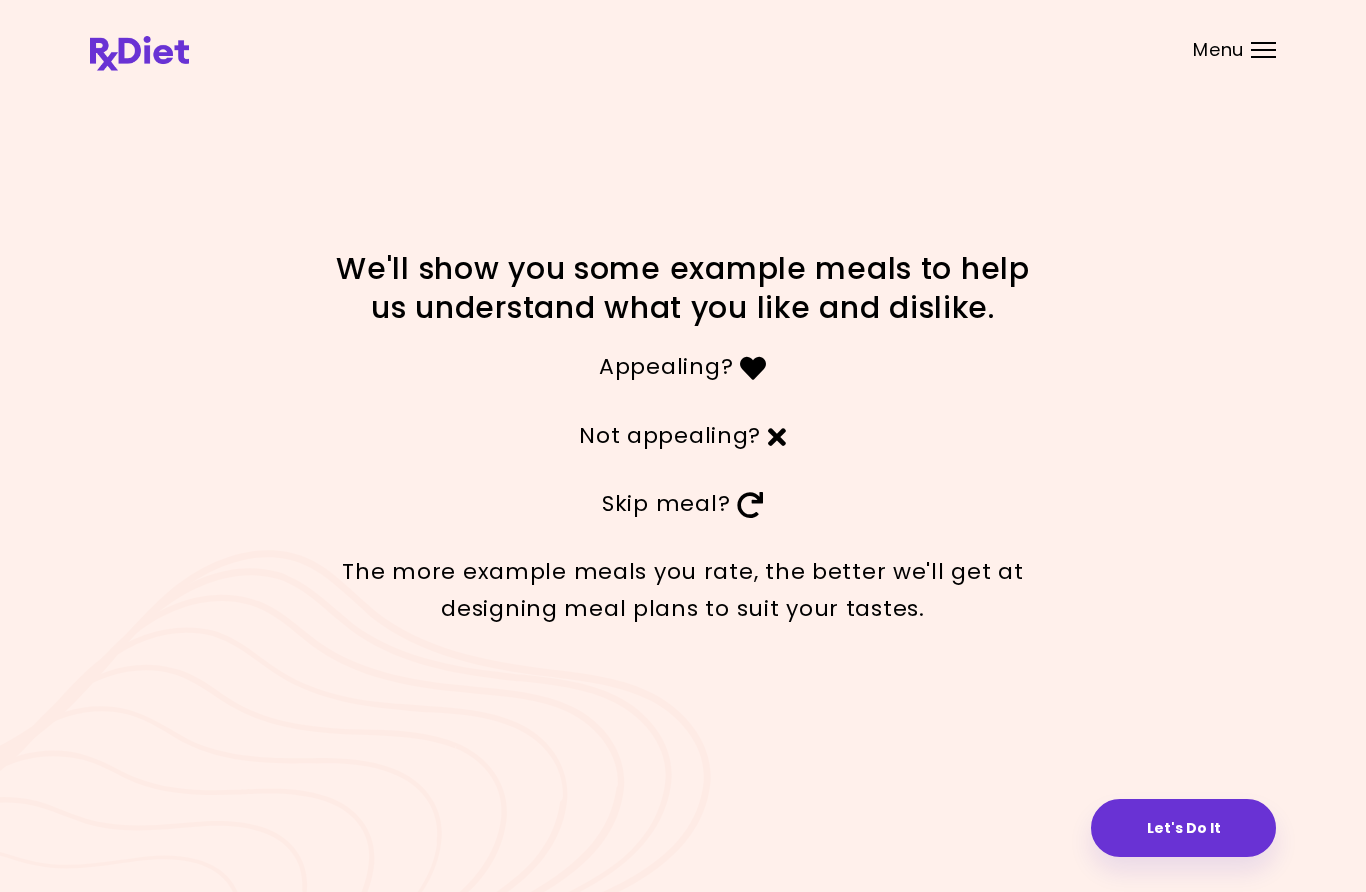 click on "We'll show you some example meals to help us understand what you like and dislike. Appealing? Not appealing? Skip meal? The more example meals you rate, the better we'll get at designing meal plans to suit your tastes. Let's Do It" at bounding box center [683, 446] 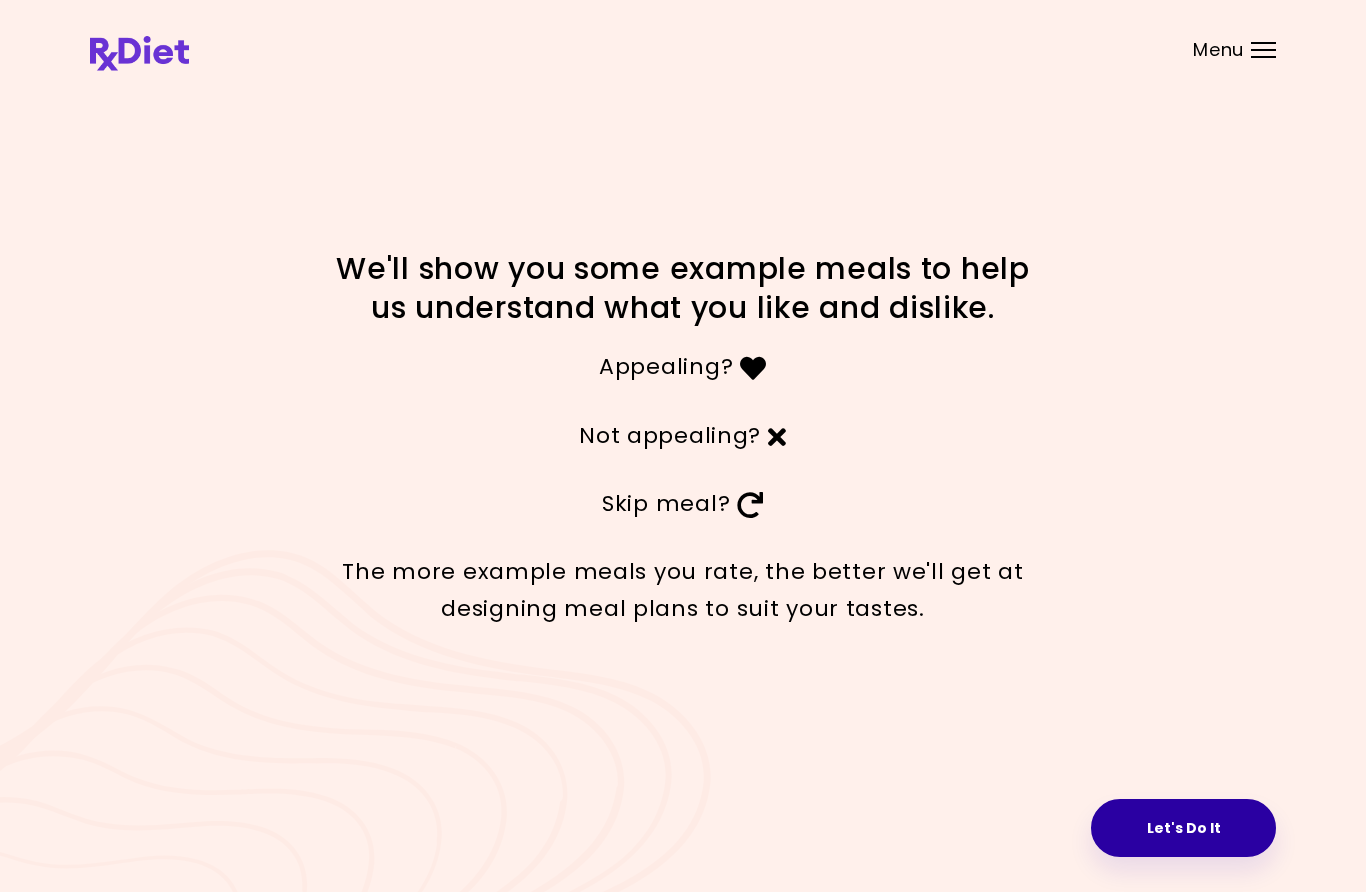 click on "**********" at bounding box center (683, 446) 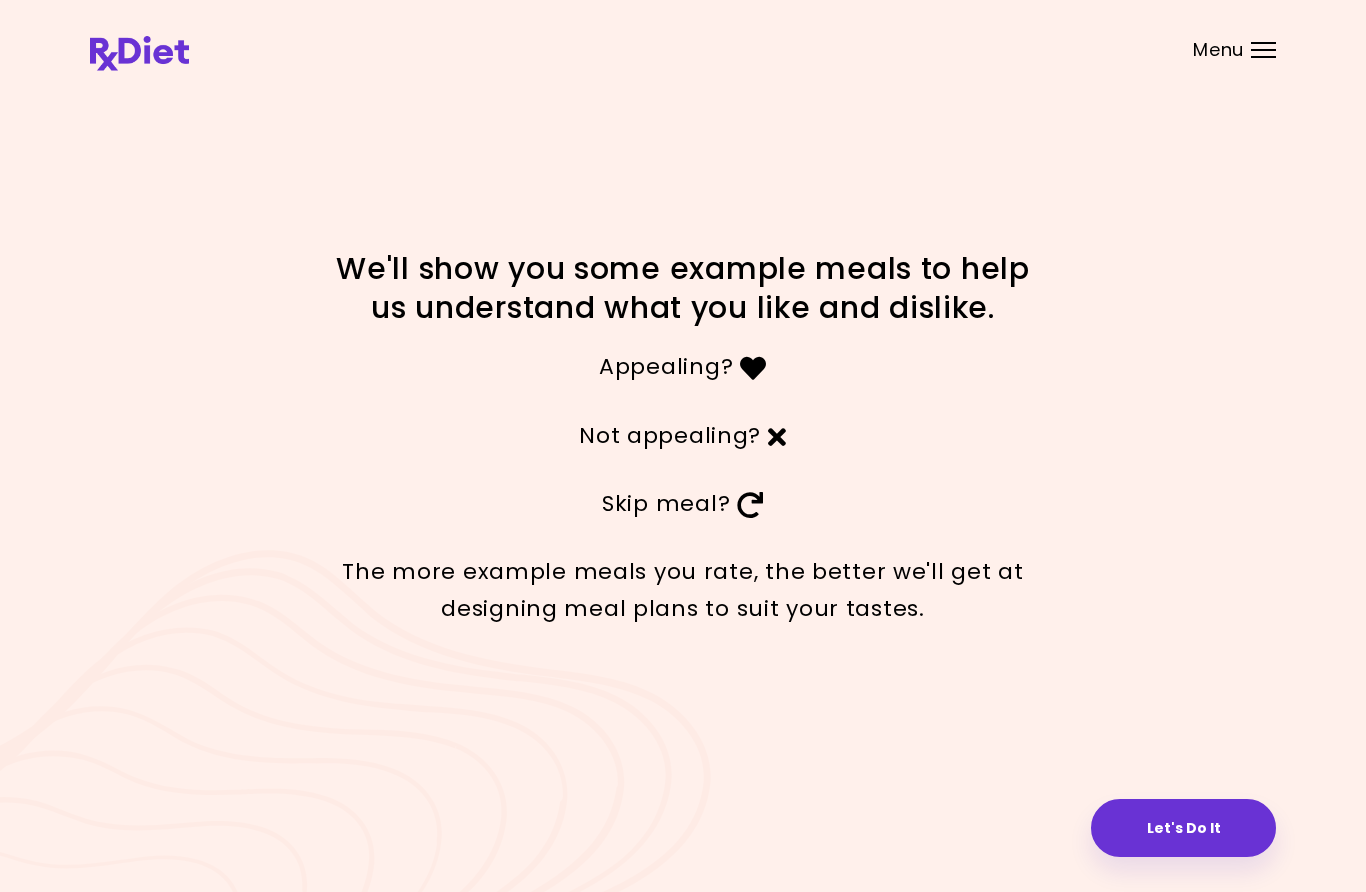 click on "We'll show you some example meals to help us understand what you like and dislike. Appealing? Not appealing? Skip meal? The more example meals you rate, the better we'll get at designing meal plans to suit your tastes. Let's Do It" at bounding box center [683, 446] 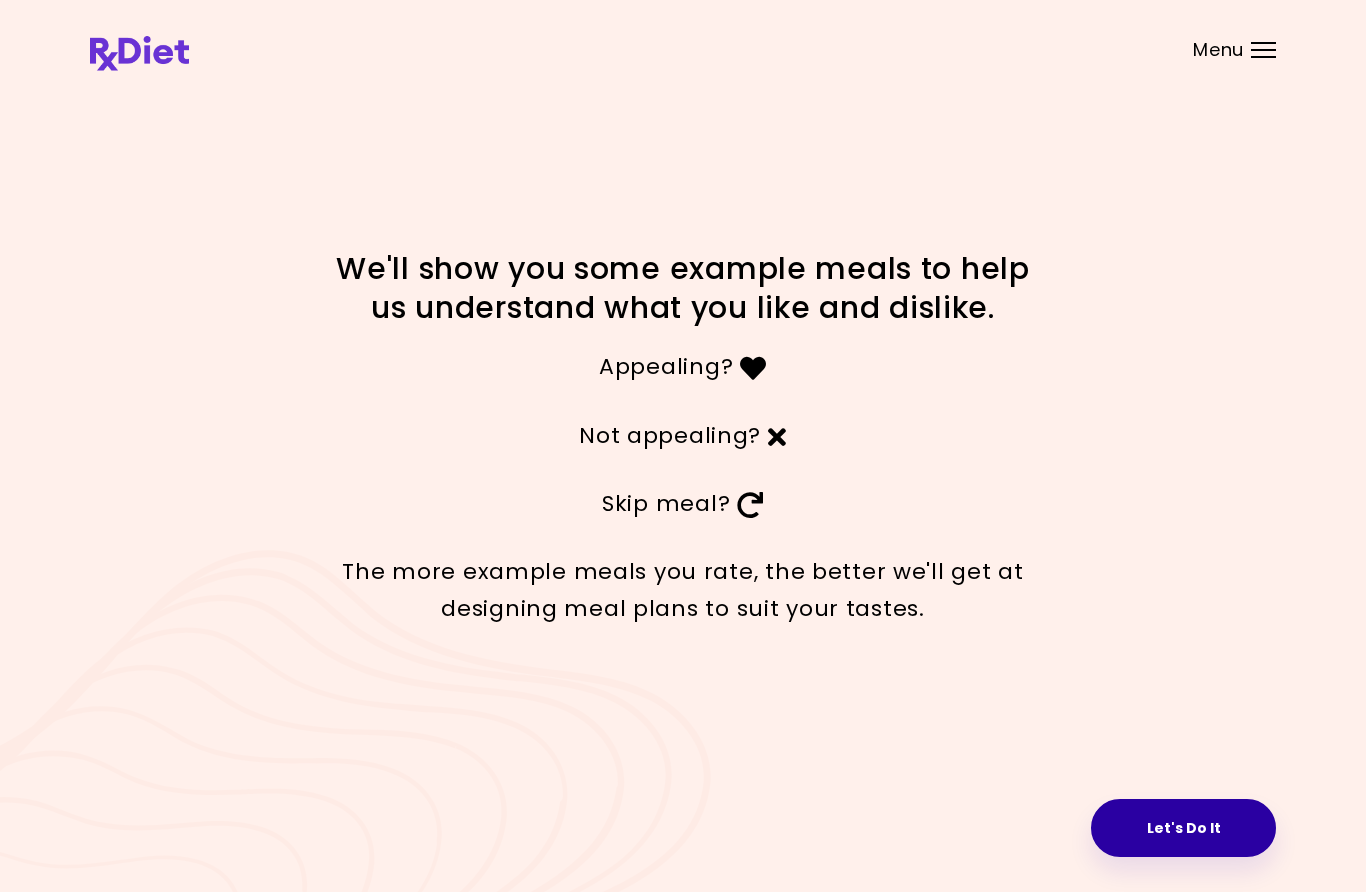 click on "**********" at bounding box center (683, 446) 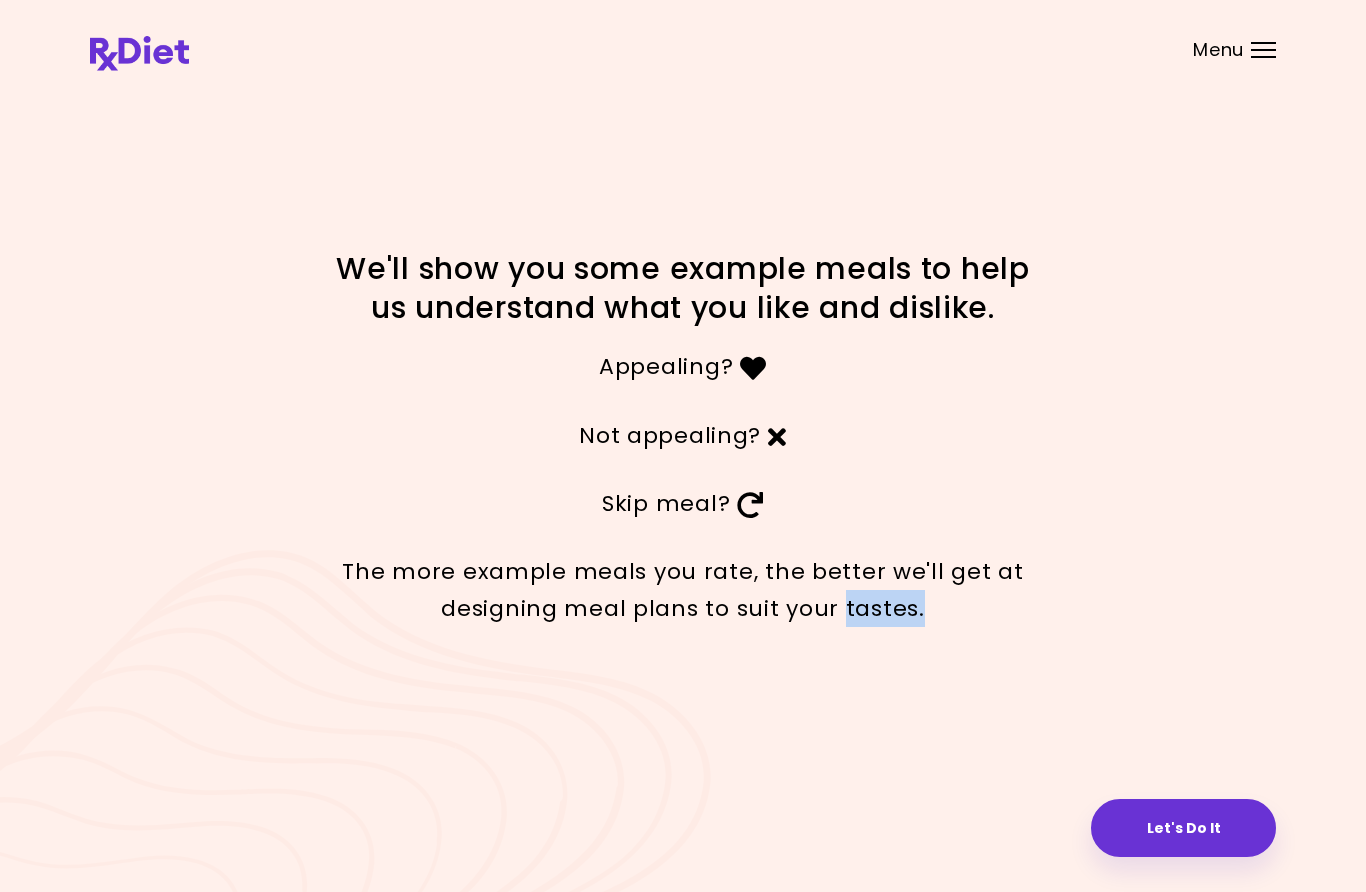 click on "**********" at bounding box center (683, 446) 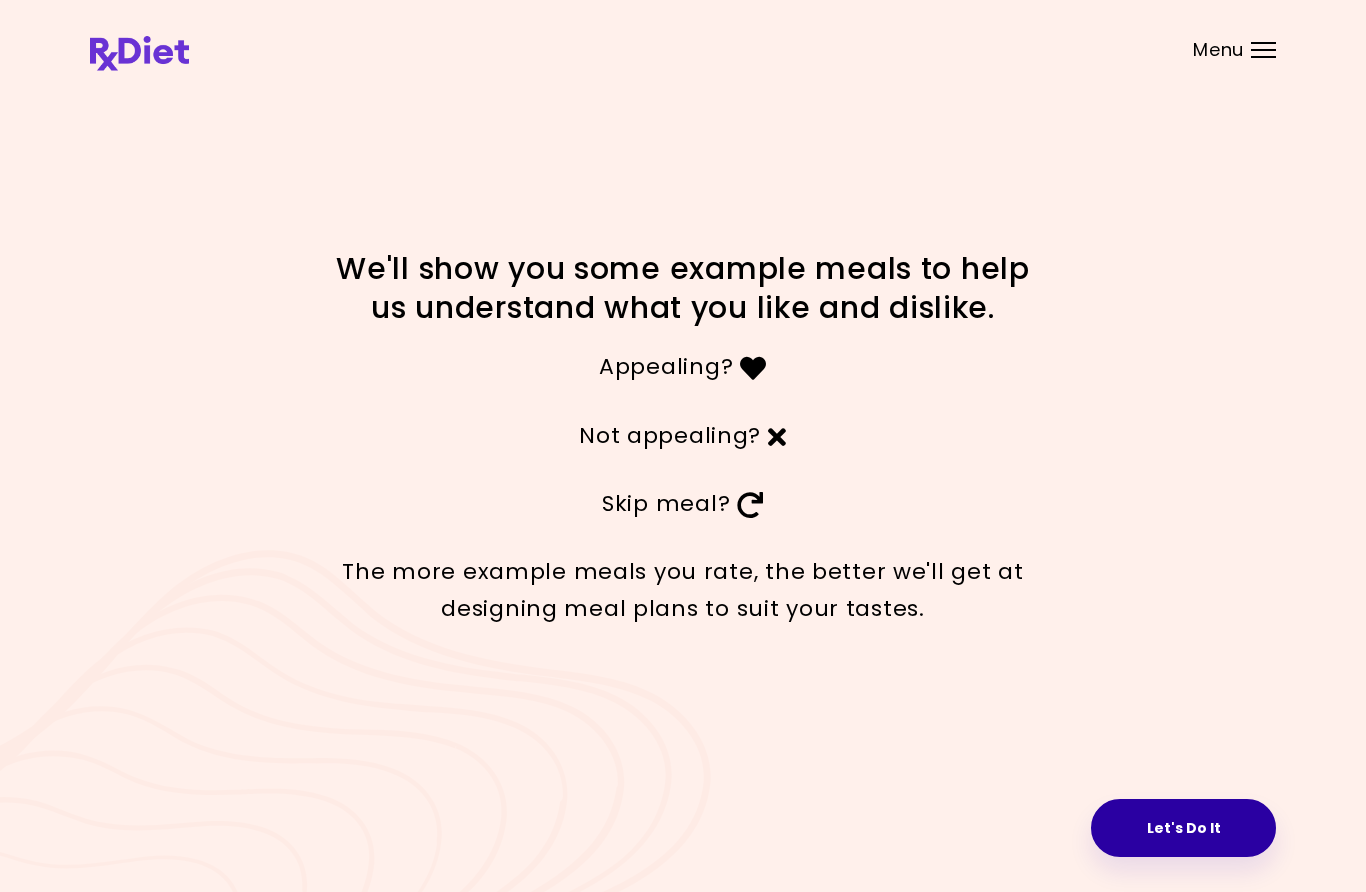 click on "**********" at bounding box center (683, 446) 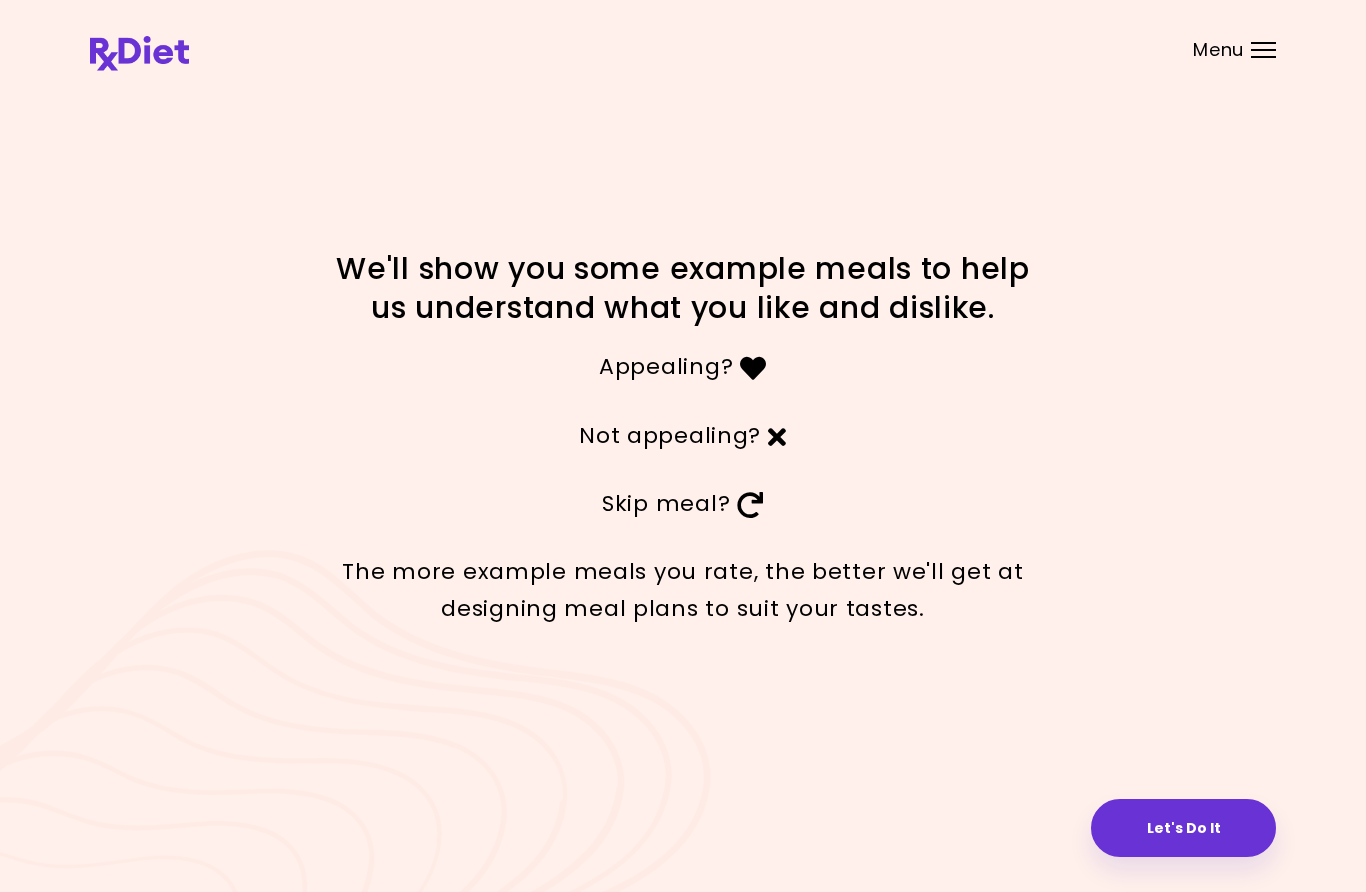 click on "**********" at bounding box center [683, 446] 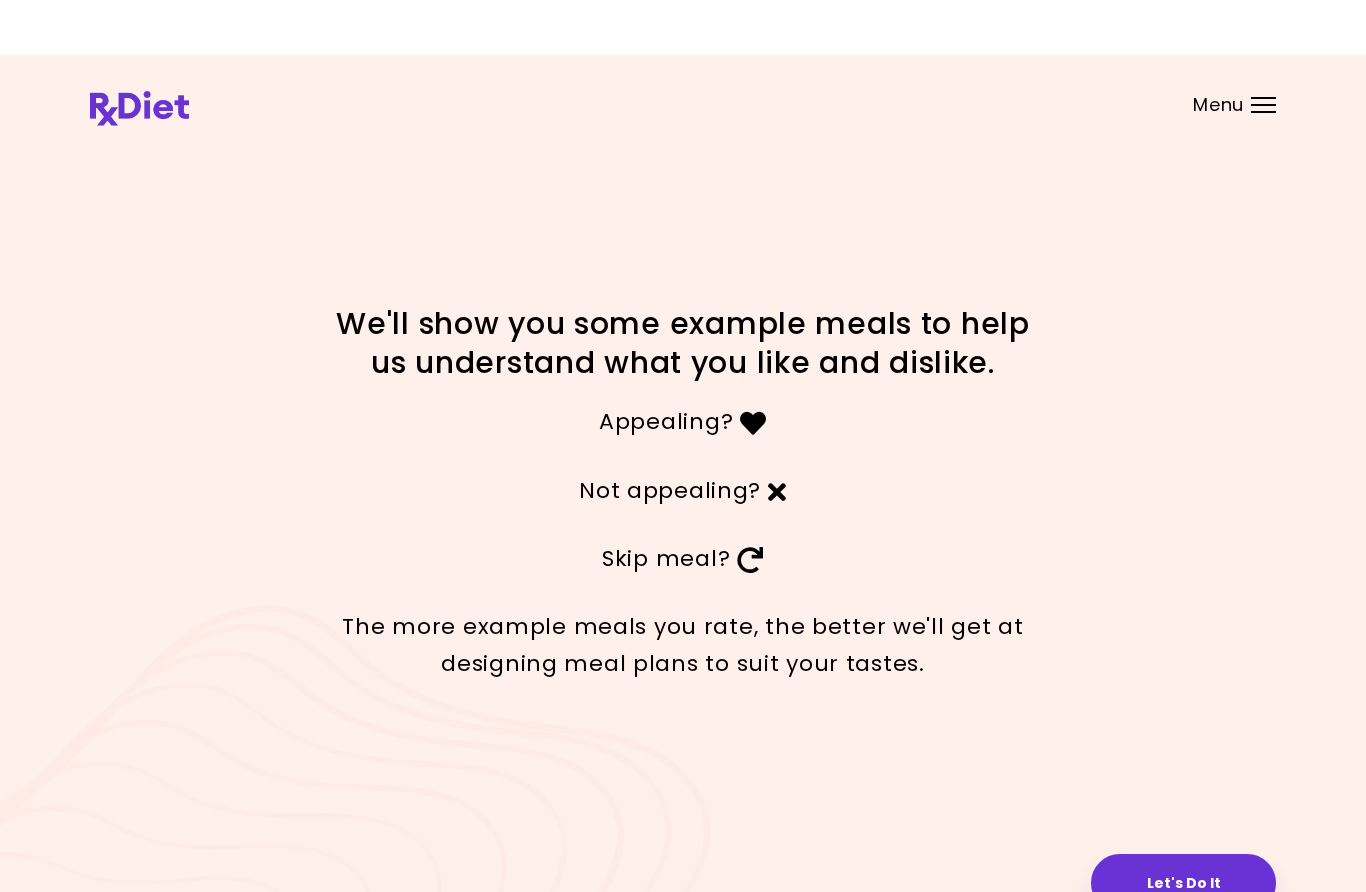 scroll, scrollTop: 84, scrollLeft: 0, axis: vertical 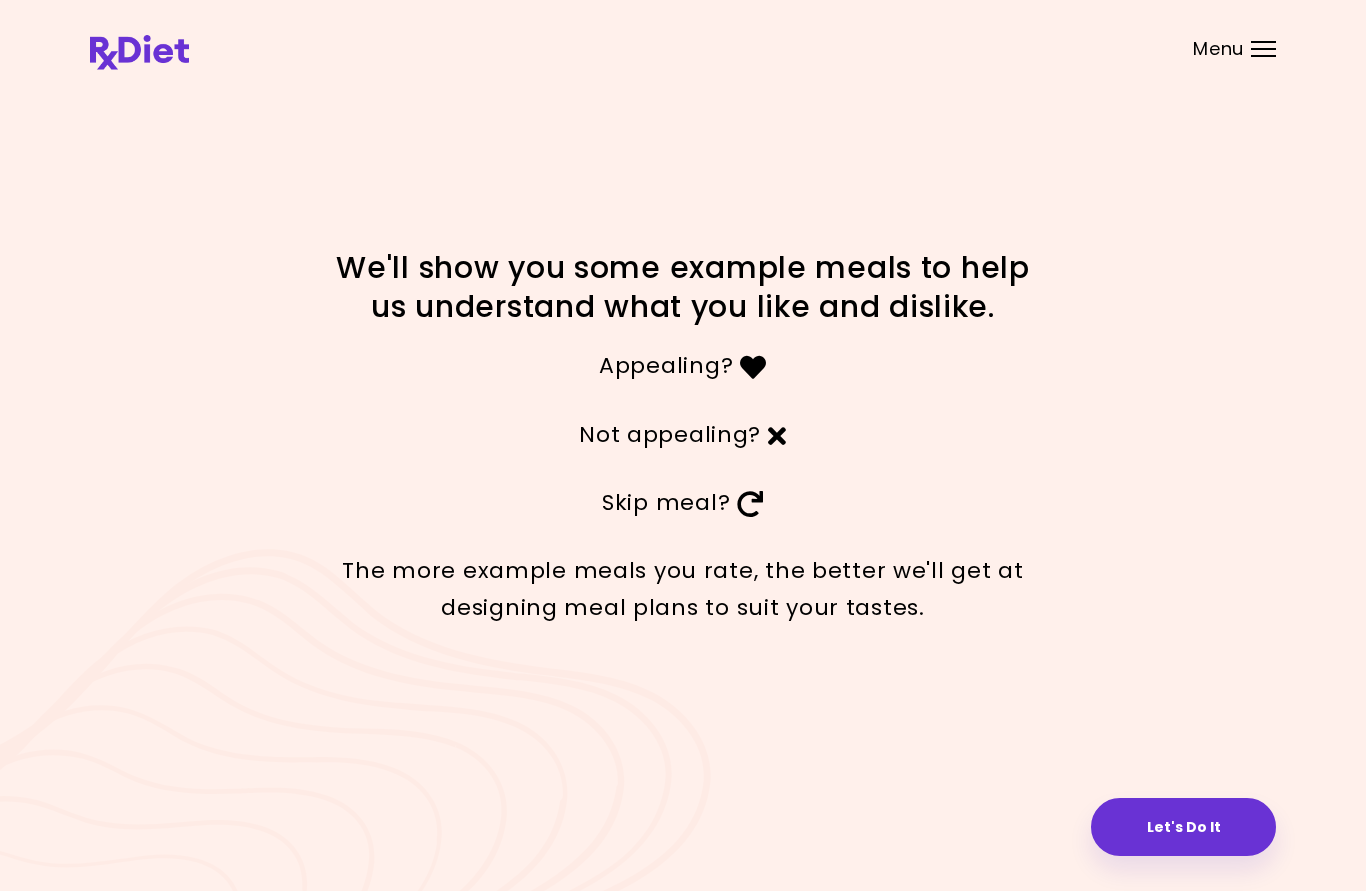 click at bounding box center (1263, 43) 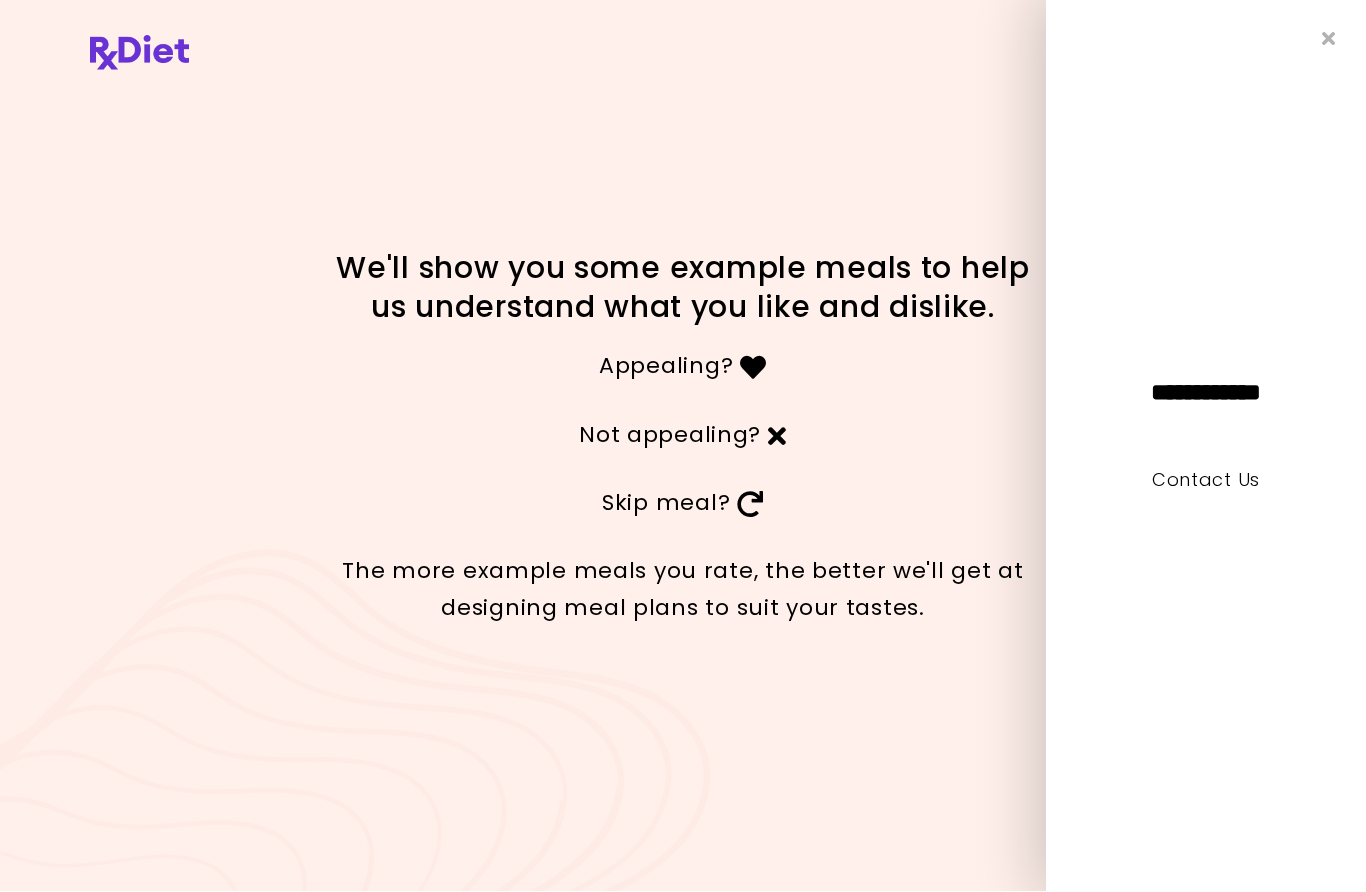 click at bounding box center [1329, 39] 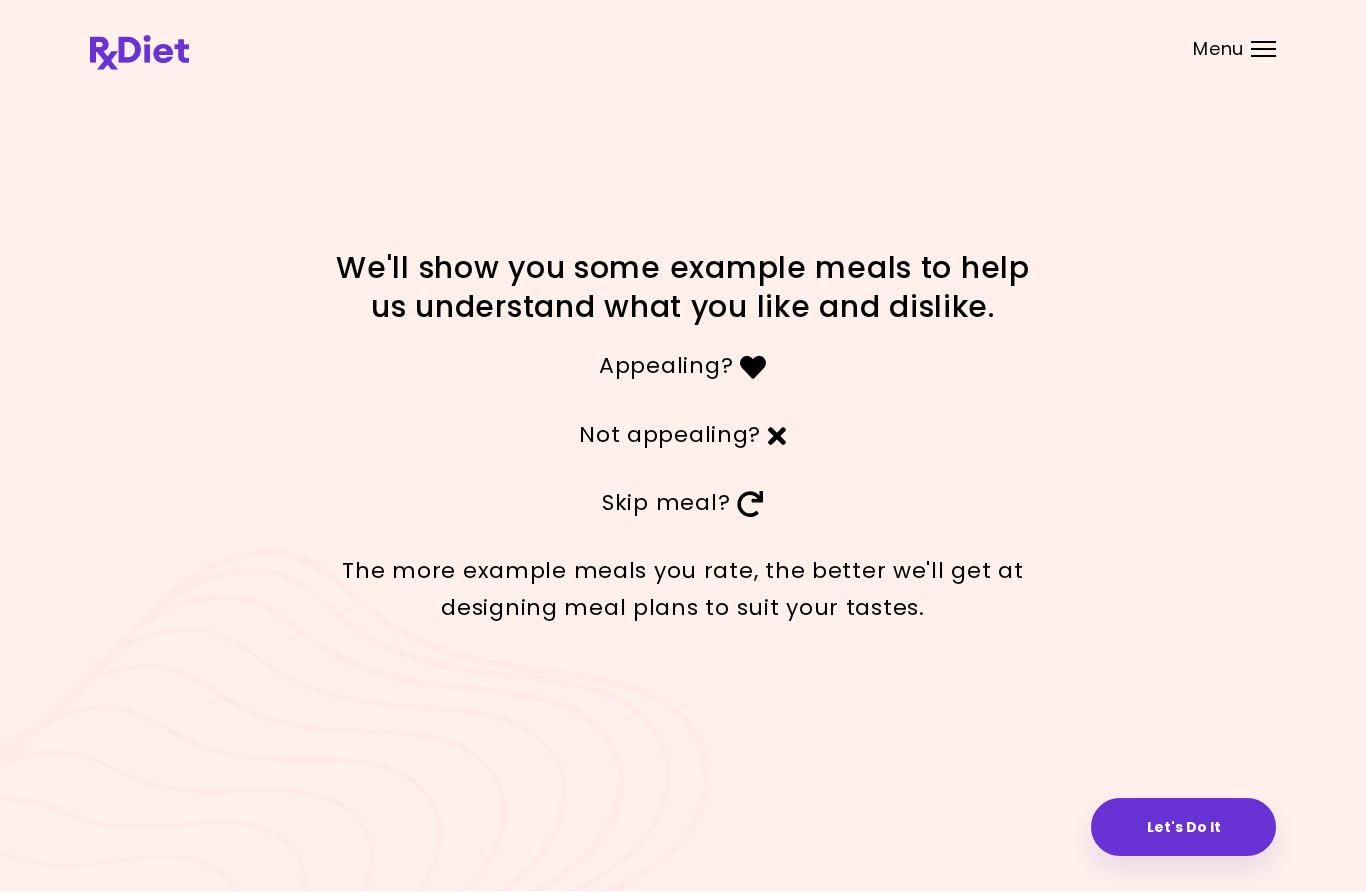 click on "Let's Do It" at bounding box center (1183, 828) 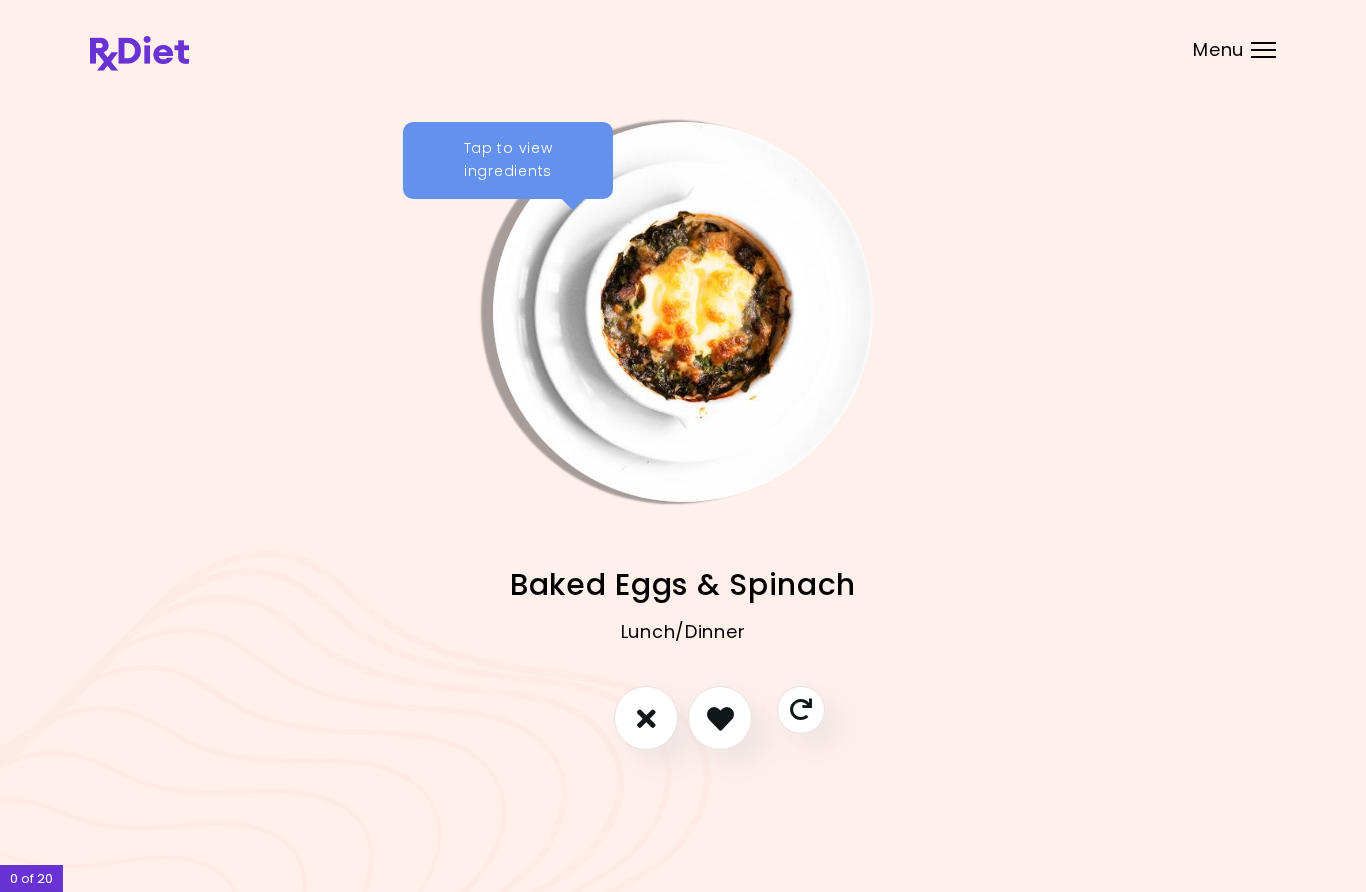 click at bounding box center [720, 718] 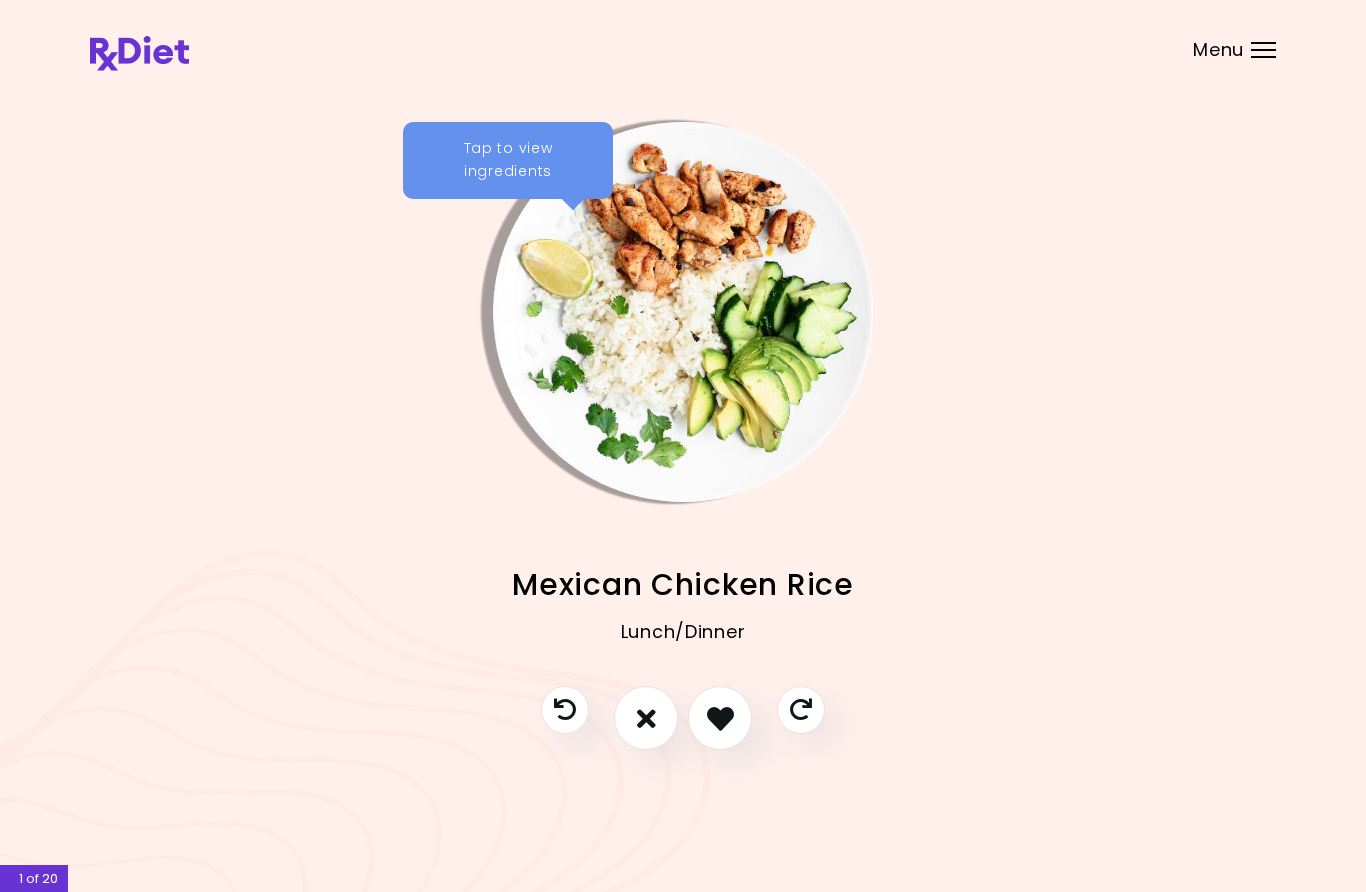 click at bounding box center (720, 718) 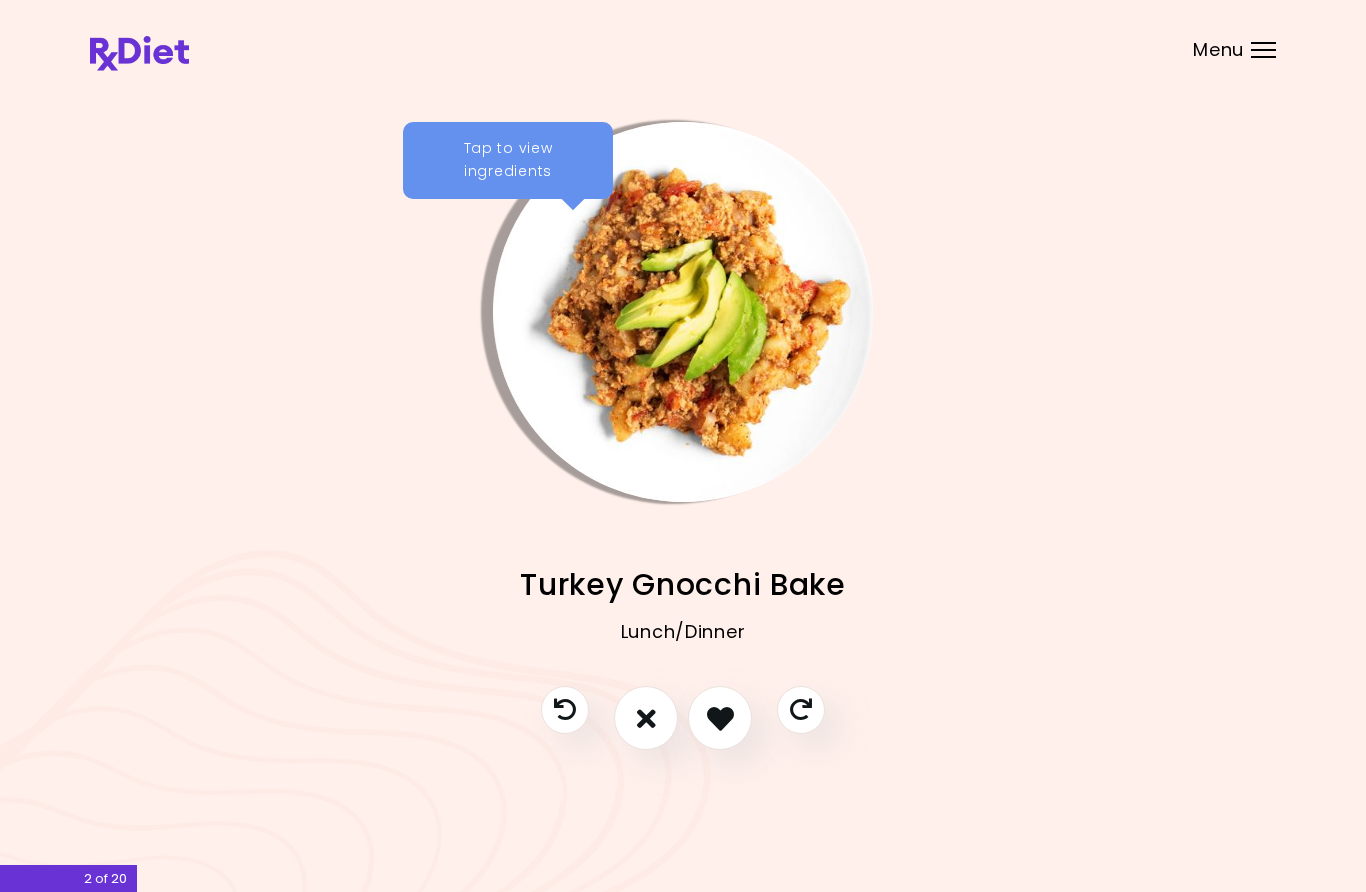 click at bounding box center (646, 718) 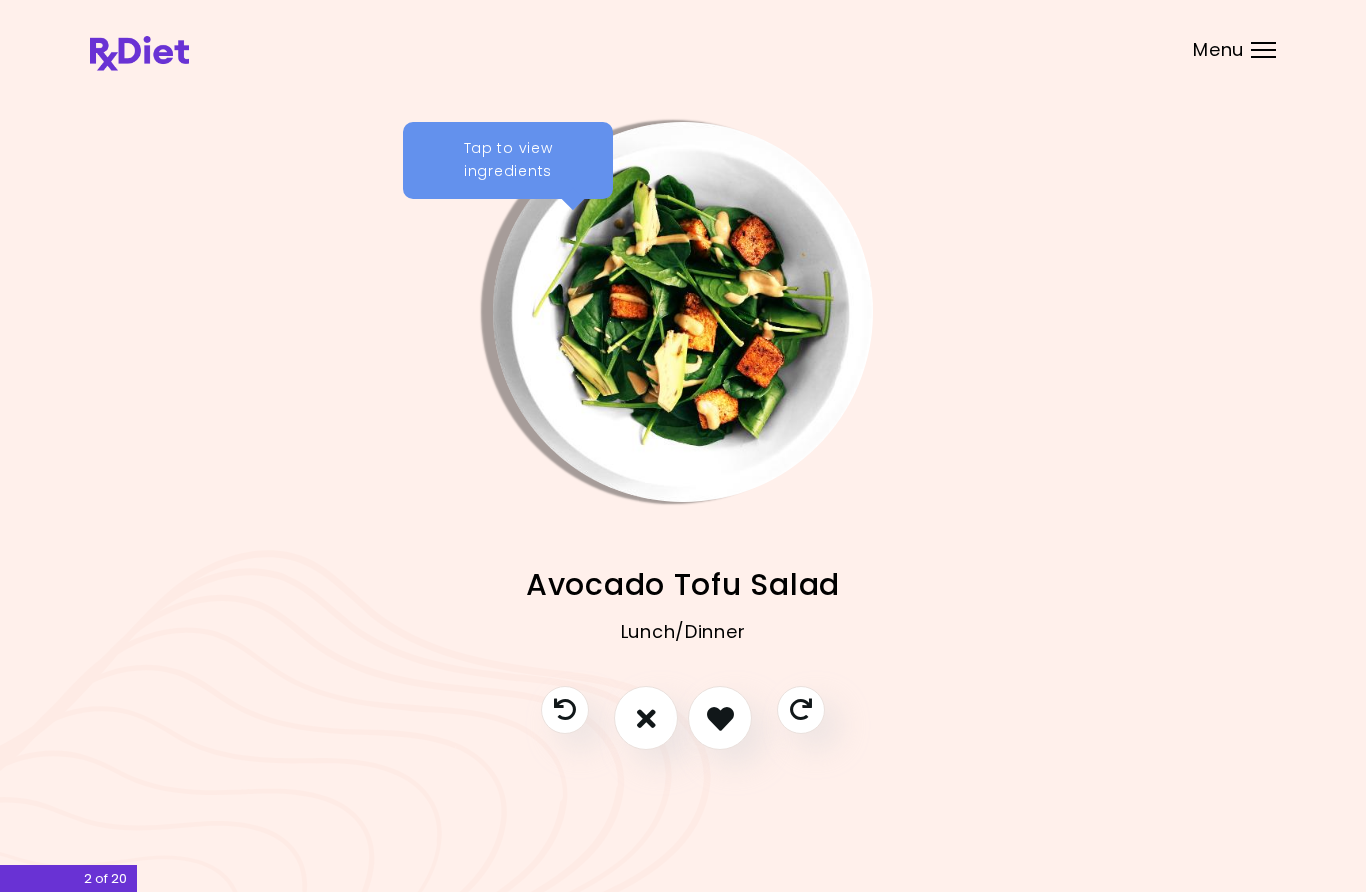 click at bounding box center (646, 718) 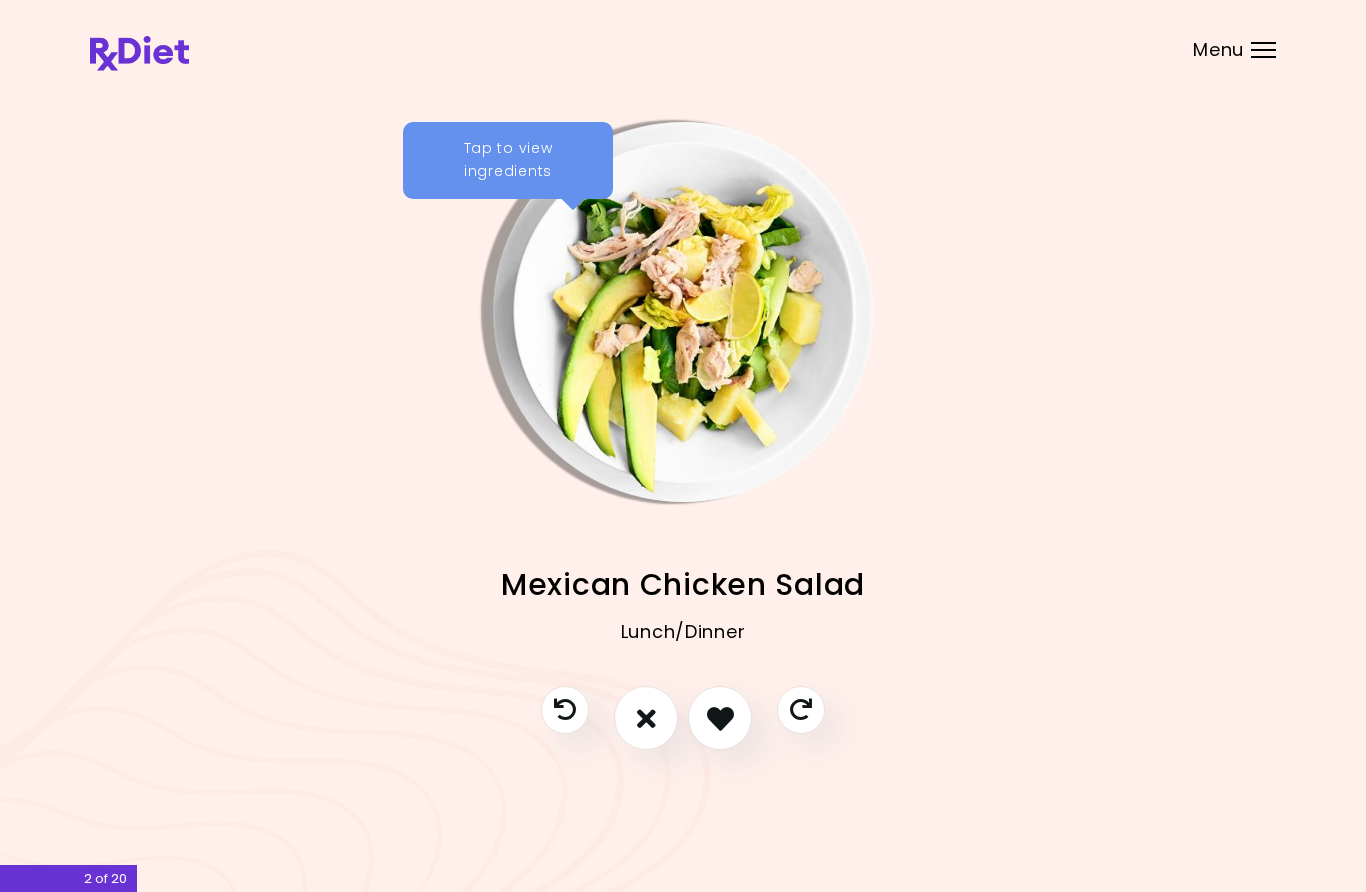 click at bounding box center [720, 718] 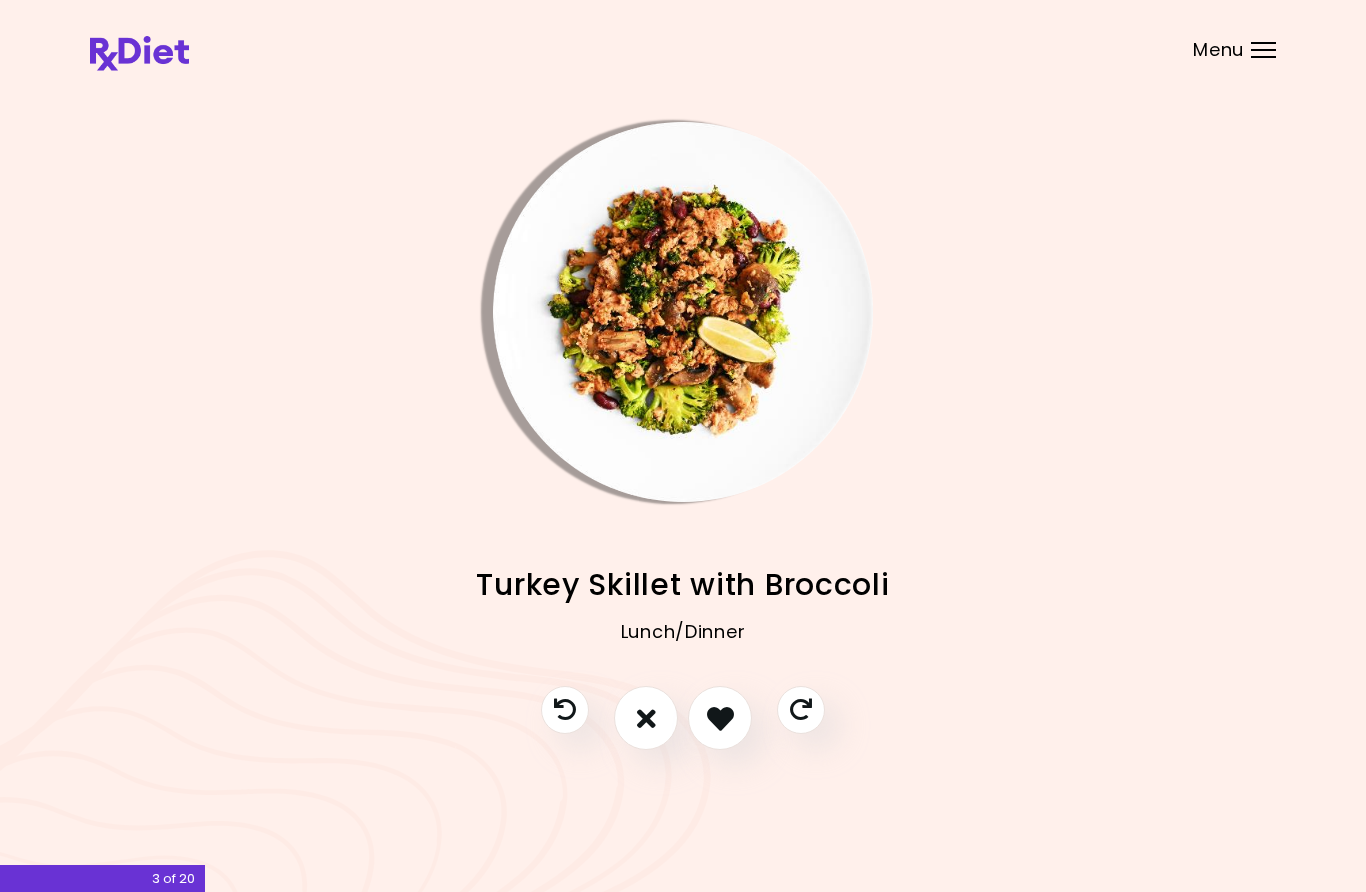 click at bounding box center [720, 718] 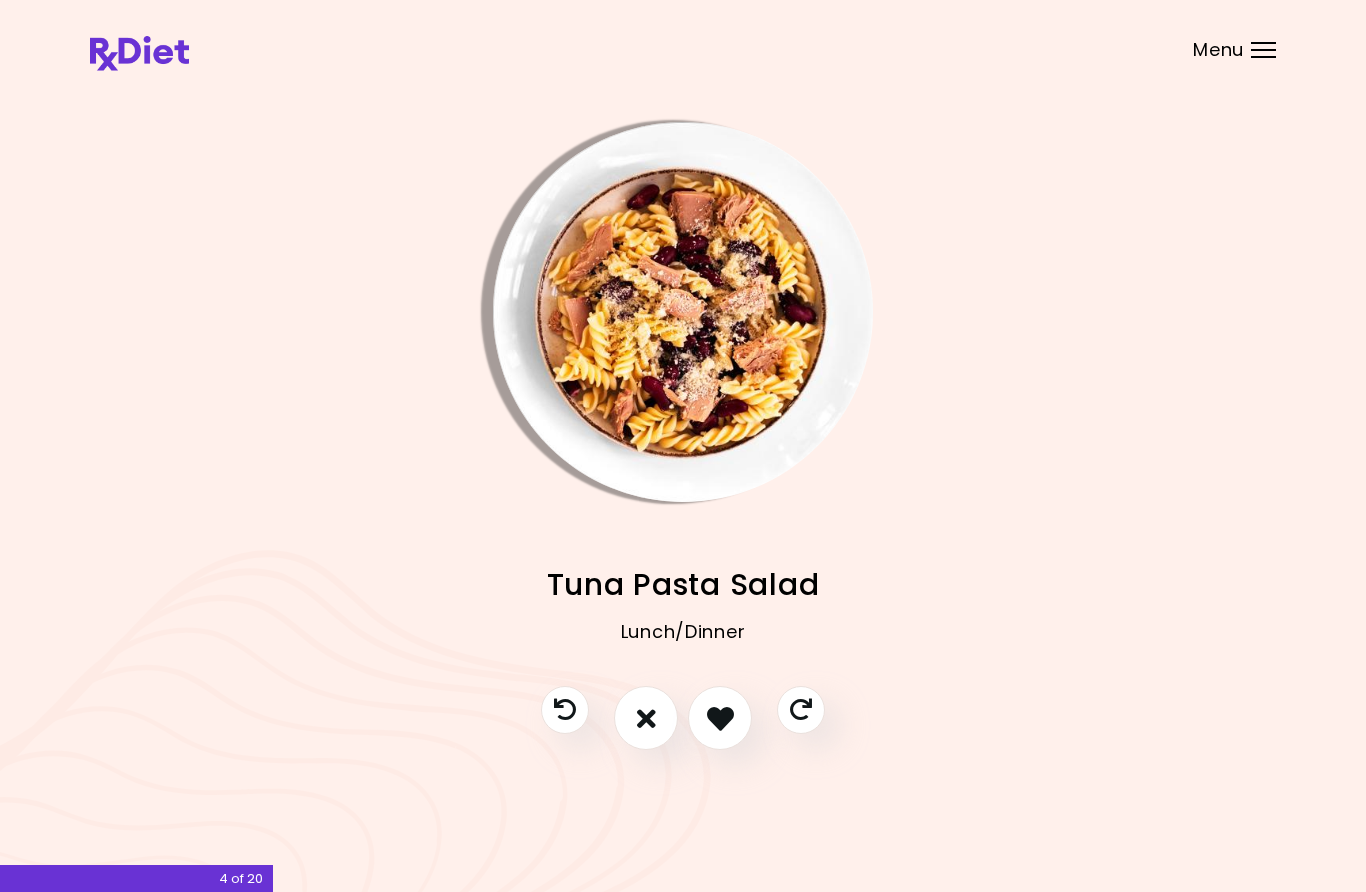 click at bounding box center [720, 718] 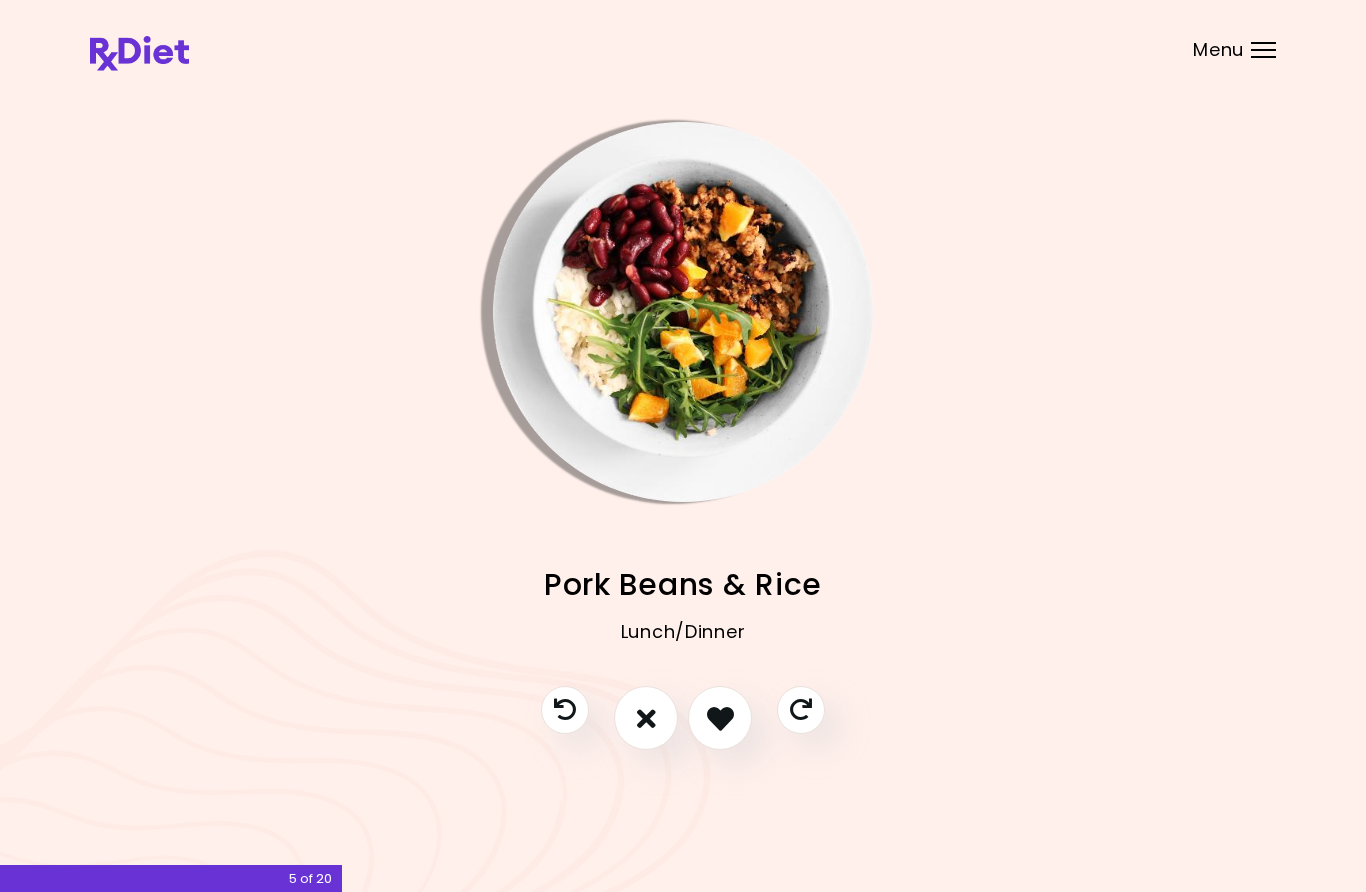 click at bounding box center (646, 718) 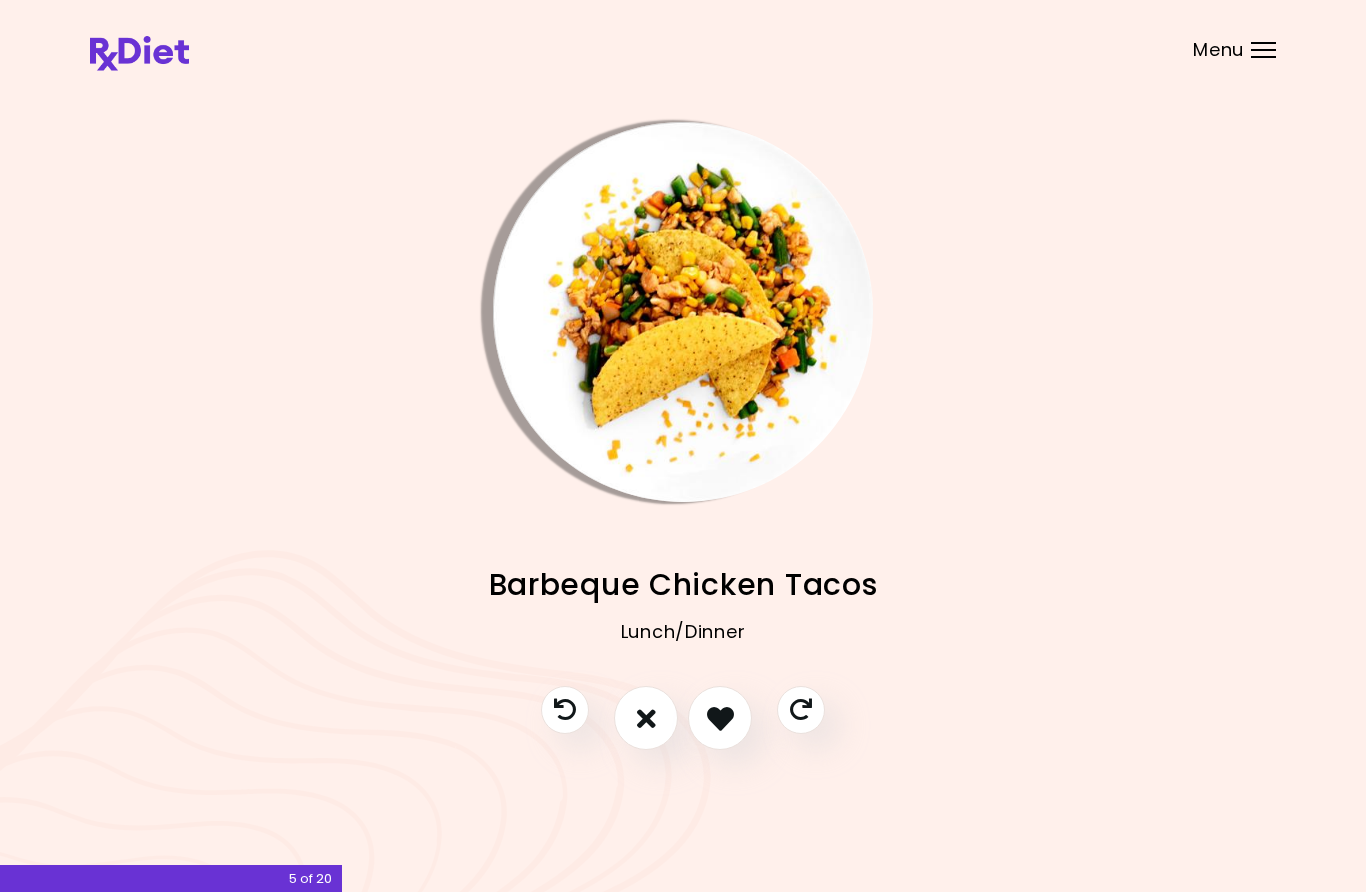 click at bounding box center [646, 718] 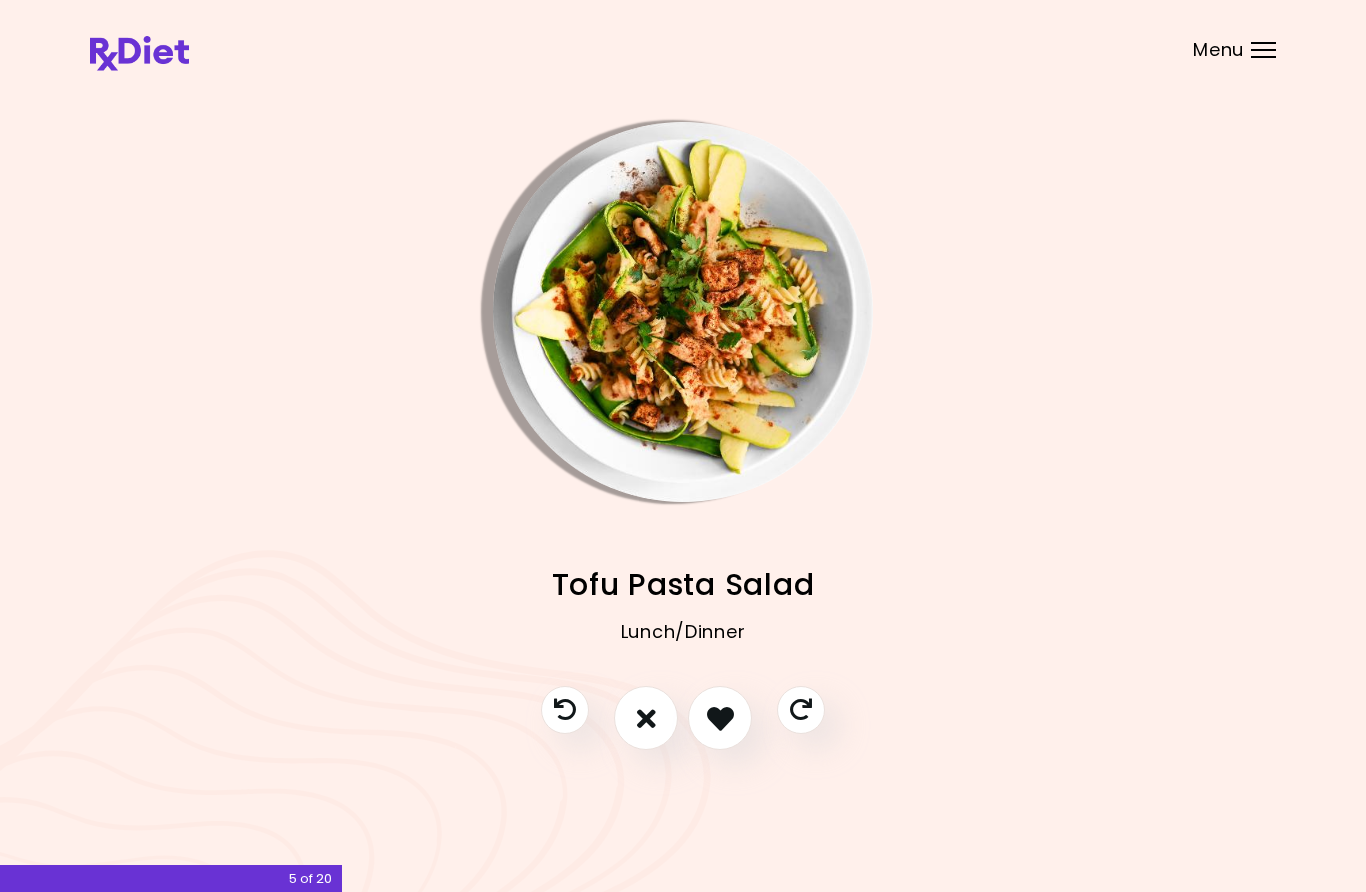 click at bounding box center (646, 718) 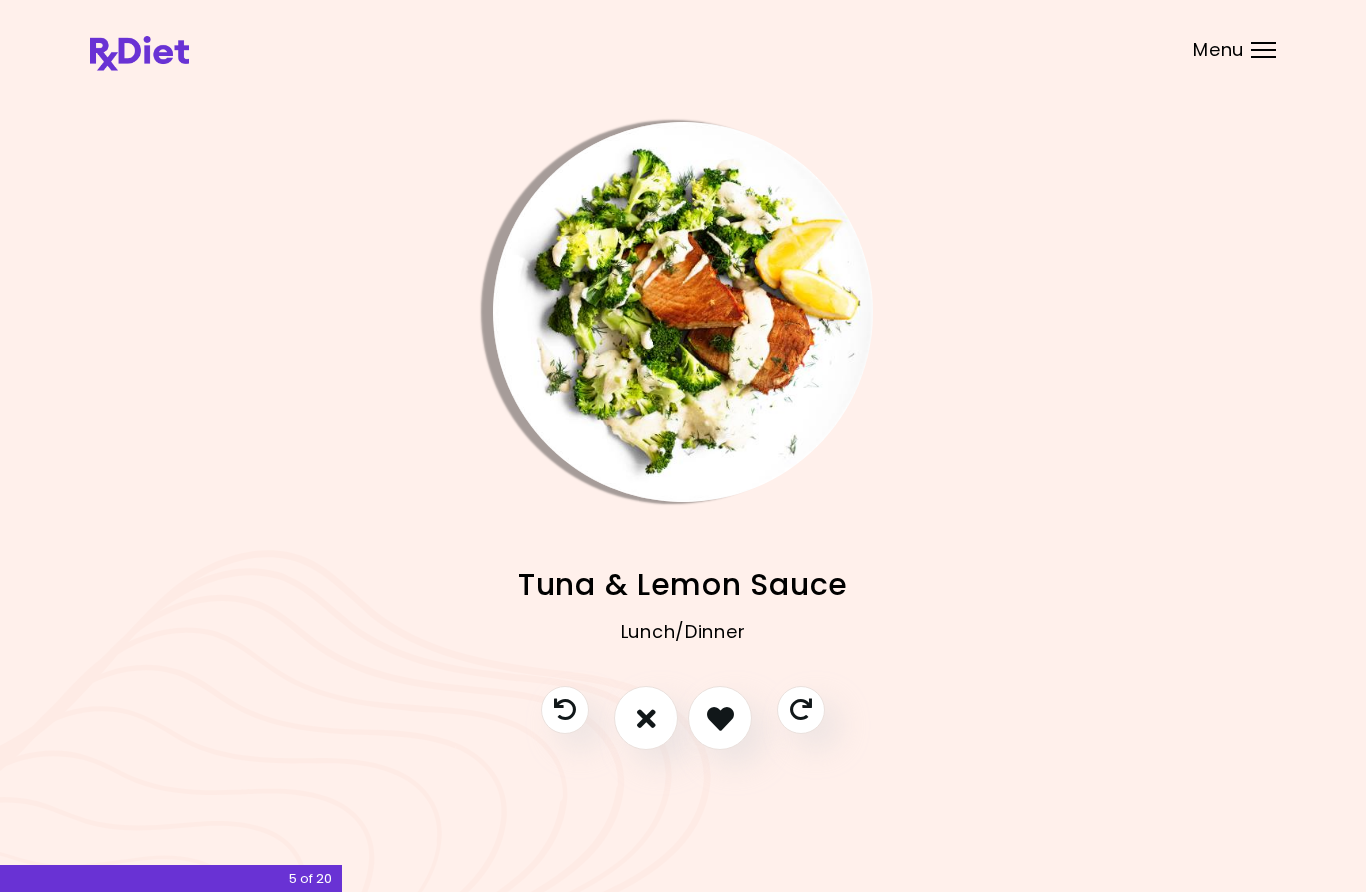 click at bounding box center (720, 718) 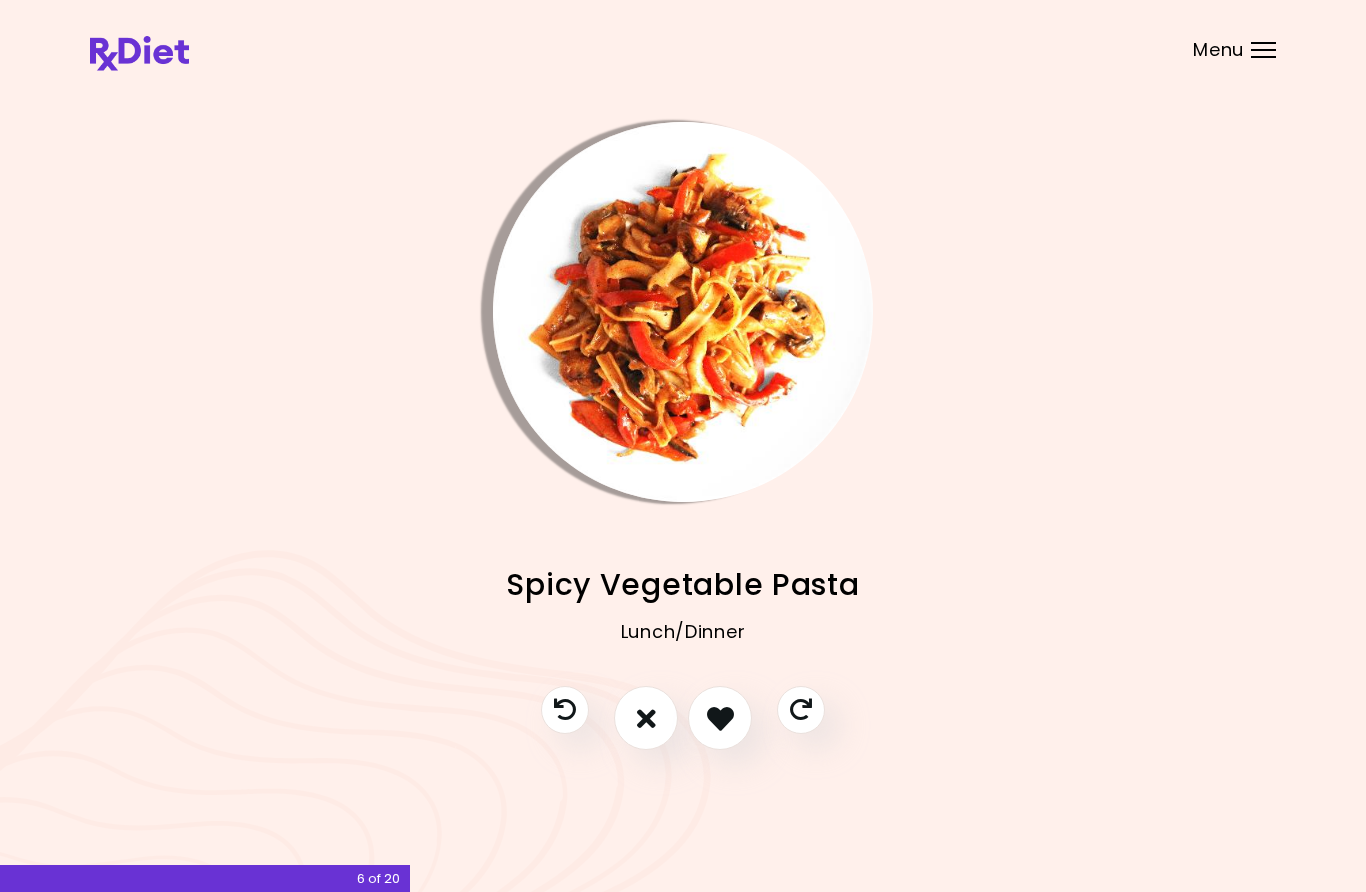 click at bounding box center [720, 718] 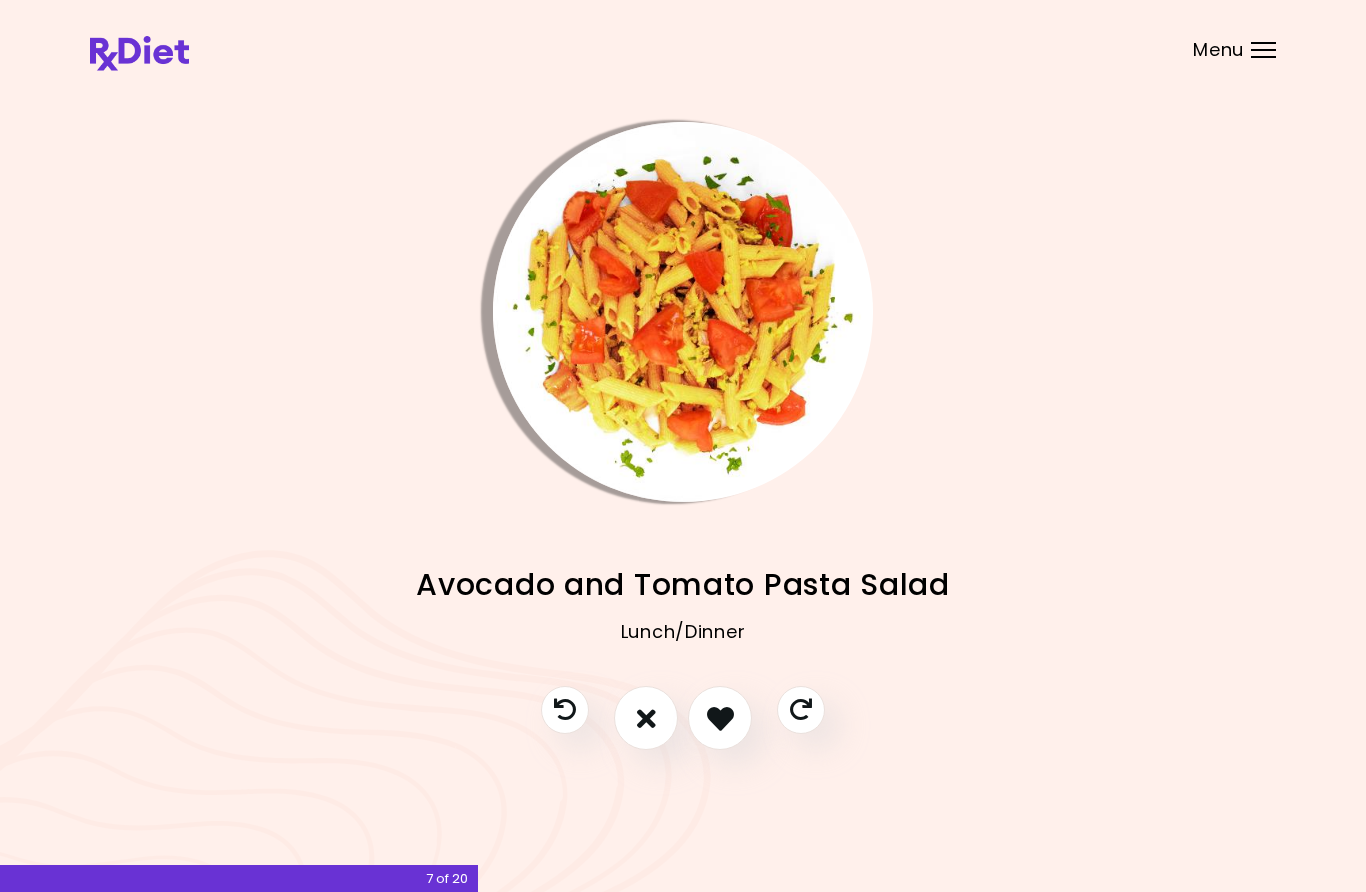 click at bounding box center (720, 718) 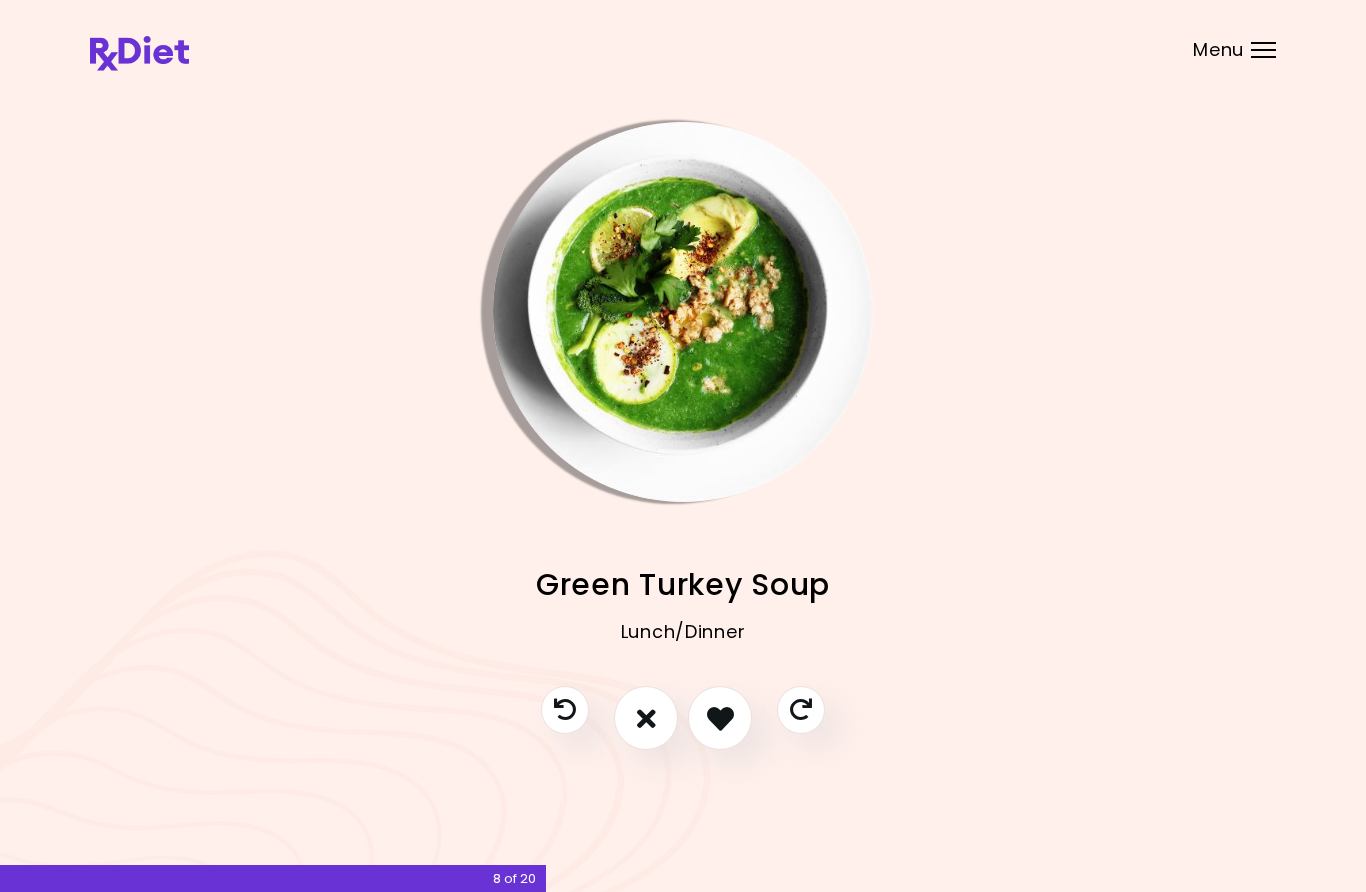 click at bounding box center [646, 718] 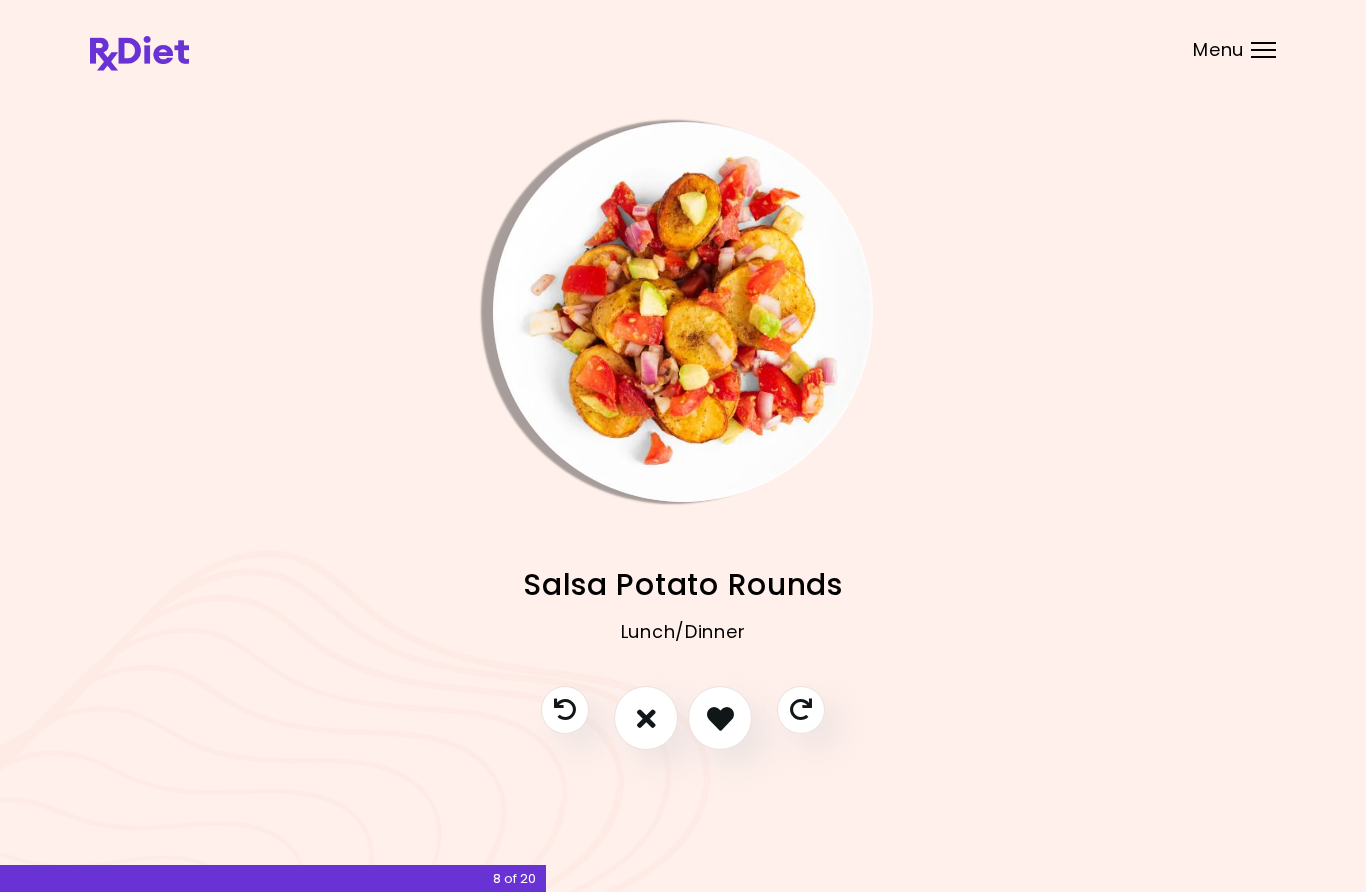 click at bounding box center [720, 718] 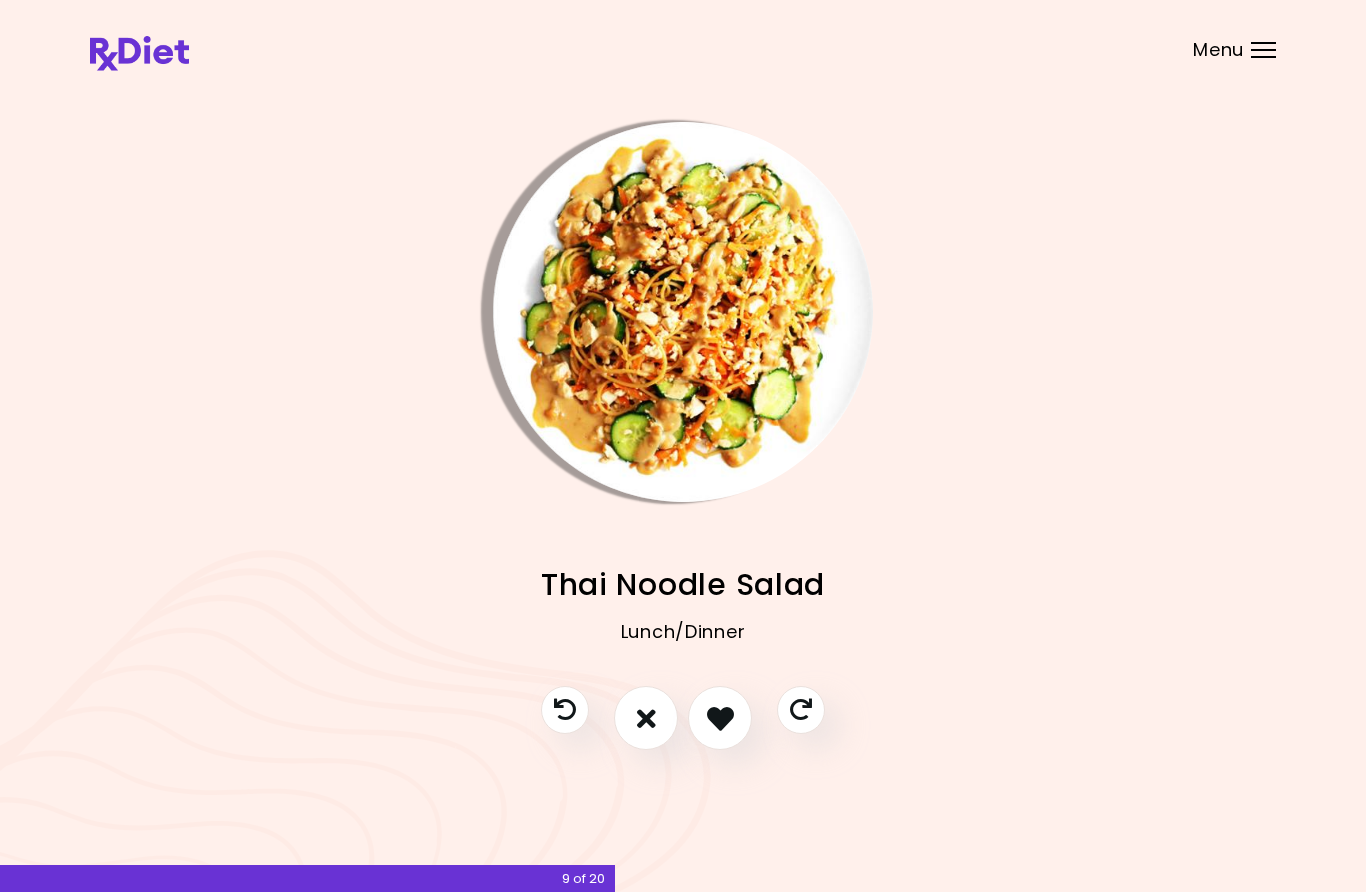 click at bounding box center (720, 718) 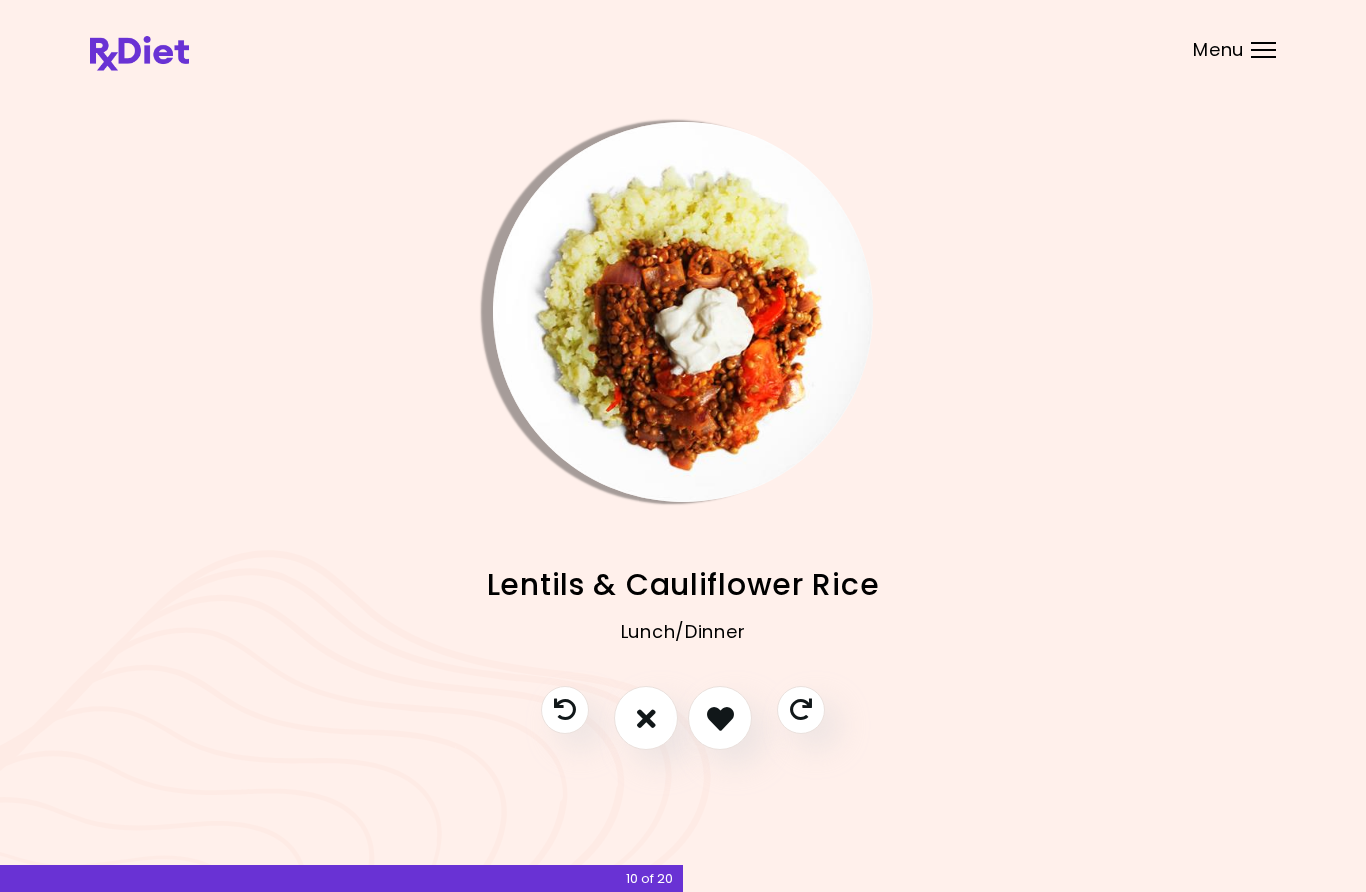 click at bounding box center [720, 718] 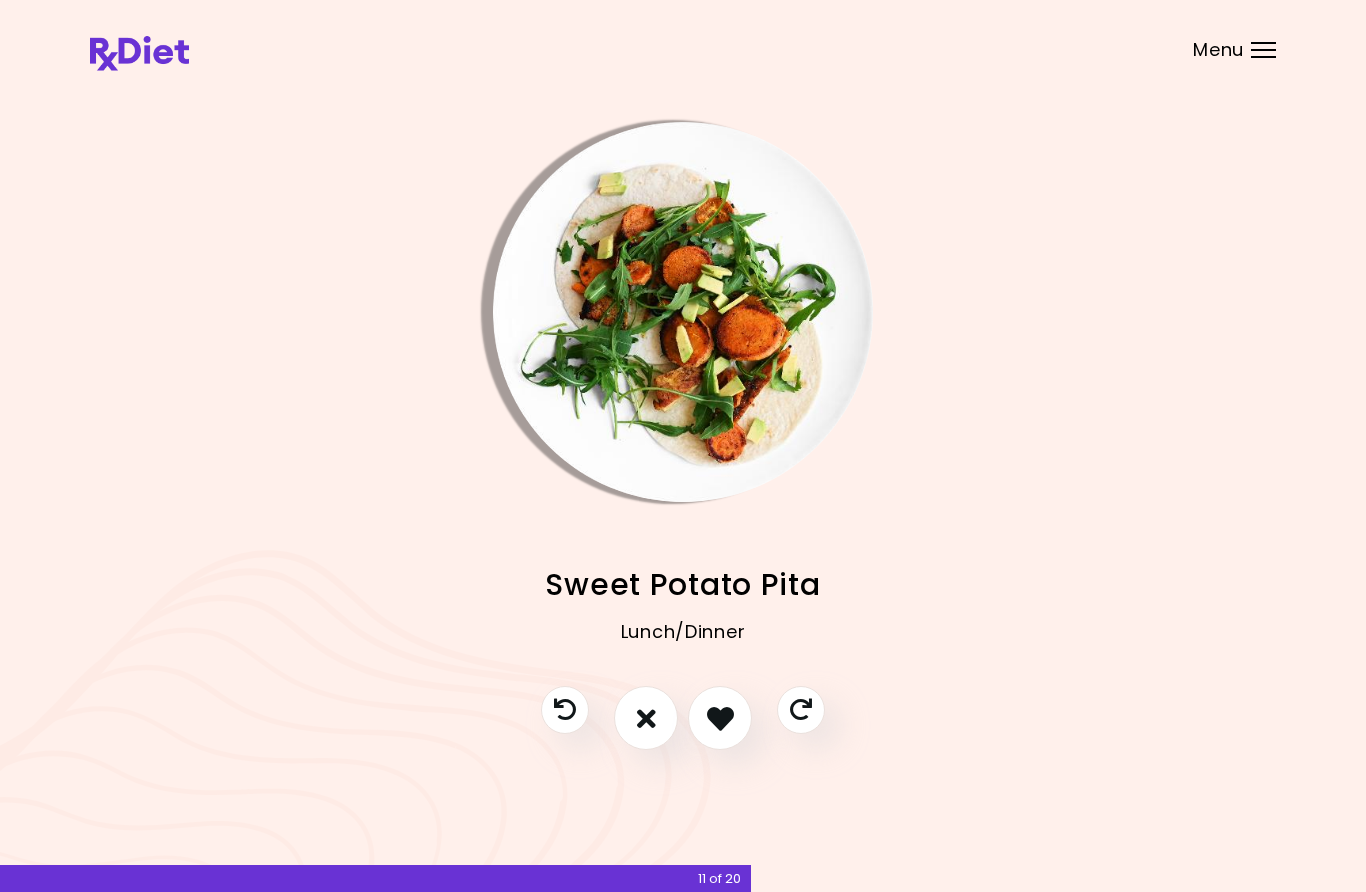 click at bounding box center [646, 718] 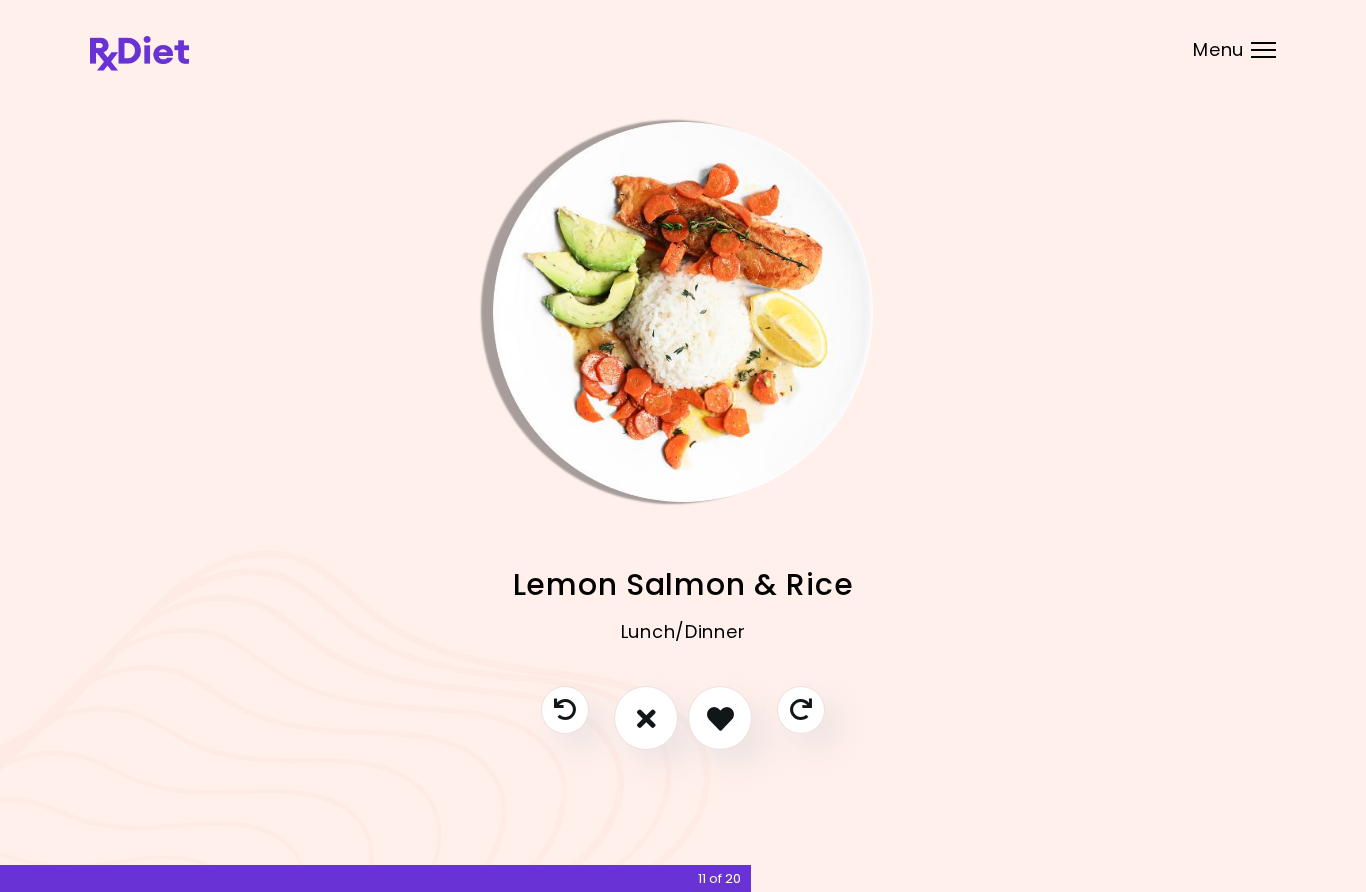 click at bounding box center [720, 718] 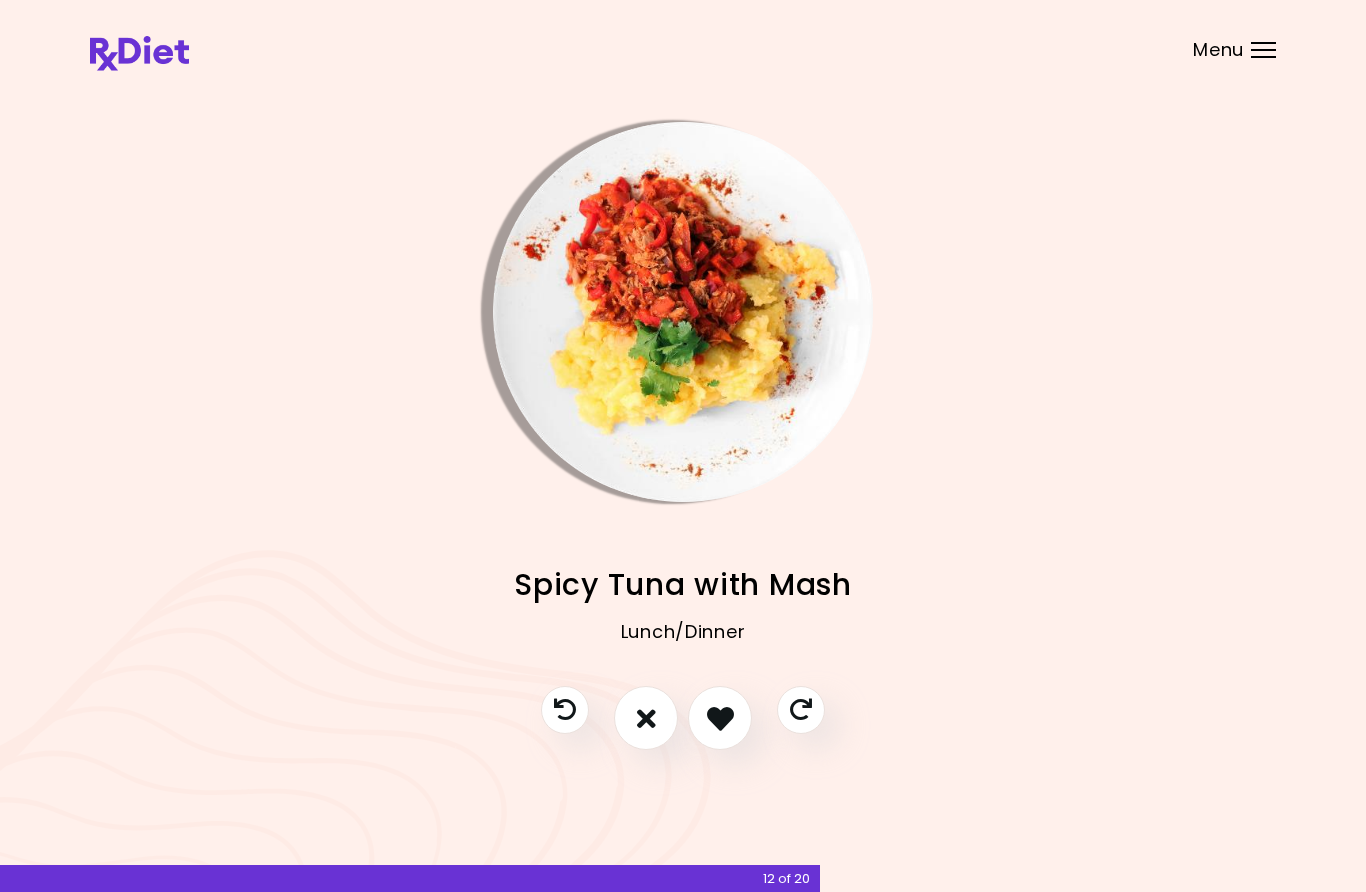 click at bounding box center [646, 718] 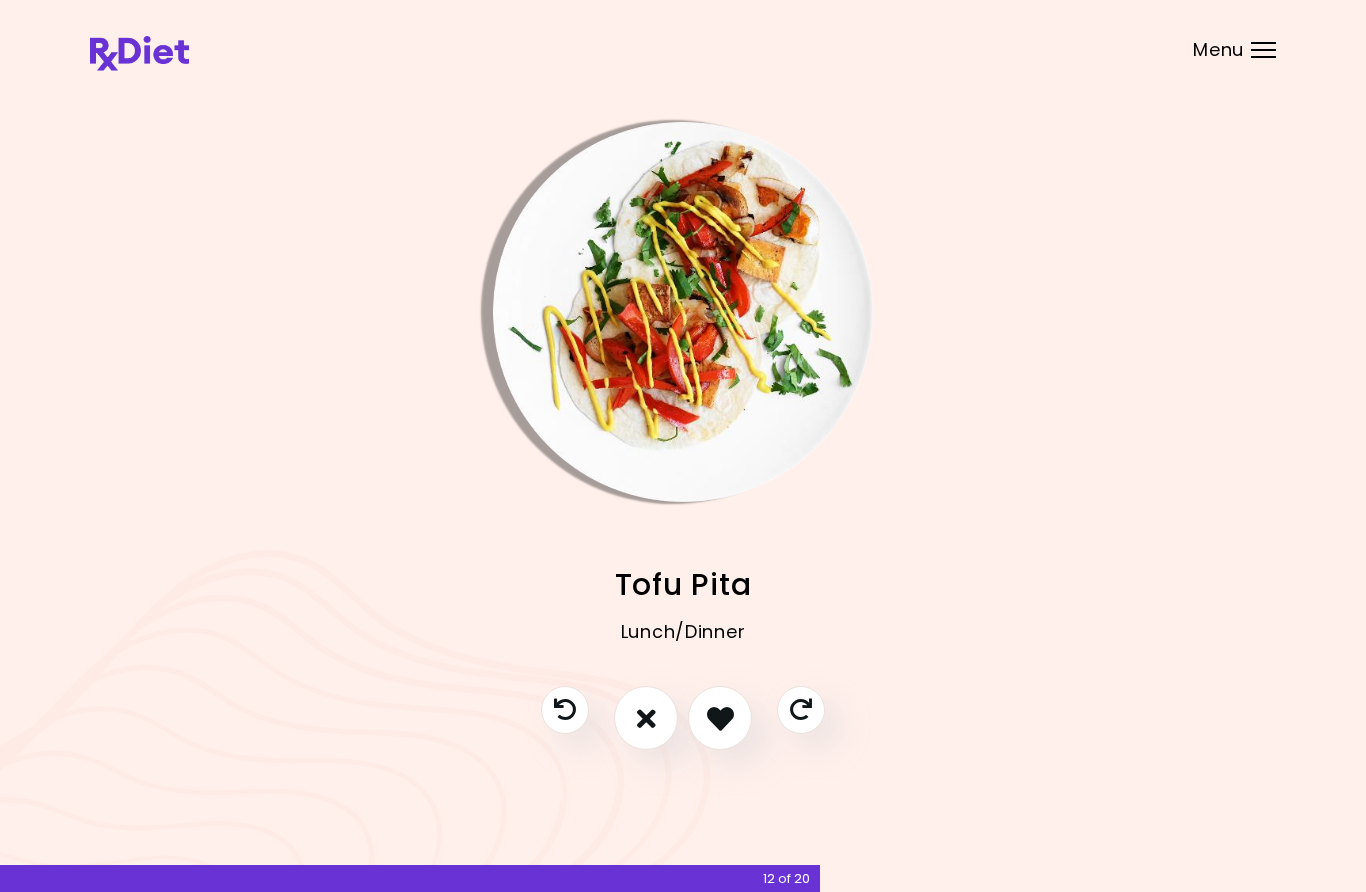 click at bounding box center (646, 718) 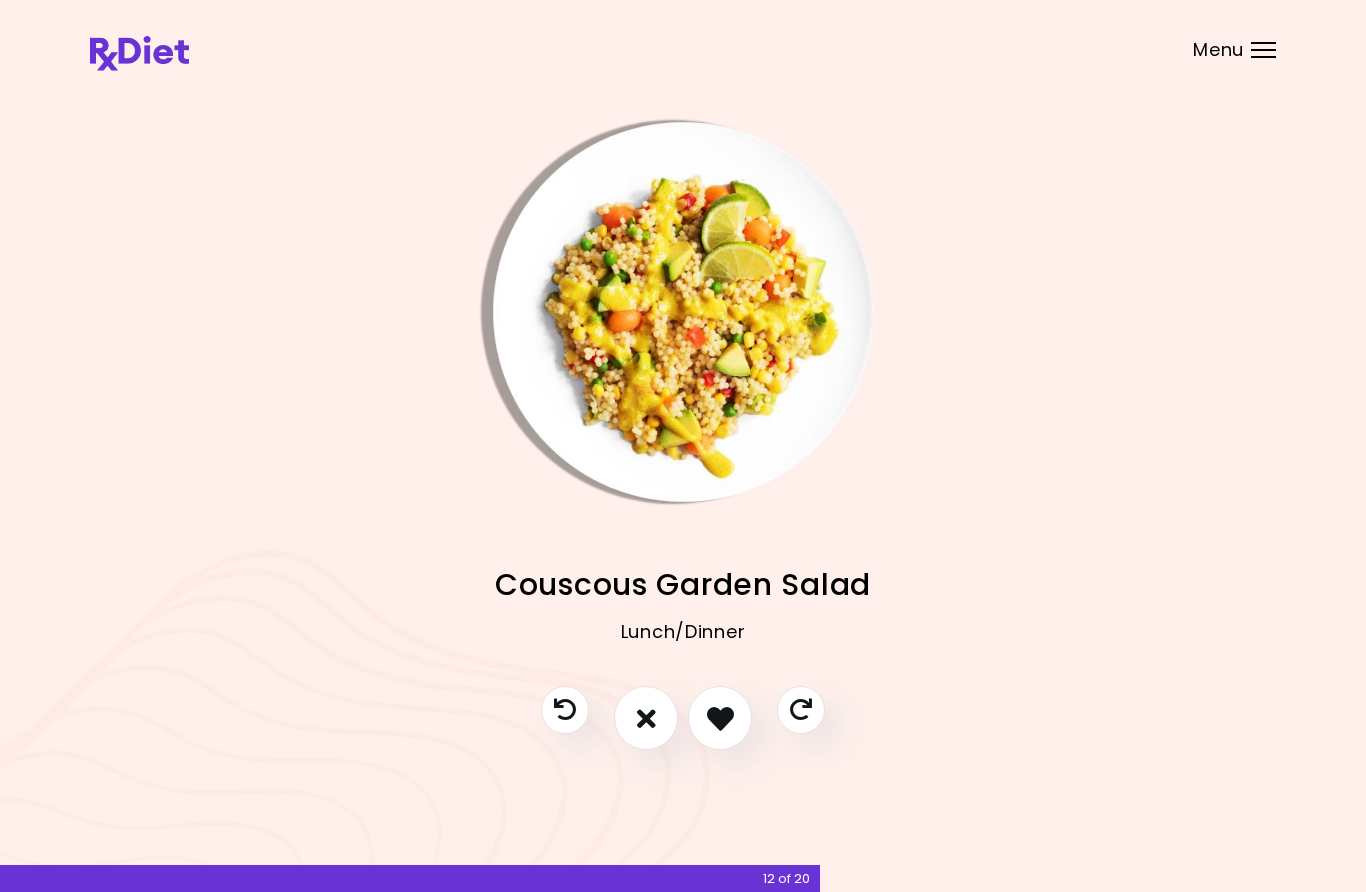 click at bounding box center (720, 718) 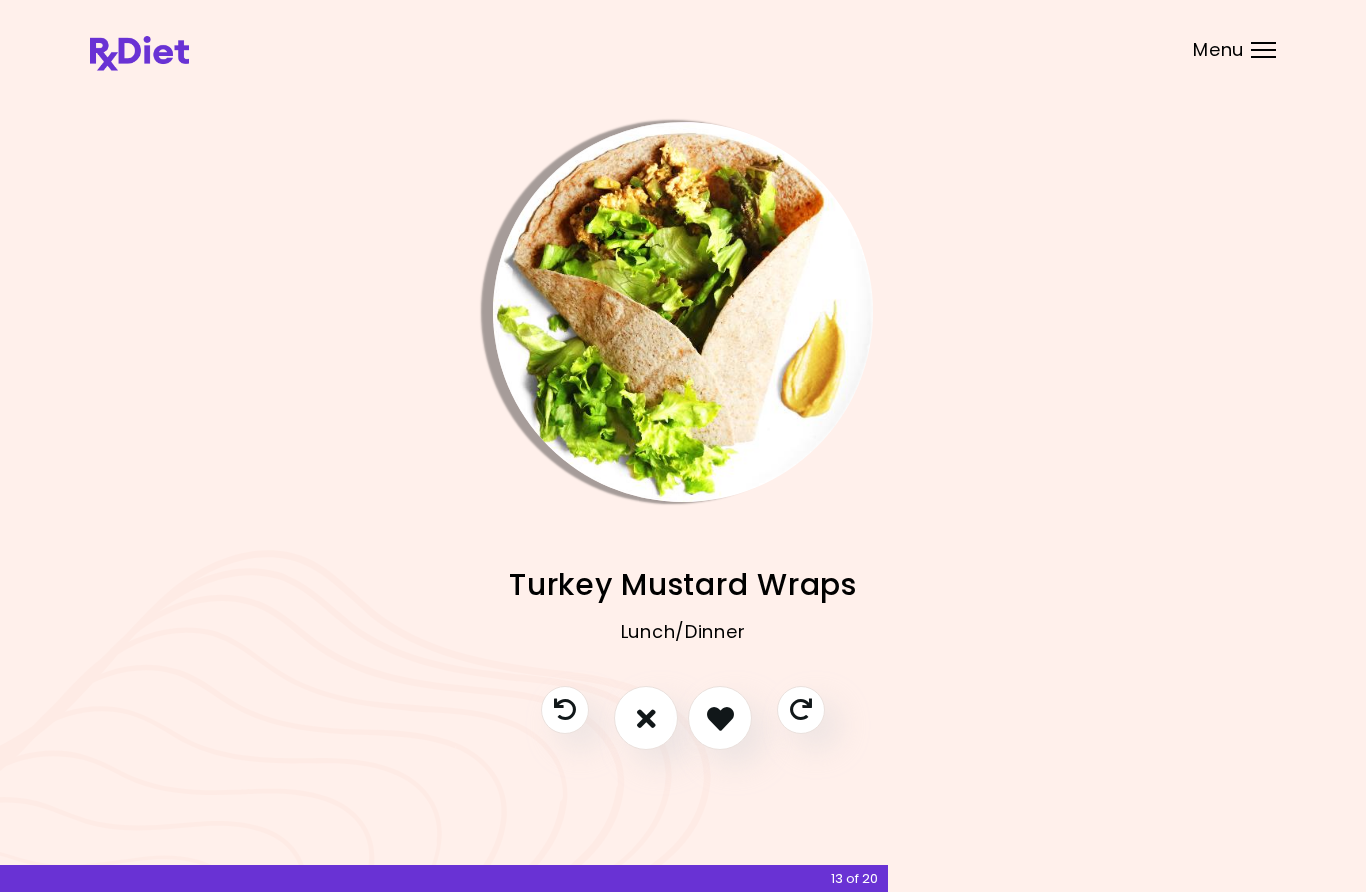 click at bounding box center (646, 718) 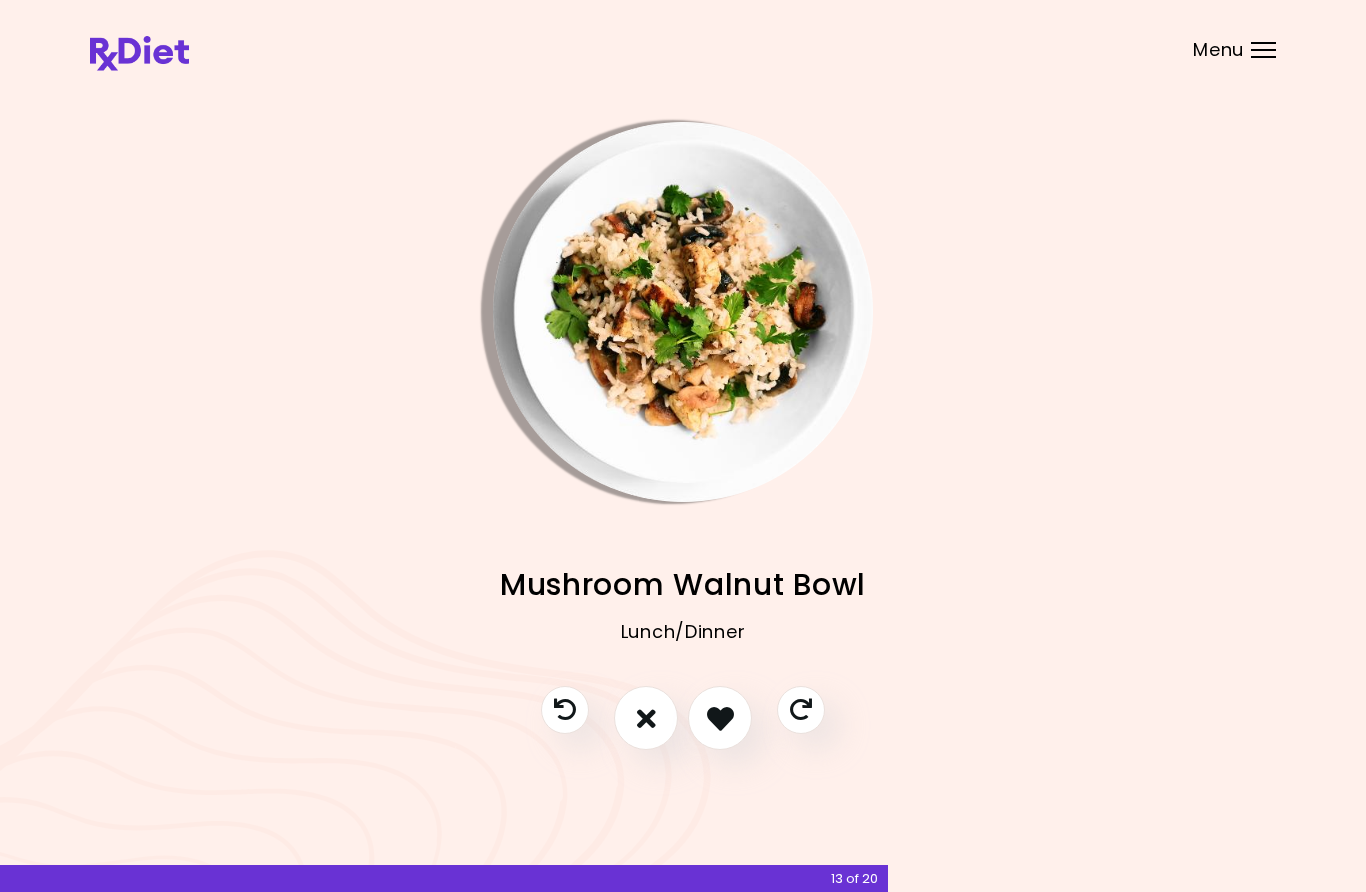 click at bounding box center [720, 718] 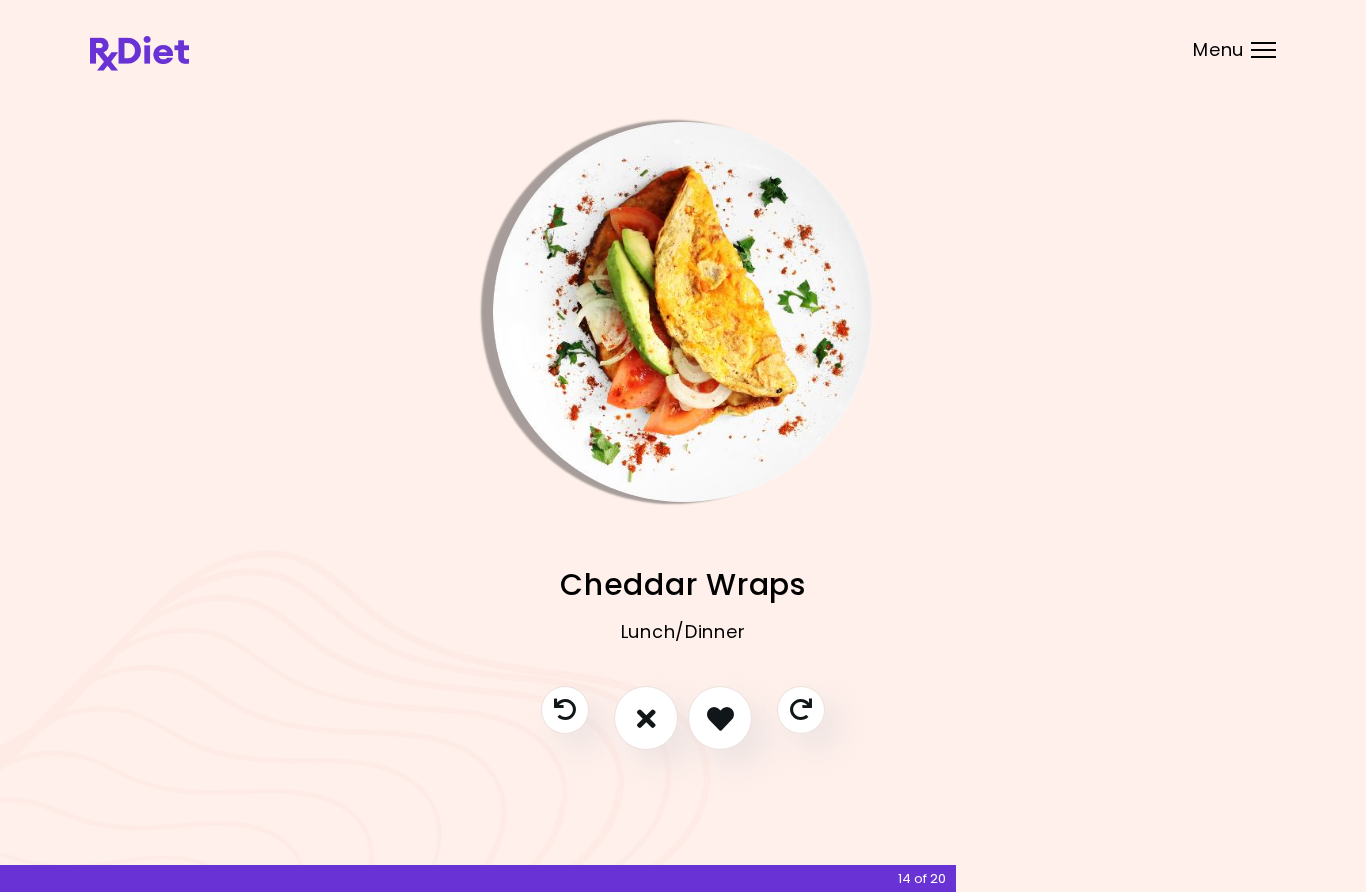 click at bounding box center (720, 718) 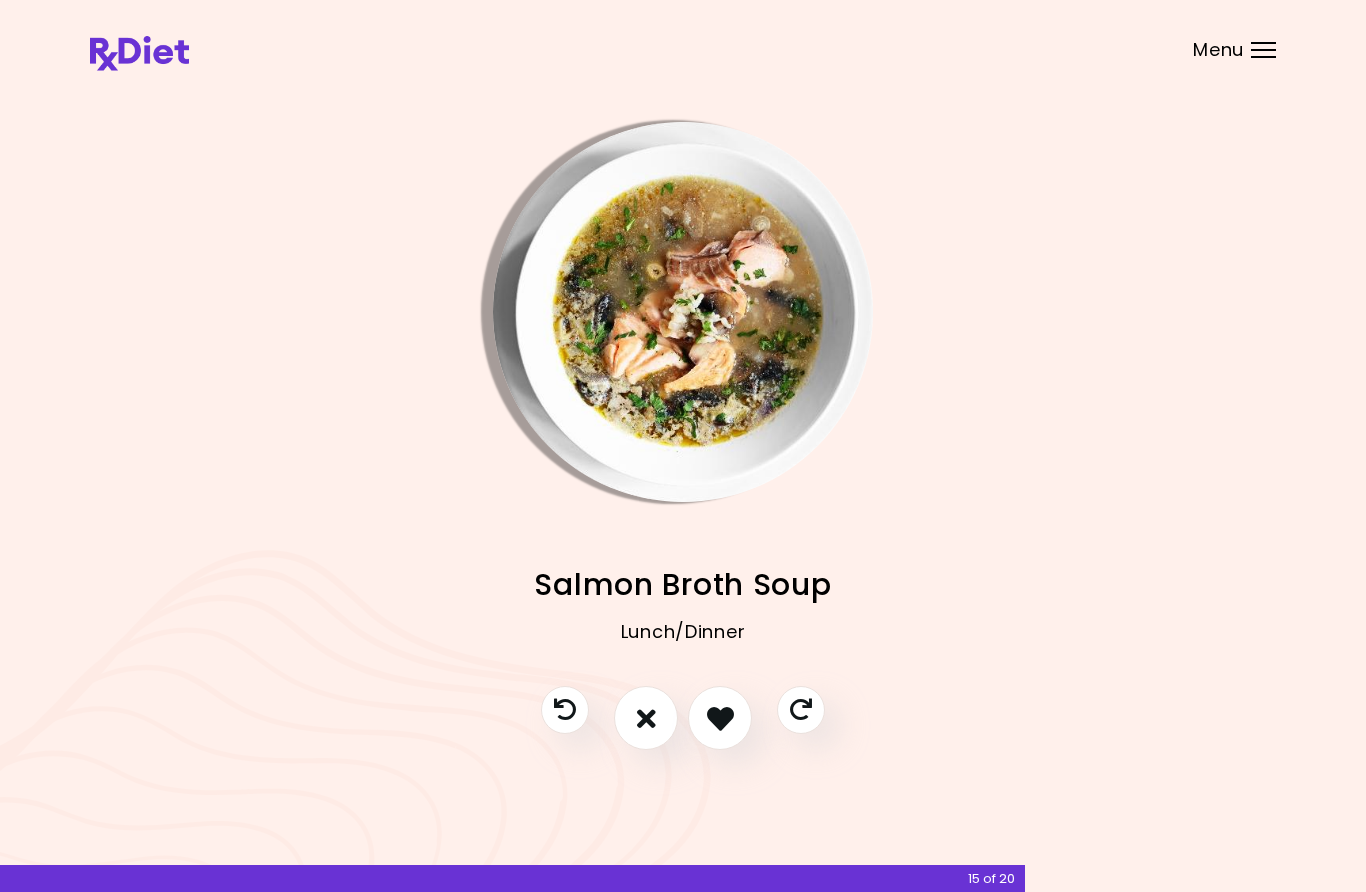 click at bounding box center (646, 718) 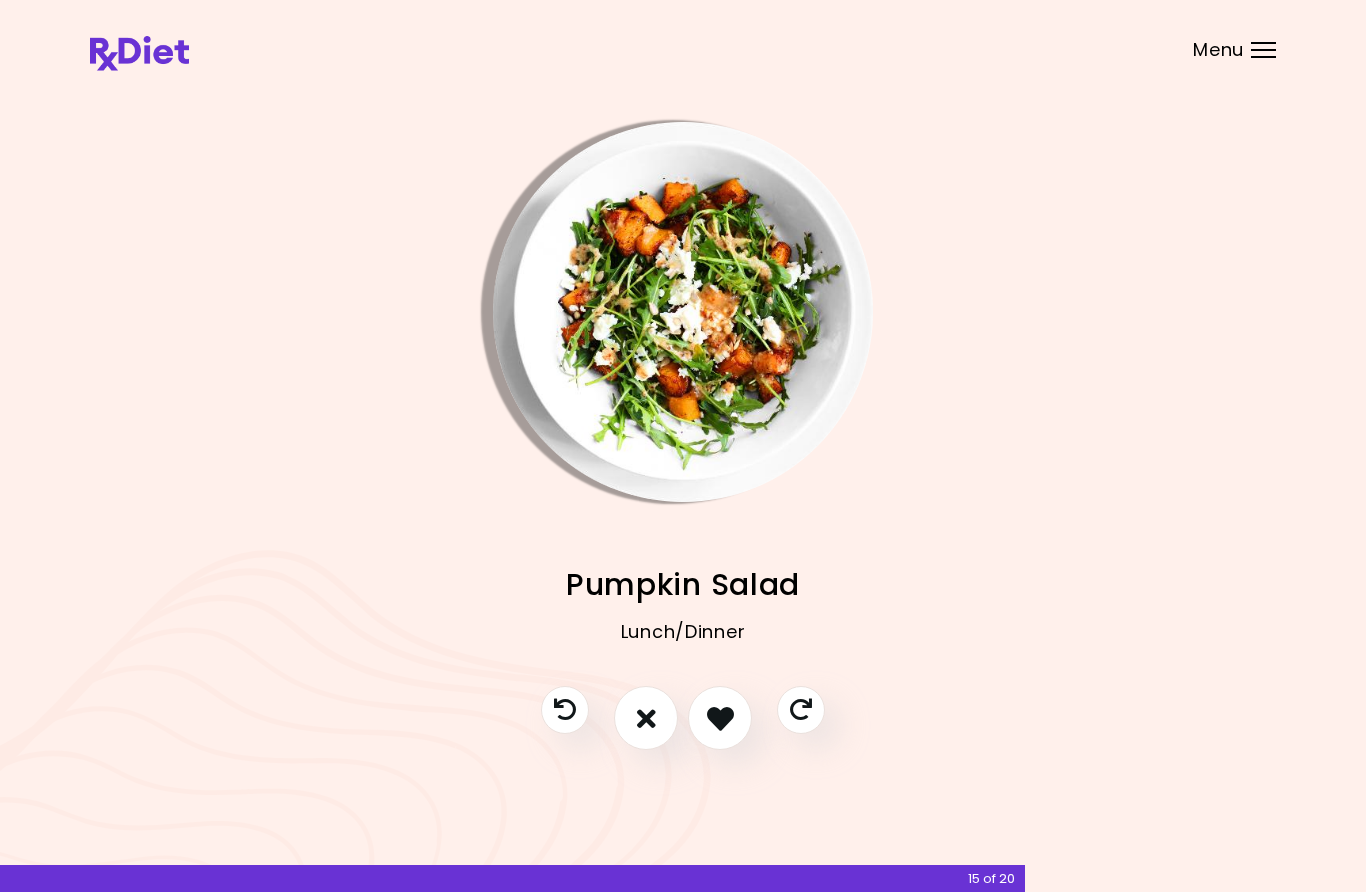 click at bounding box center [646, 718] 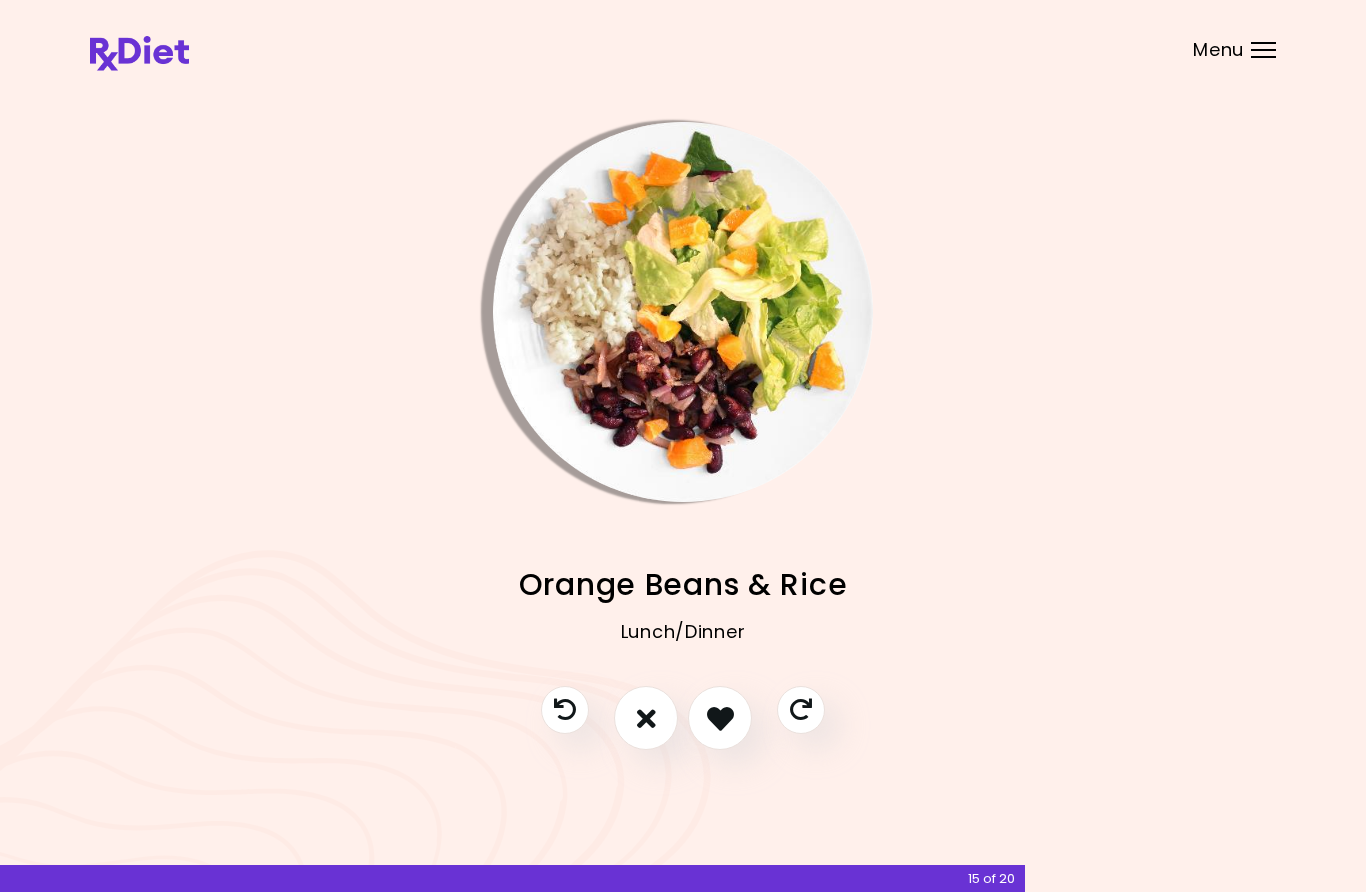 click at bounding box center (646, 718) 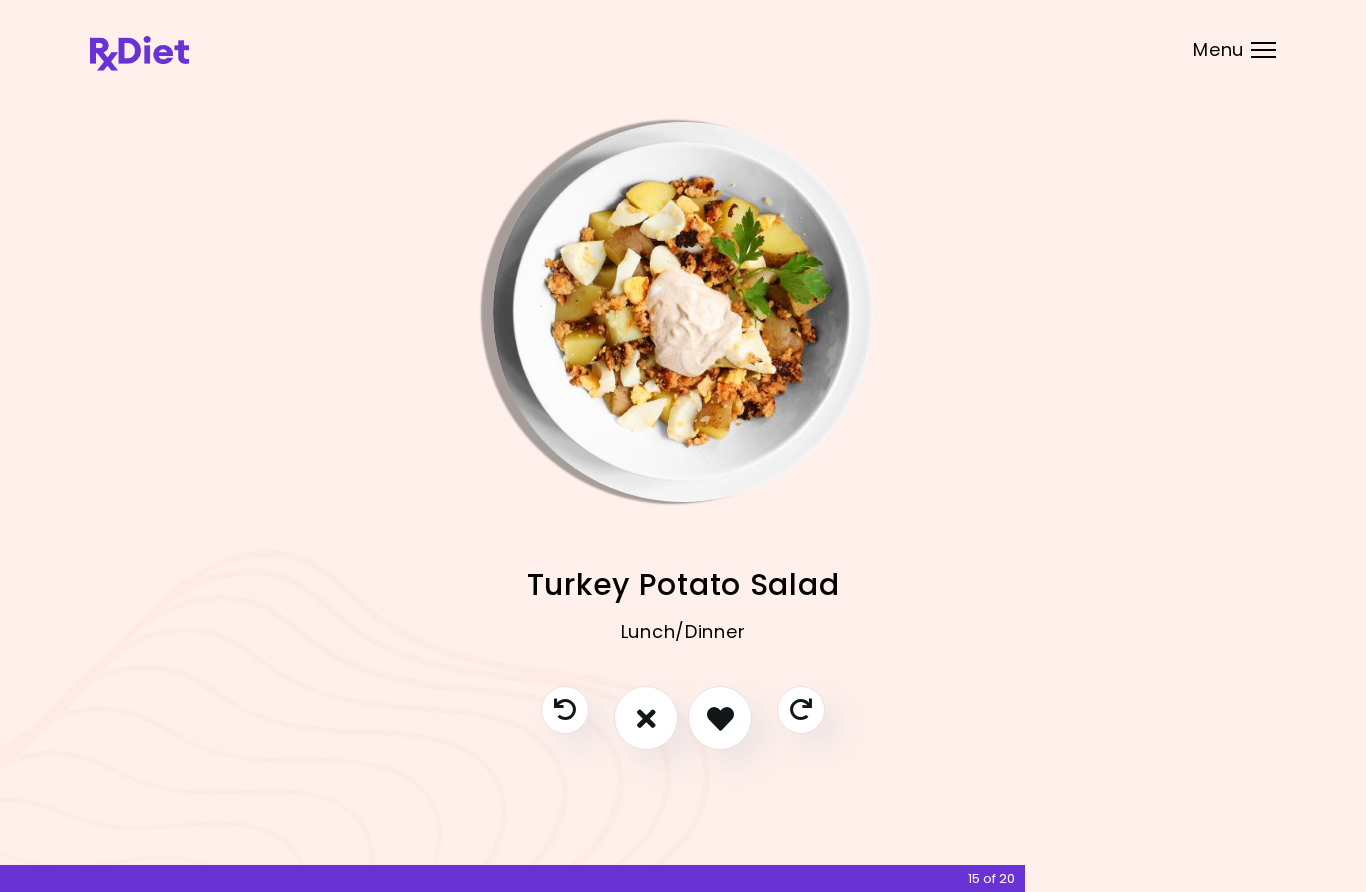 click at bounding box center [646, 718] 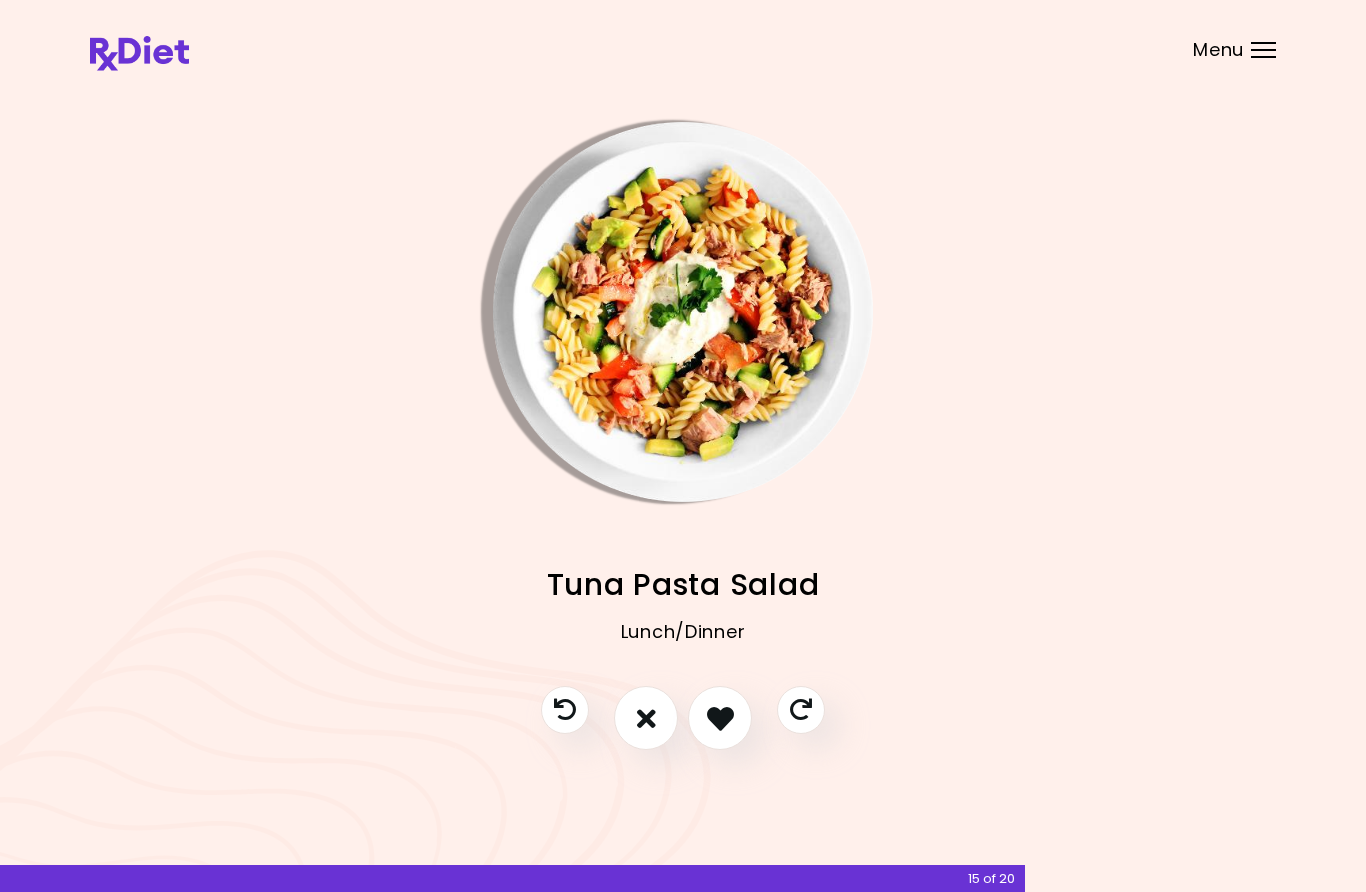 click at bounding box center [720, 718] 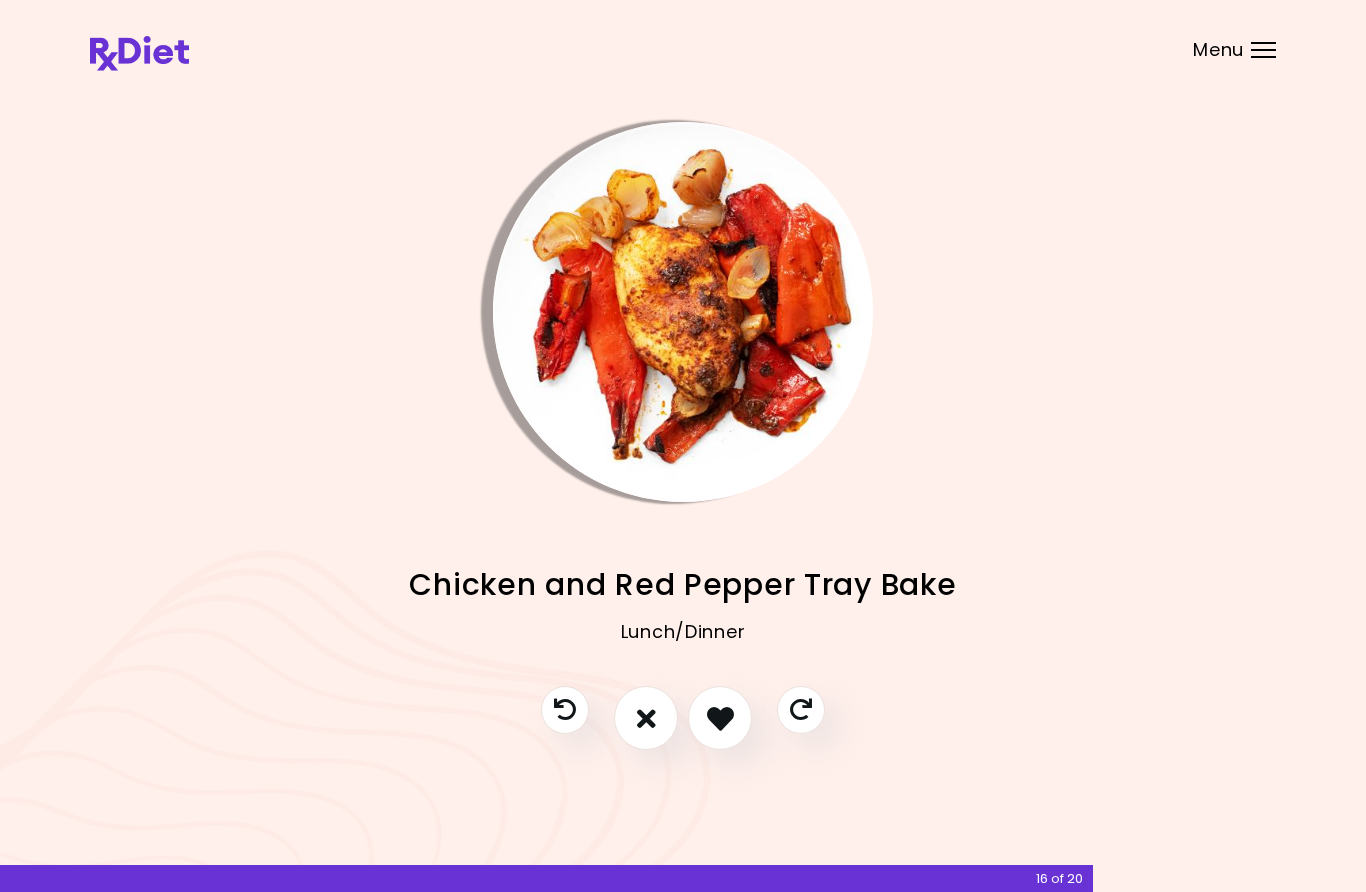 click at bounding box center (720, 718) 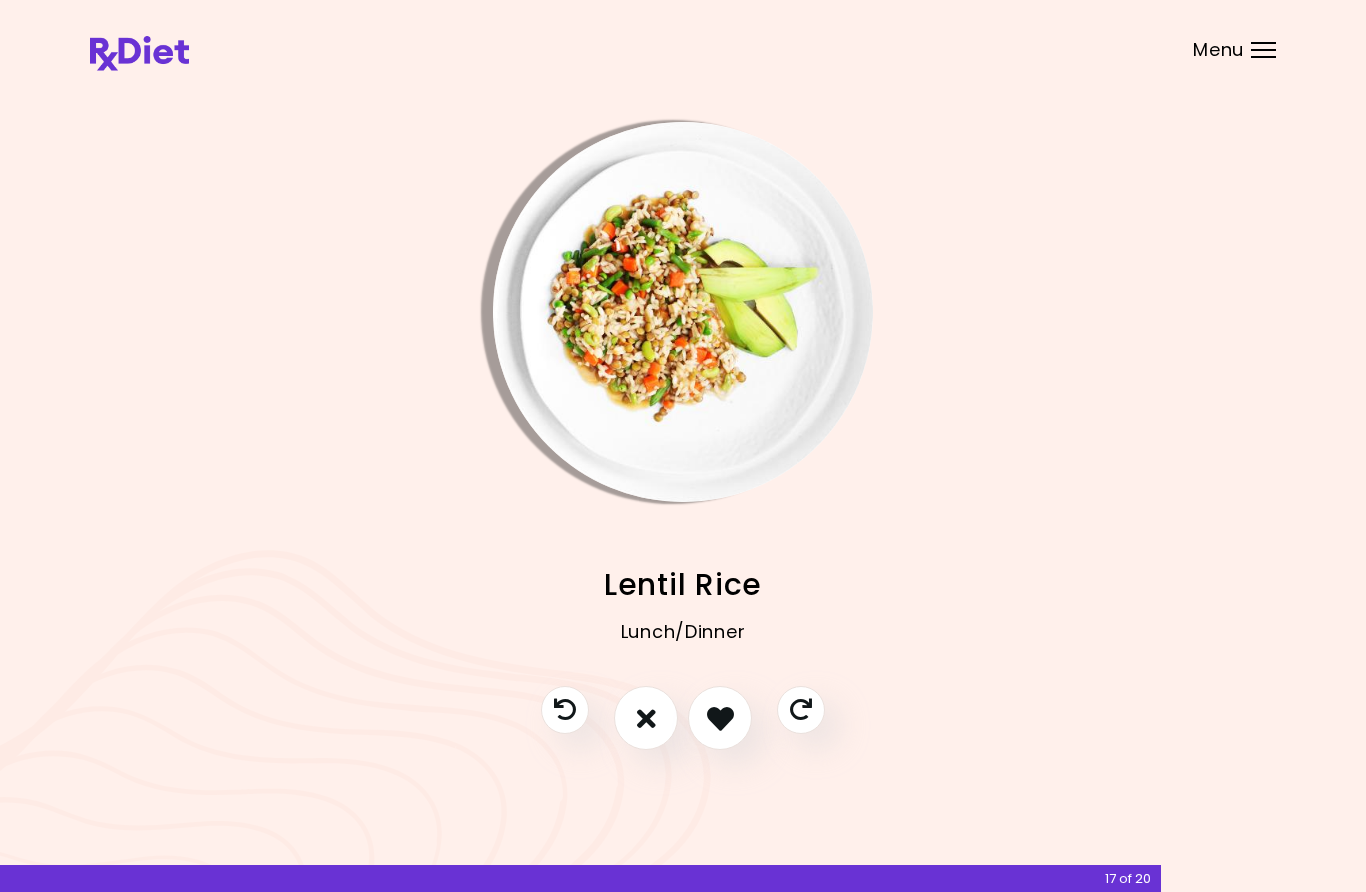 click at bounding box center [720, 718] 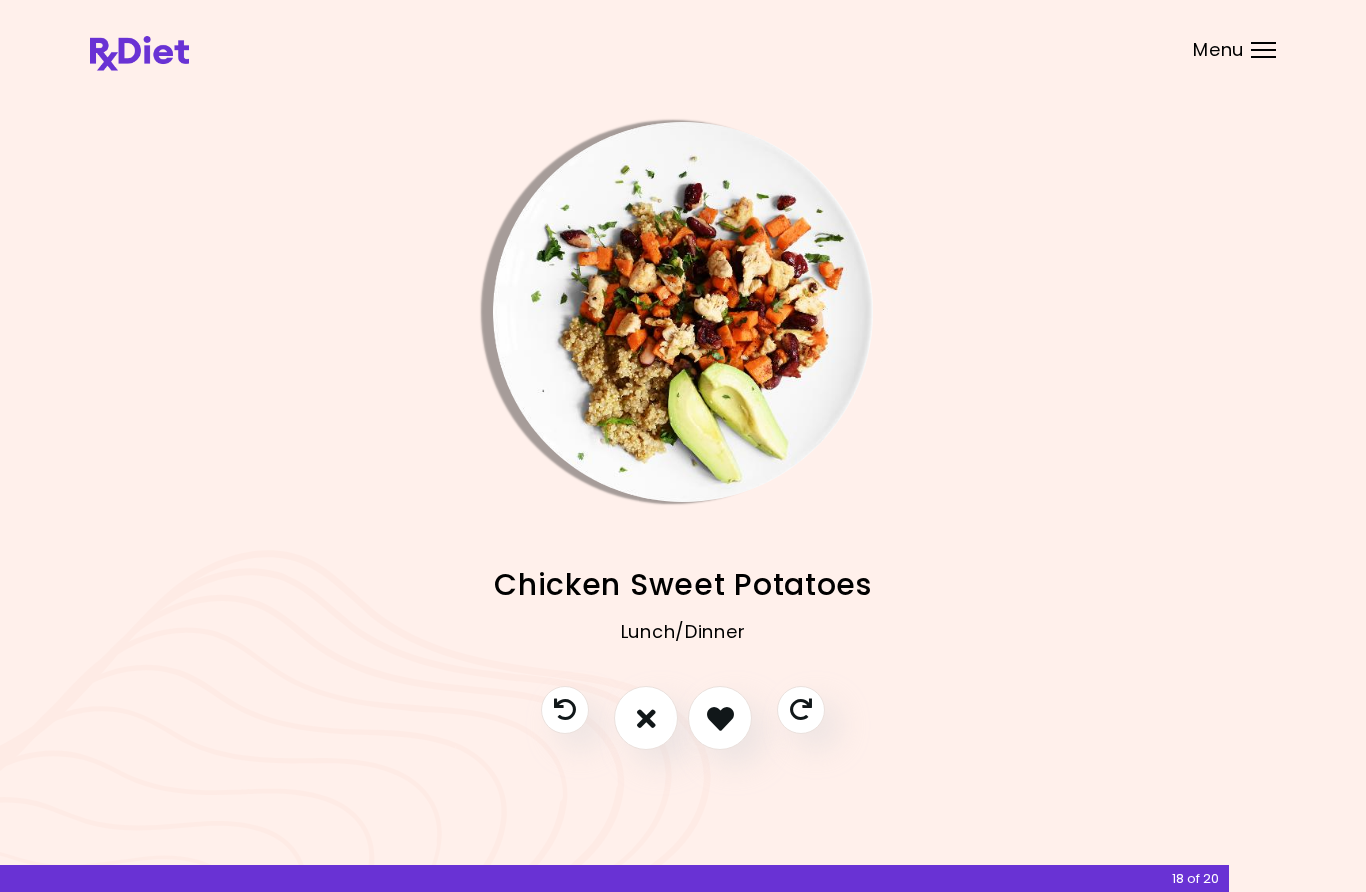 click at bounding box center (646, 718) 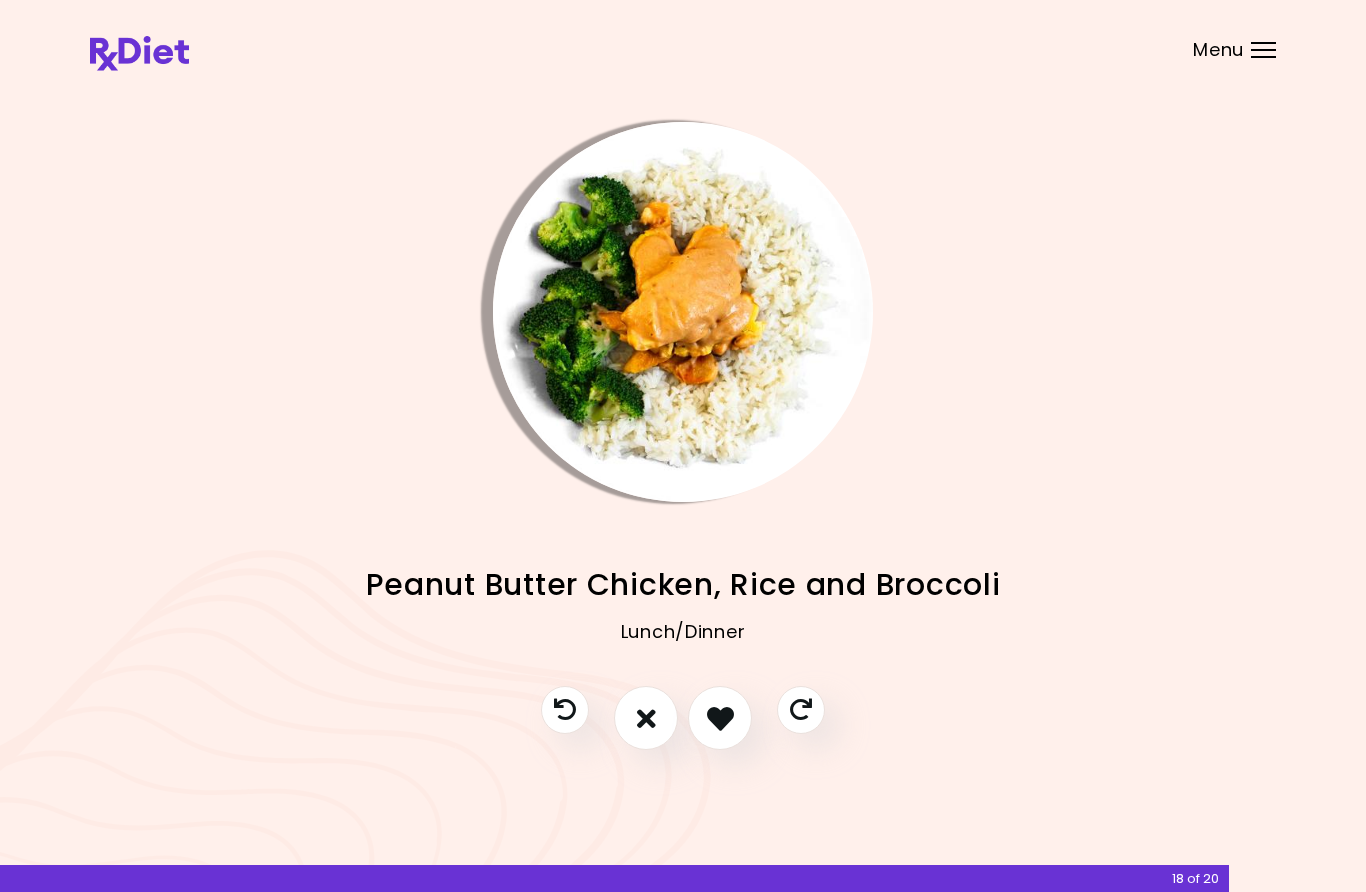 click at bounding box center [720, 718] 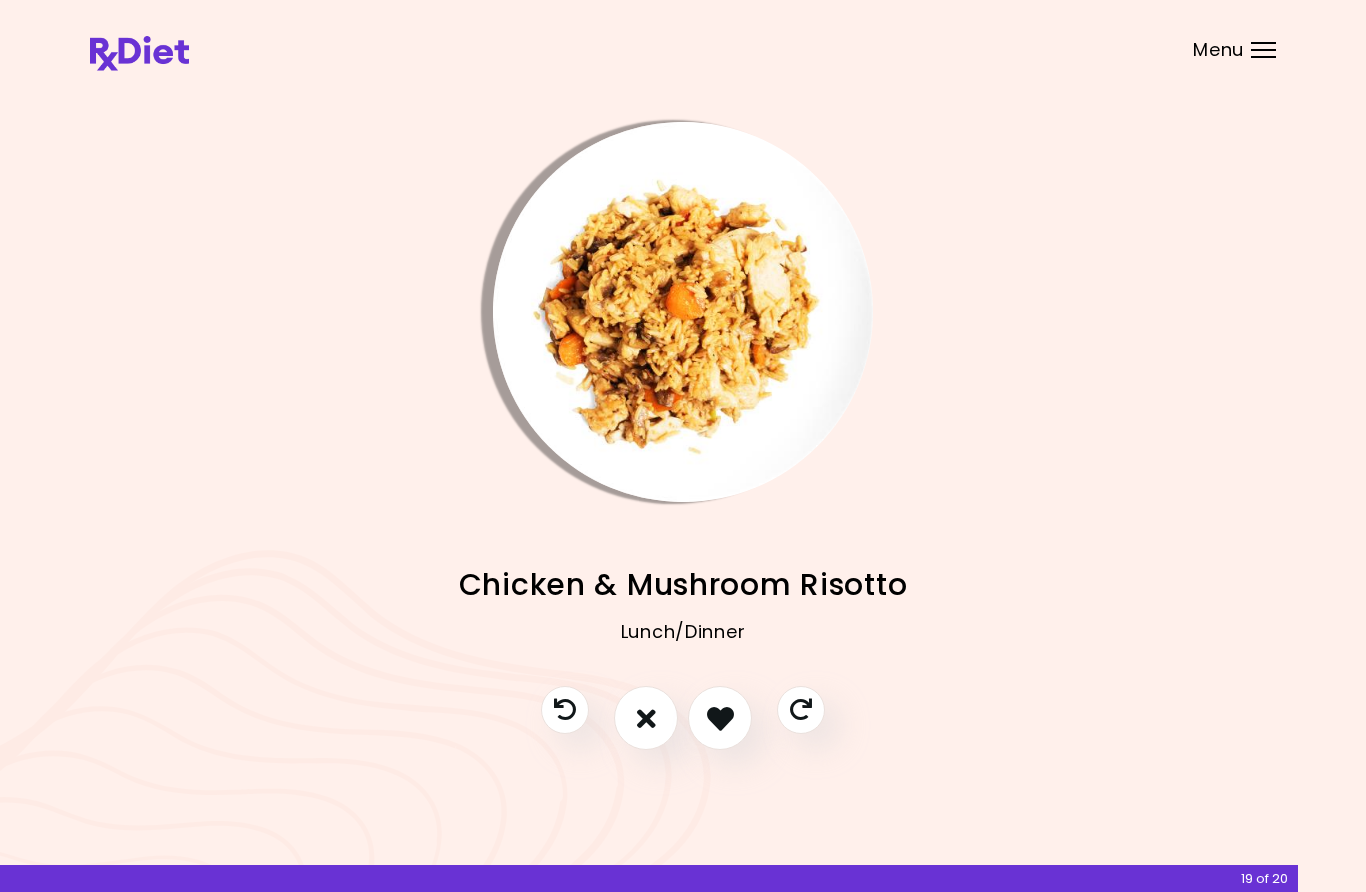 click at bounding box center (720, 718) 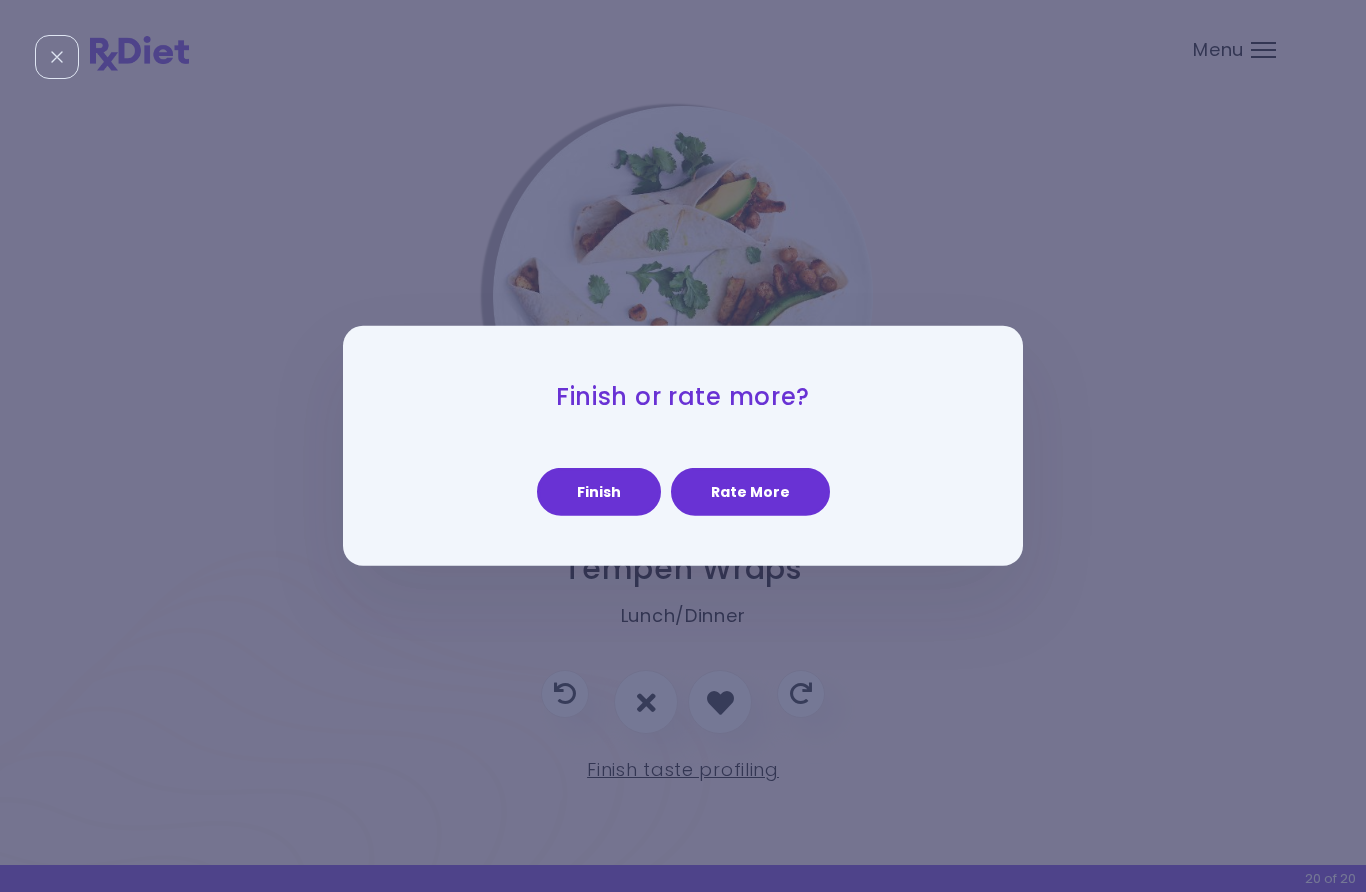 click on "Finish or rate more? Finish Rate More" at bounding box center [683, 446] 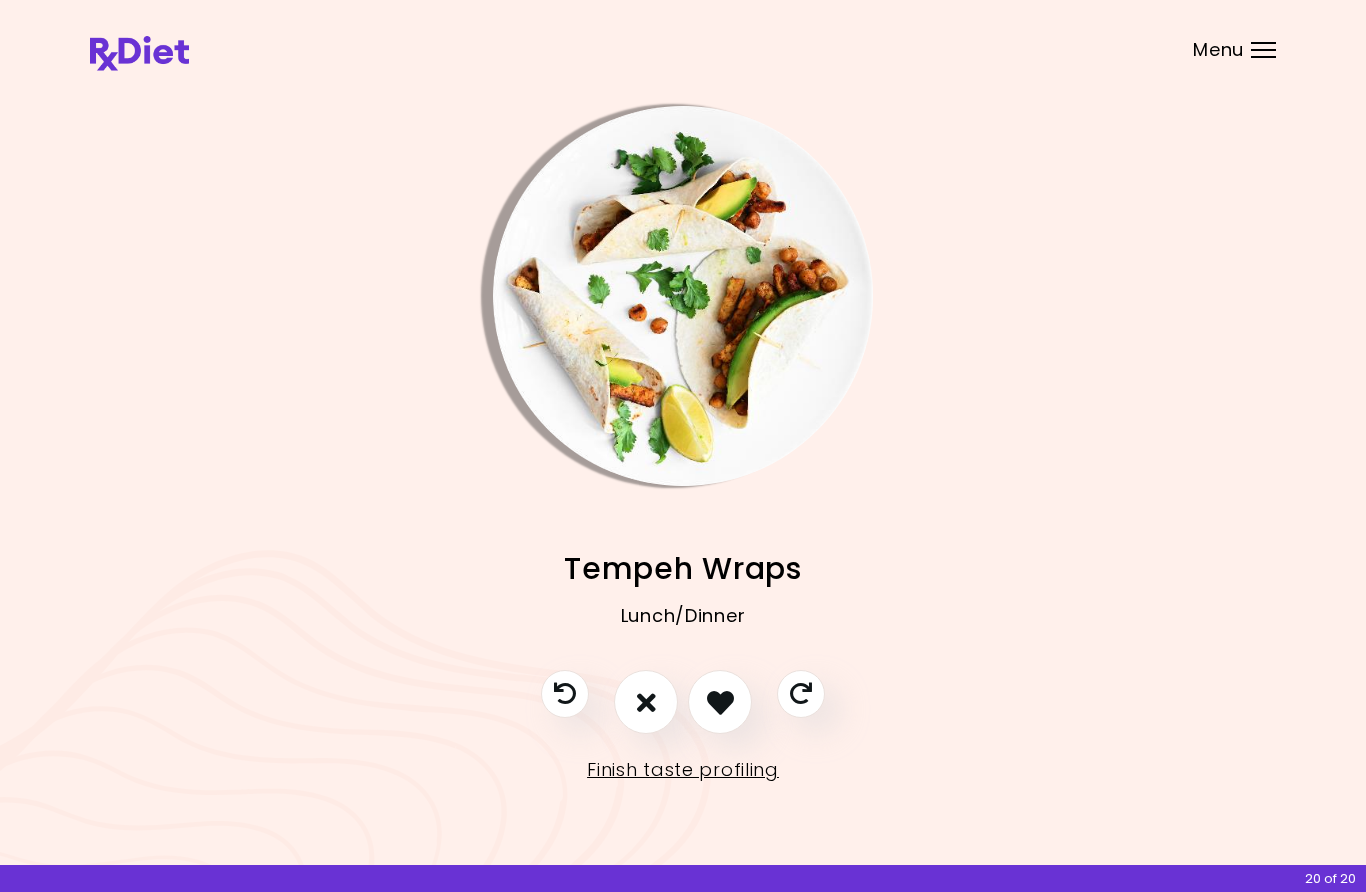 click at bounding box center [646, 702] 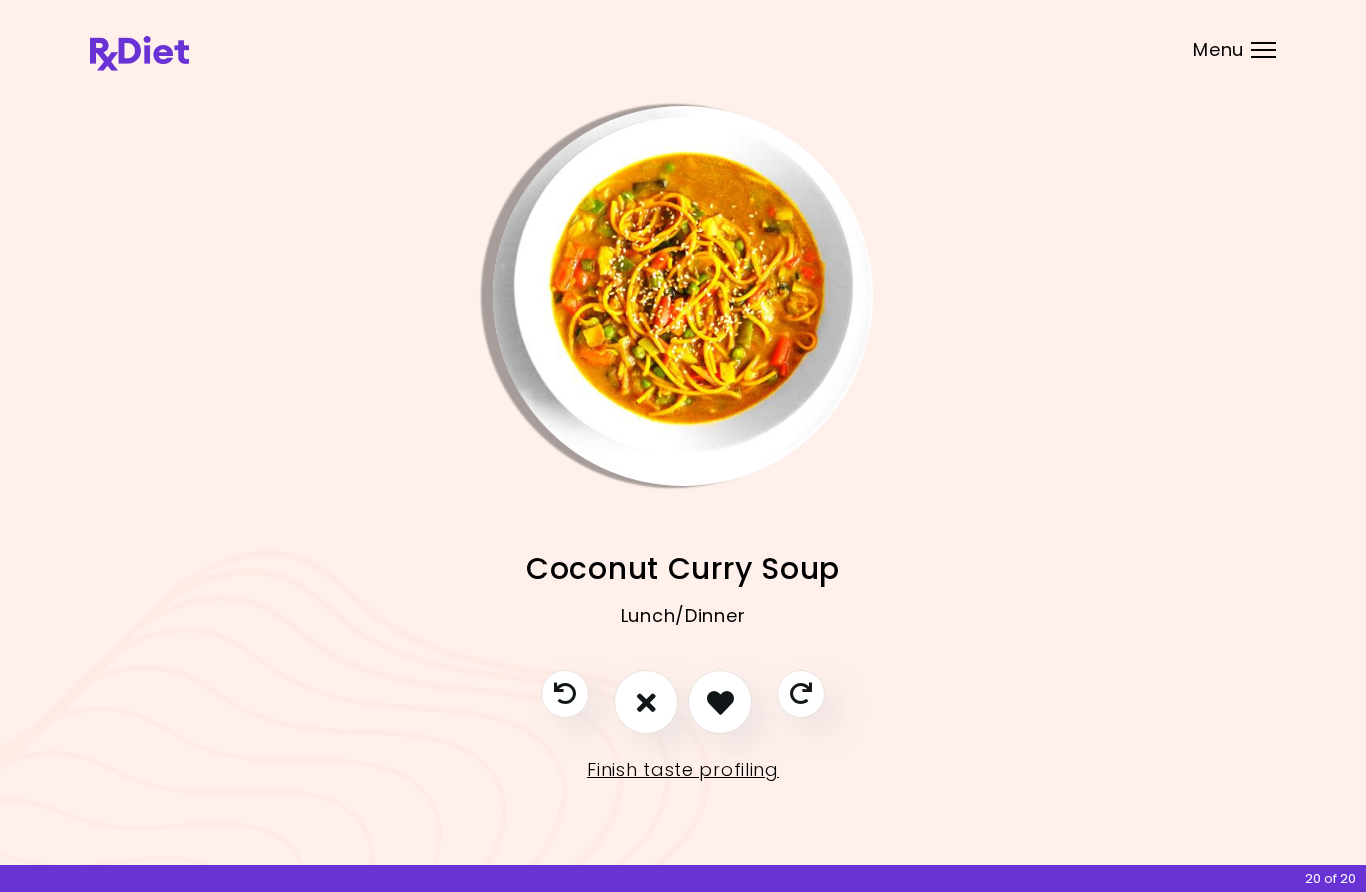 click at bounding box center (646, 702) 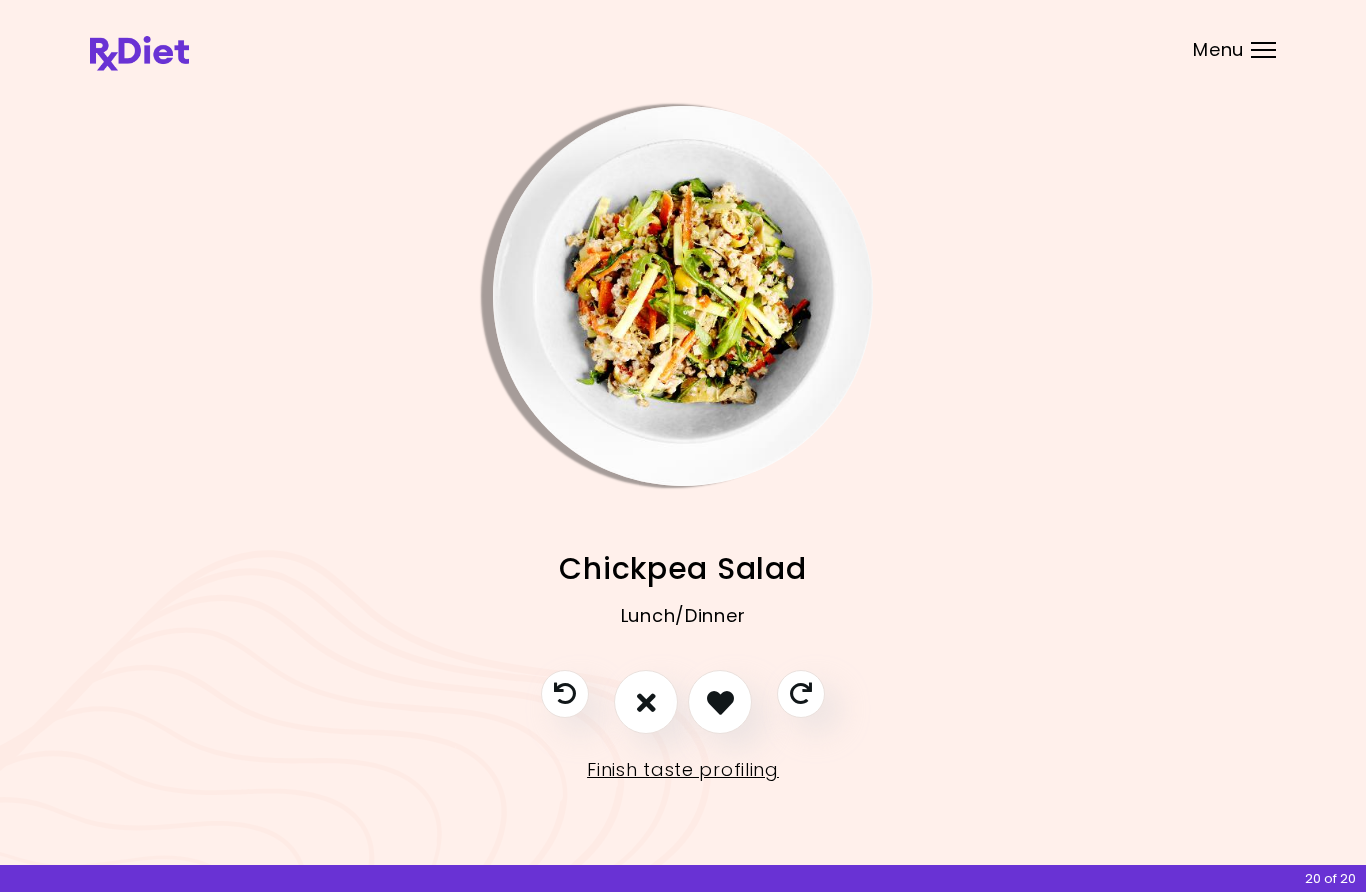click at bounding box center (720, 702) 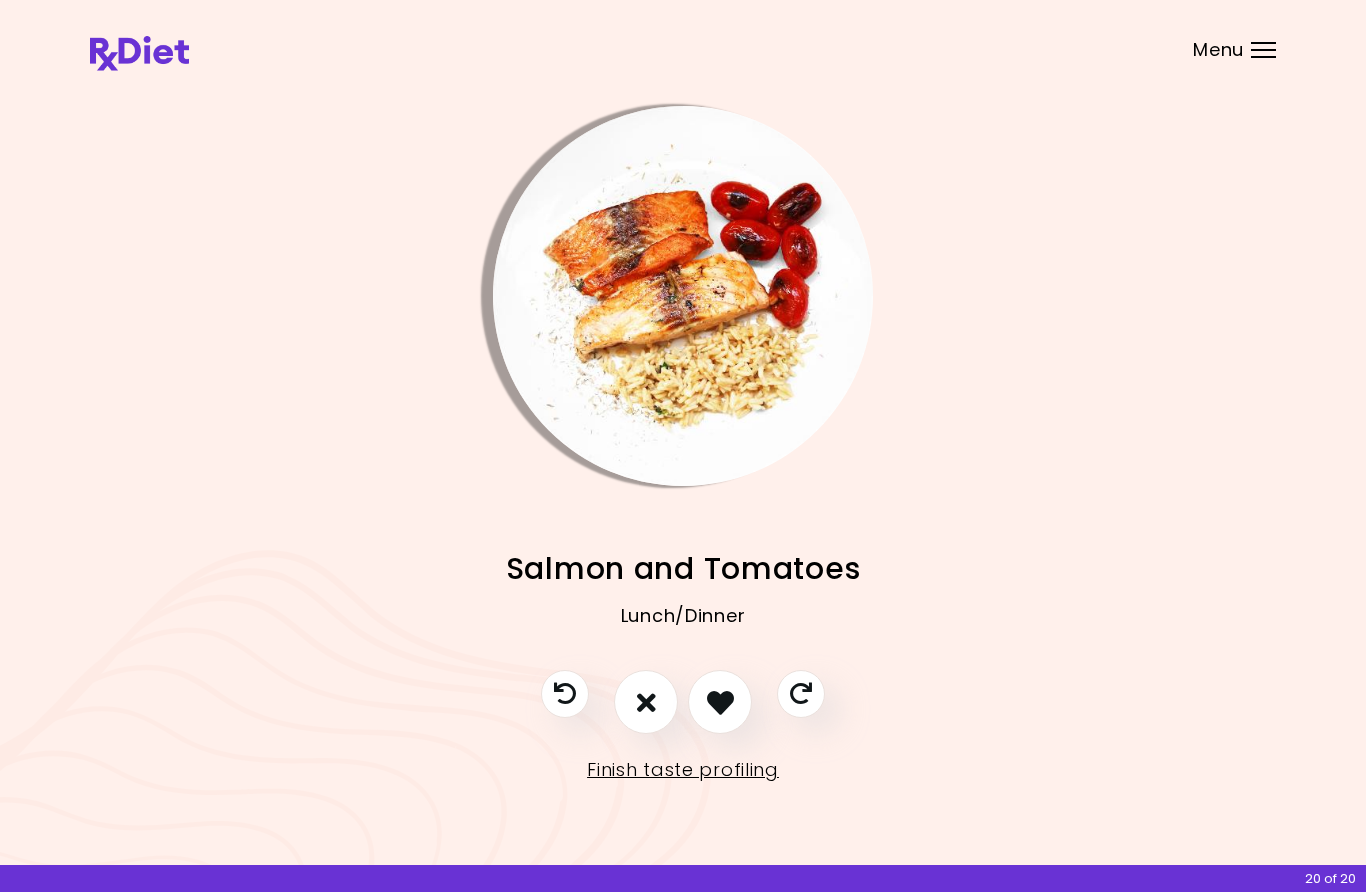 click at bounding box center [720, 702] 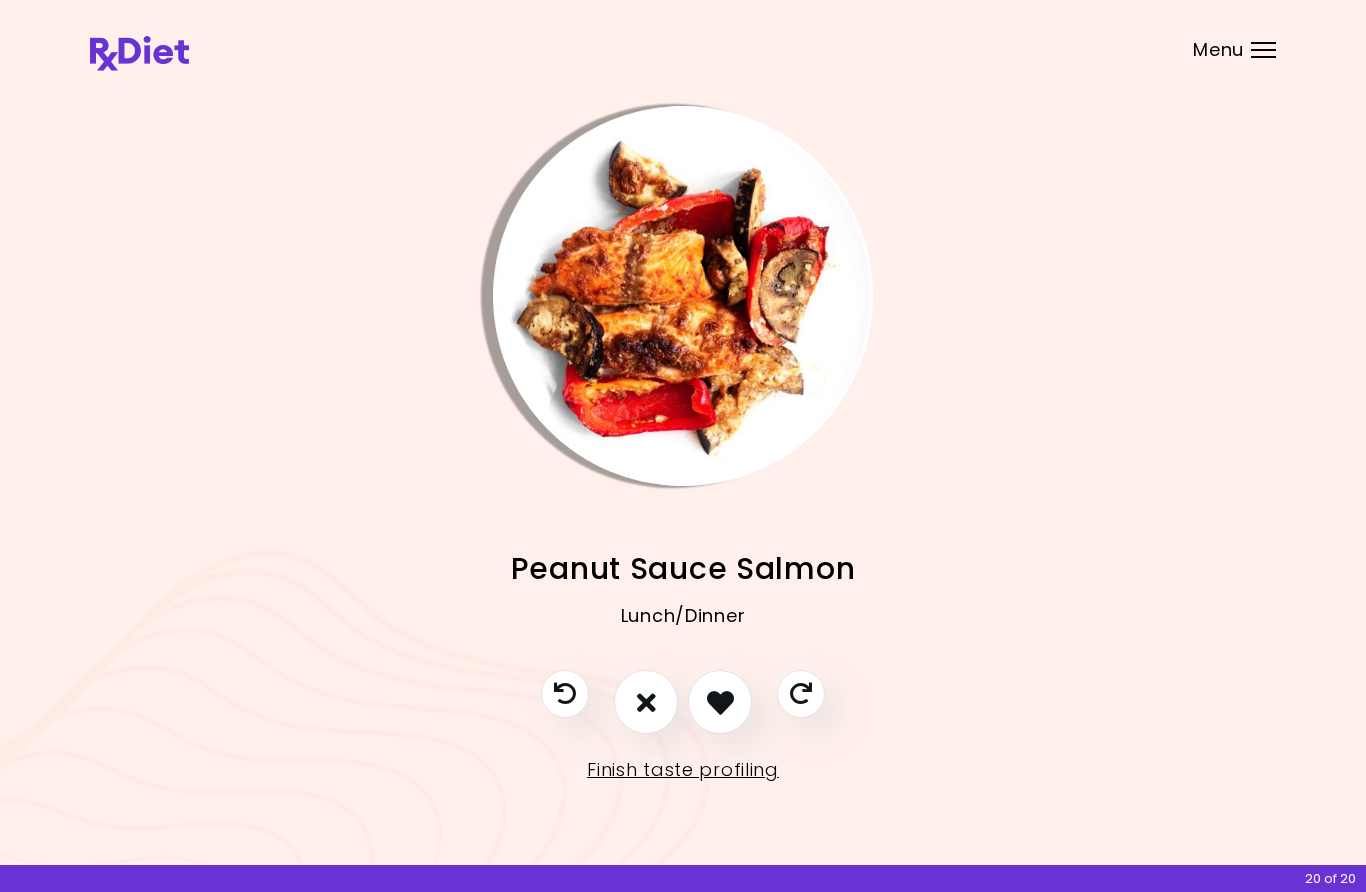 click at bounding box center [720, 702] 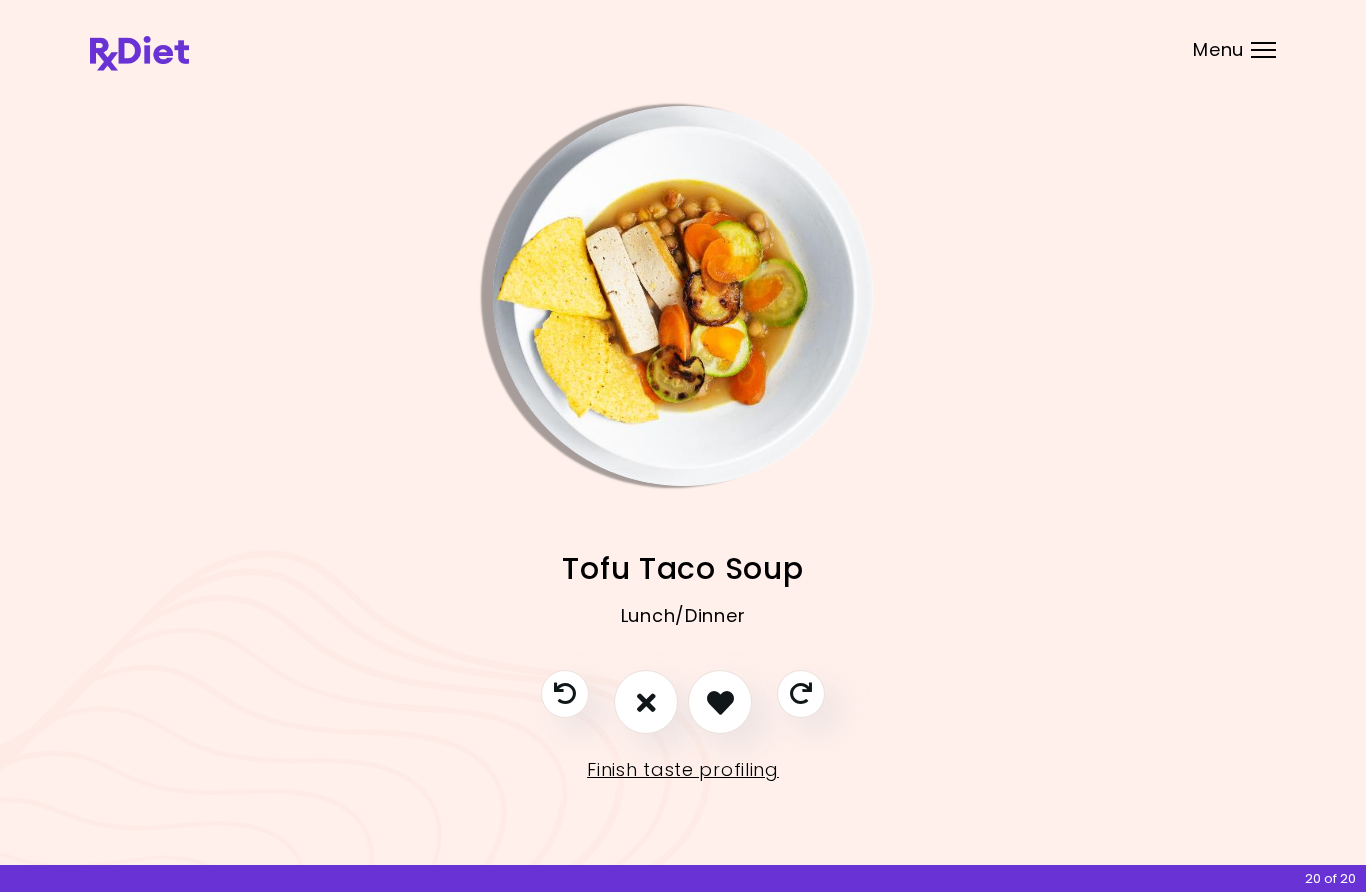 click on "Finish taste profiling" at bounding box center [683, 770] 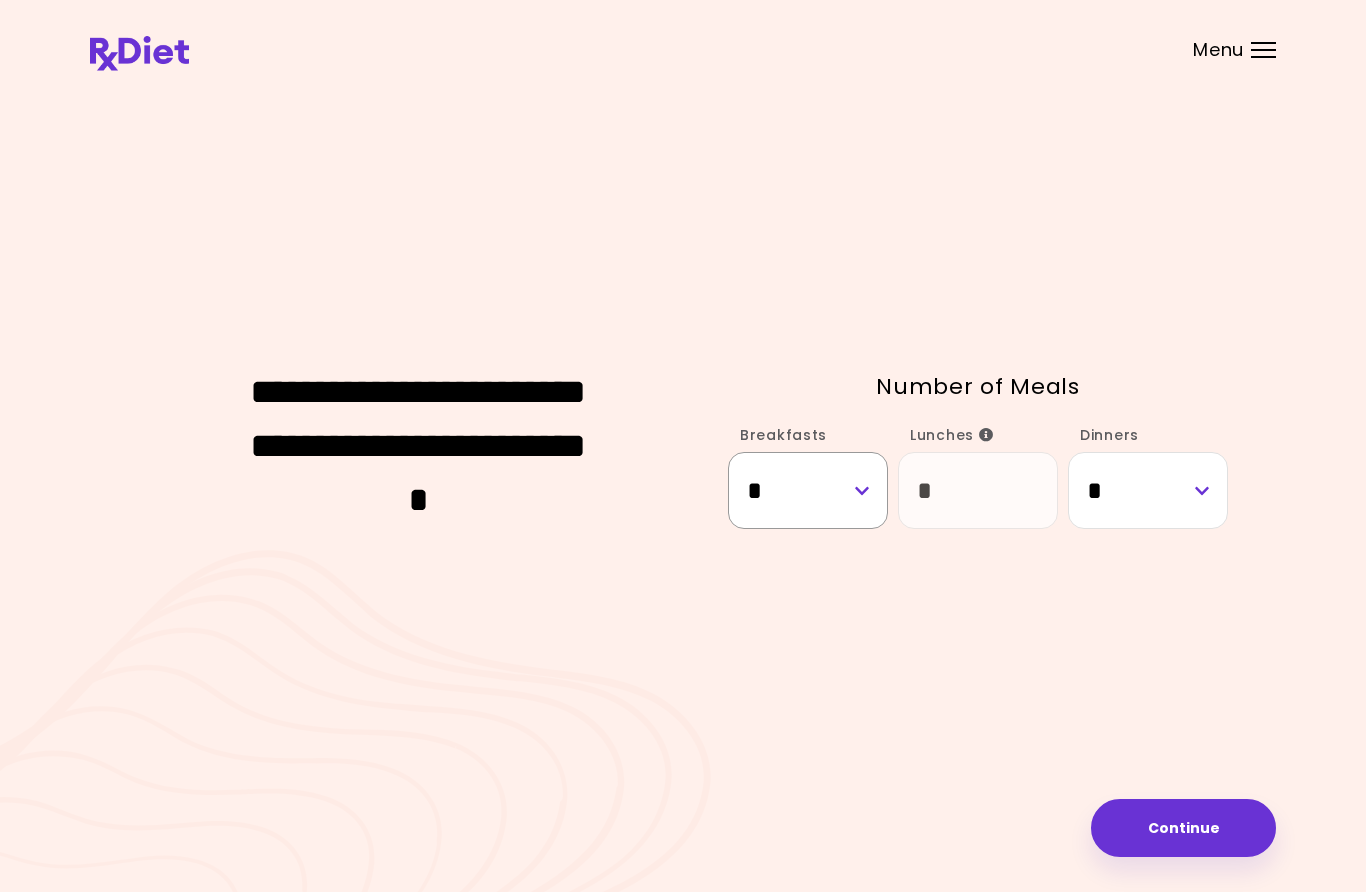 click on "* * *" at bounding box center [808, 490] 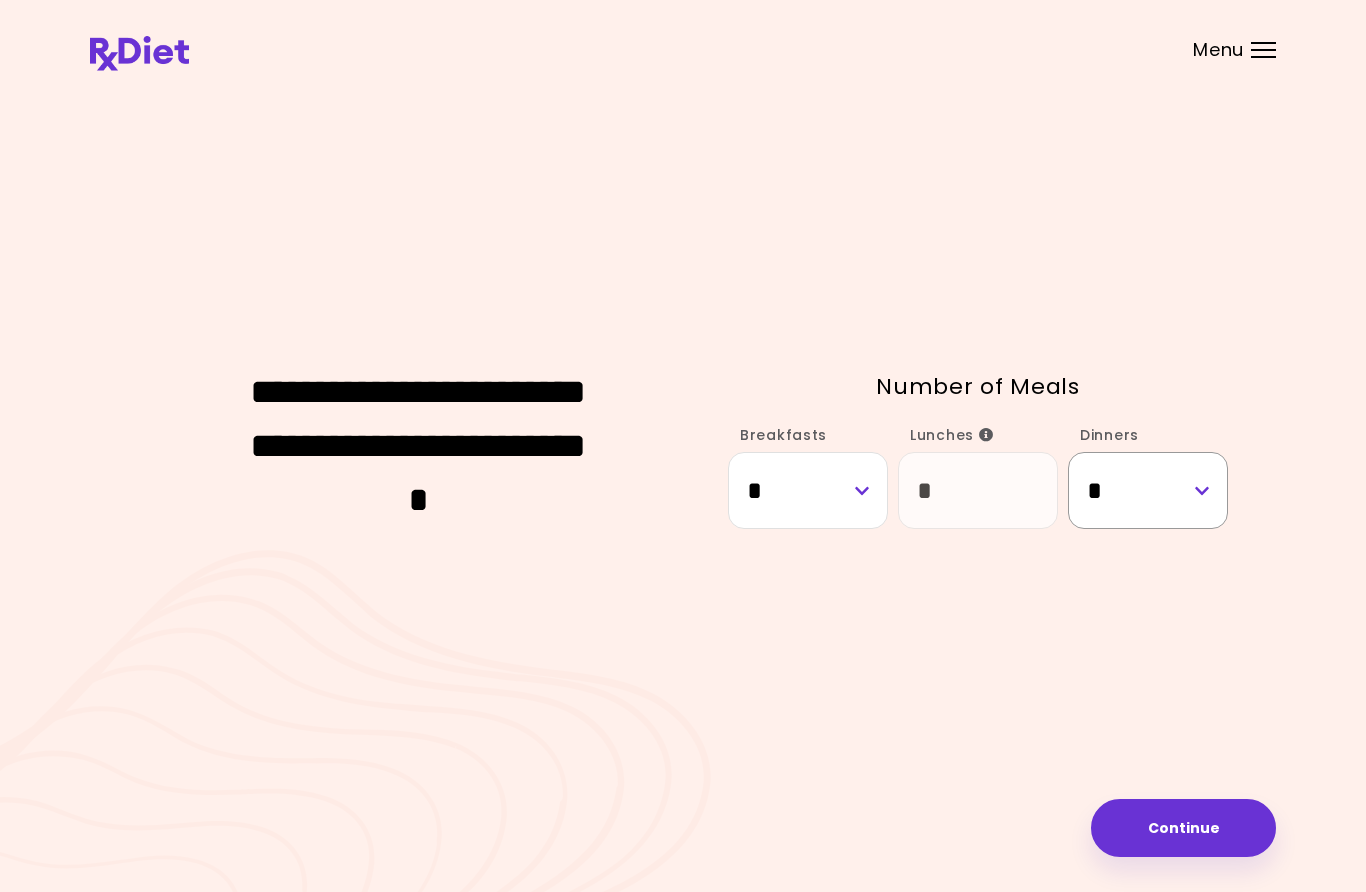 click on "* * *" at bounding box center (1148, 490) 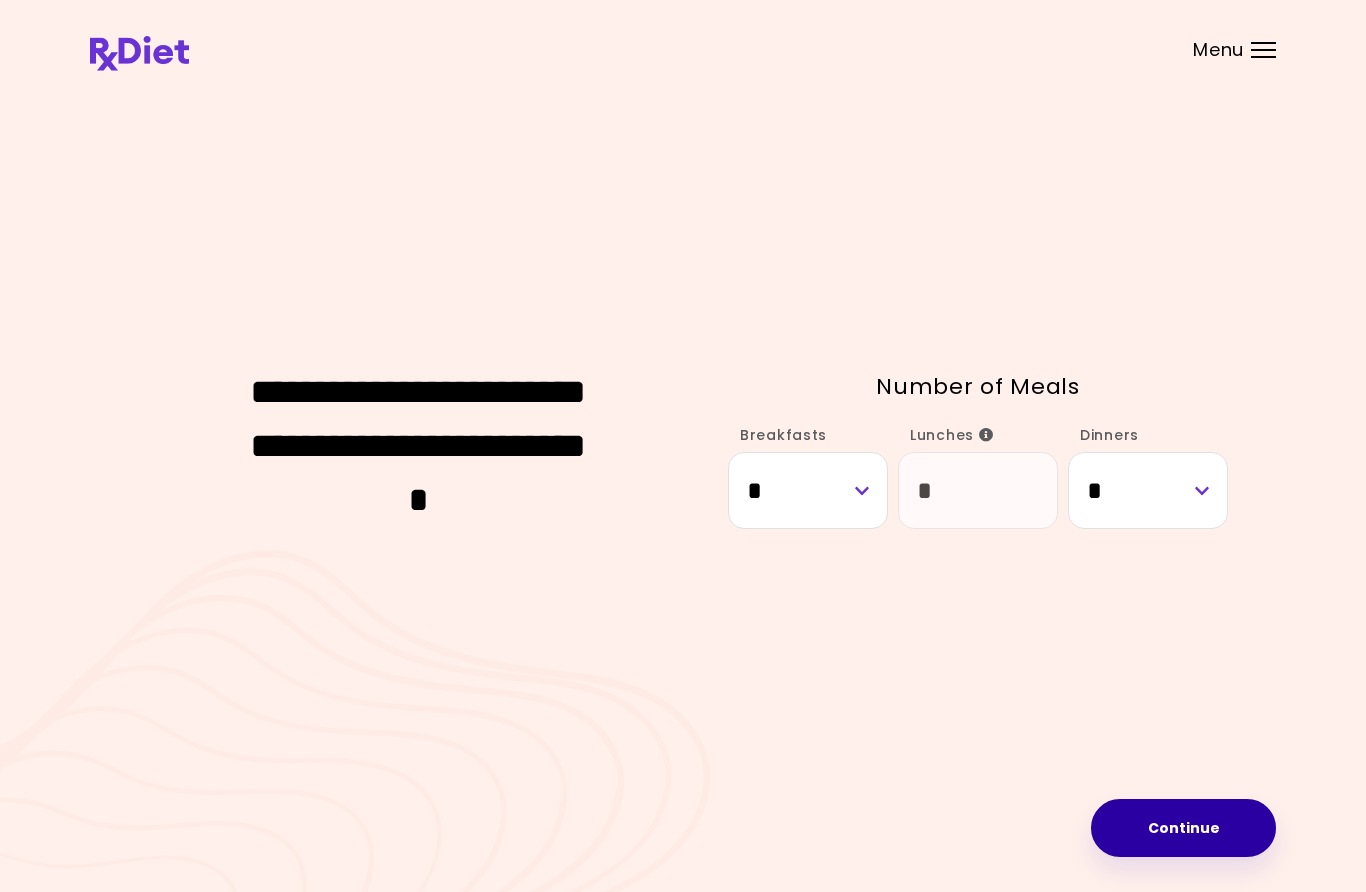 click on "**********" at bounding box center [683, 446] 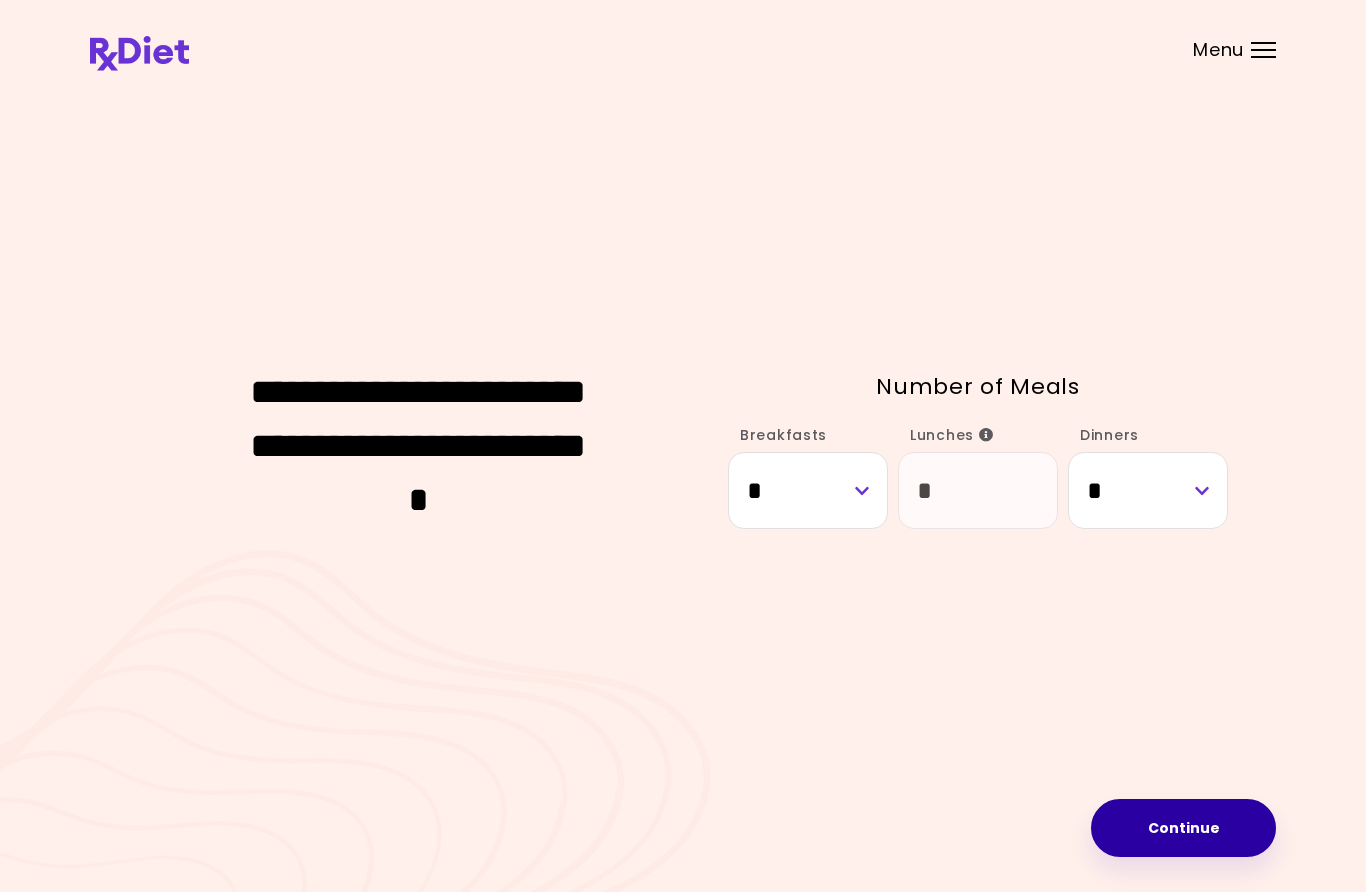 click on "**********" at bounding box center (683, 446) 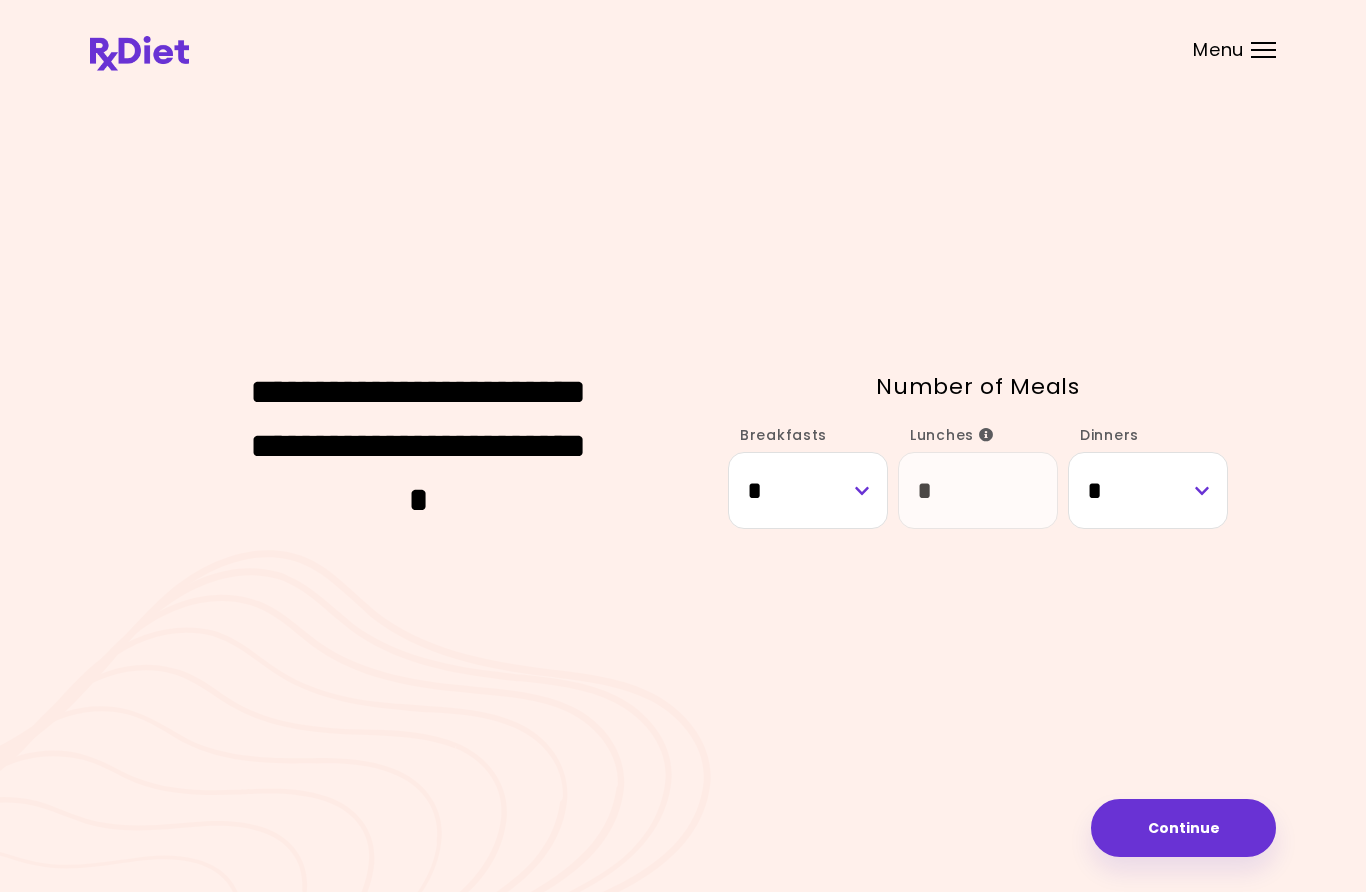click on "**********" at bounding box center [683, 446] 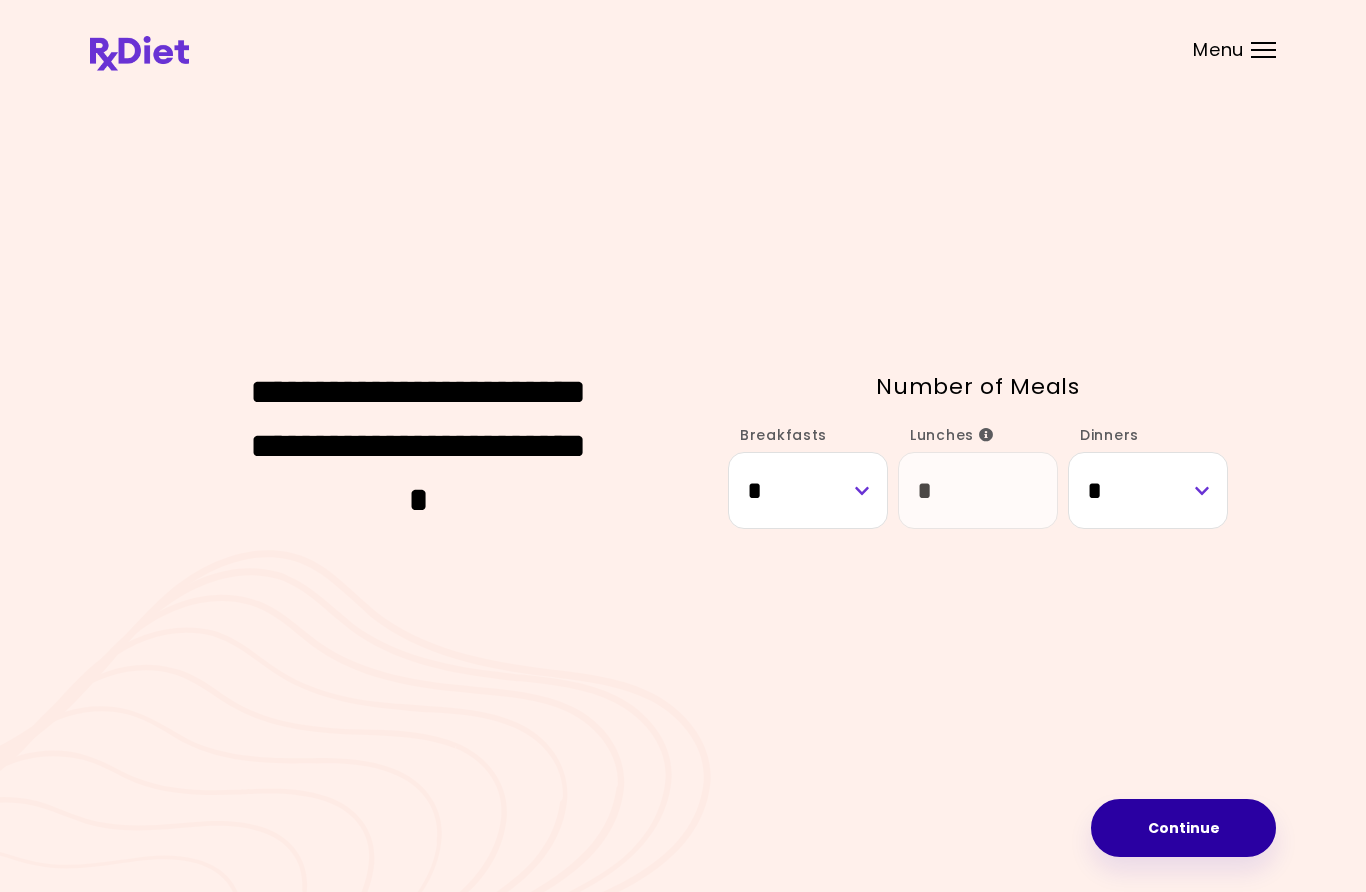 click on "**********" at bounding box center [683, 446] 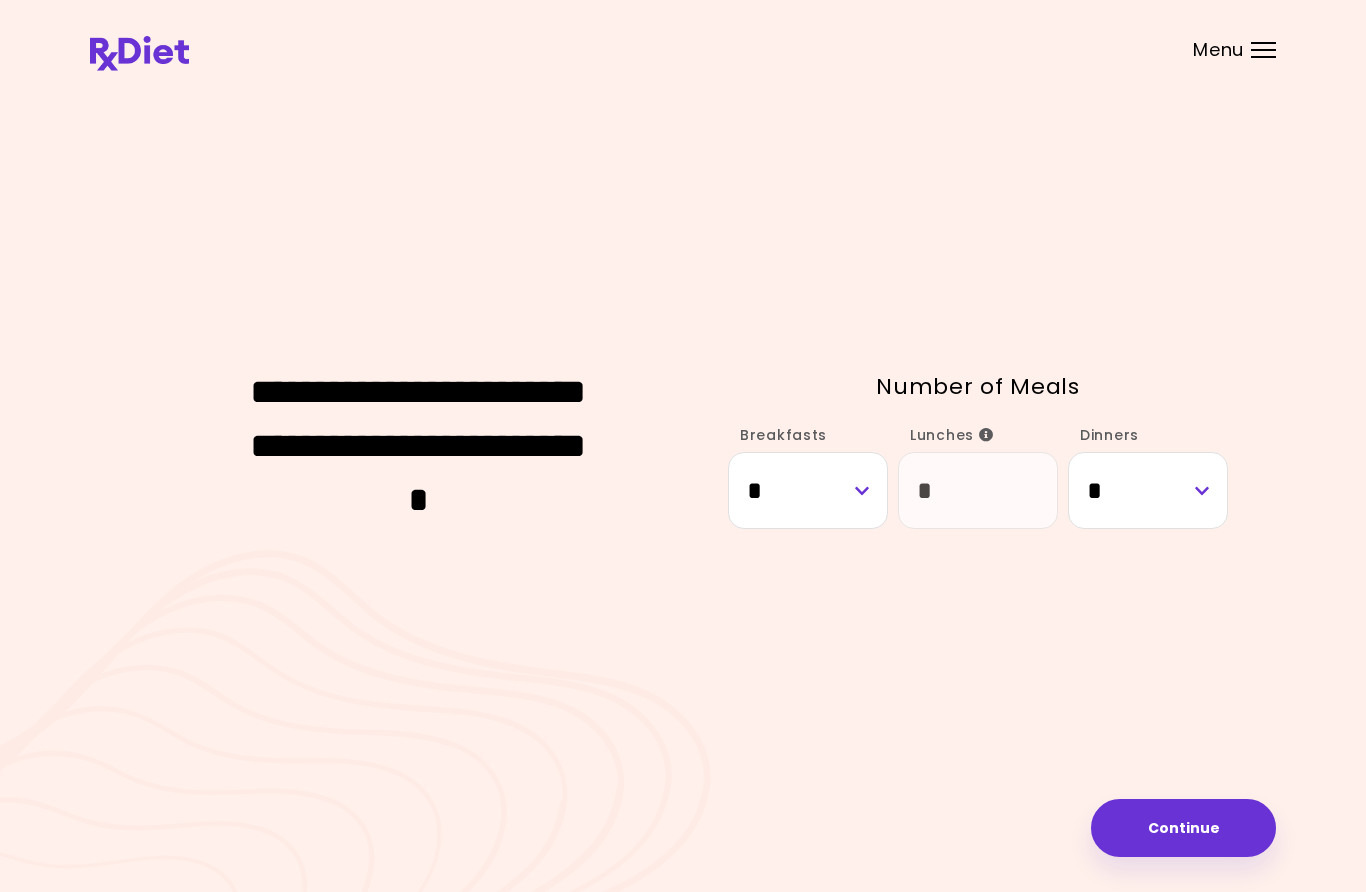 click on "**********" at bounding box center (683, 446) 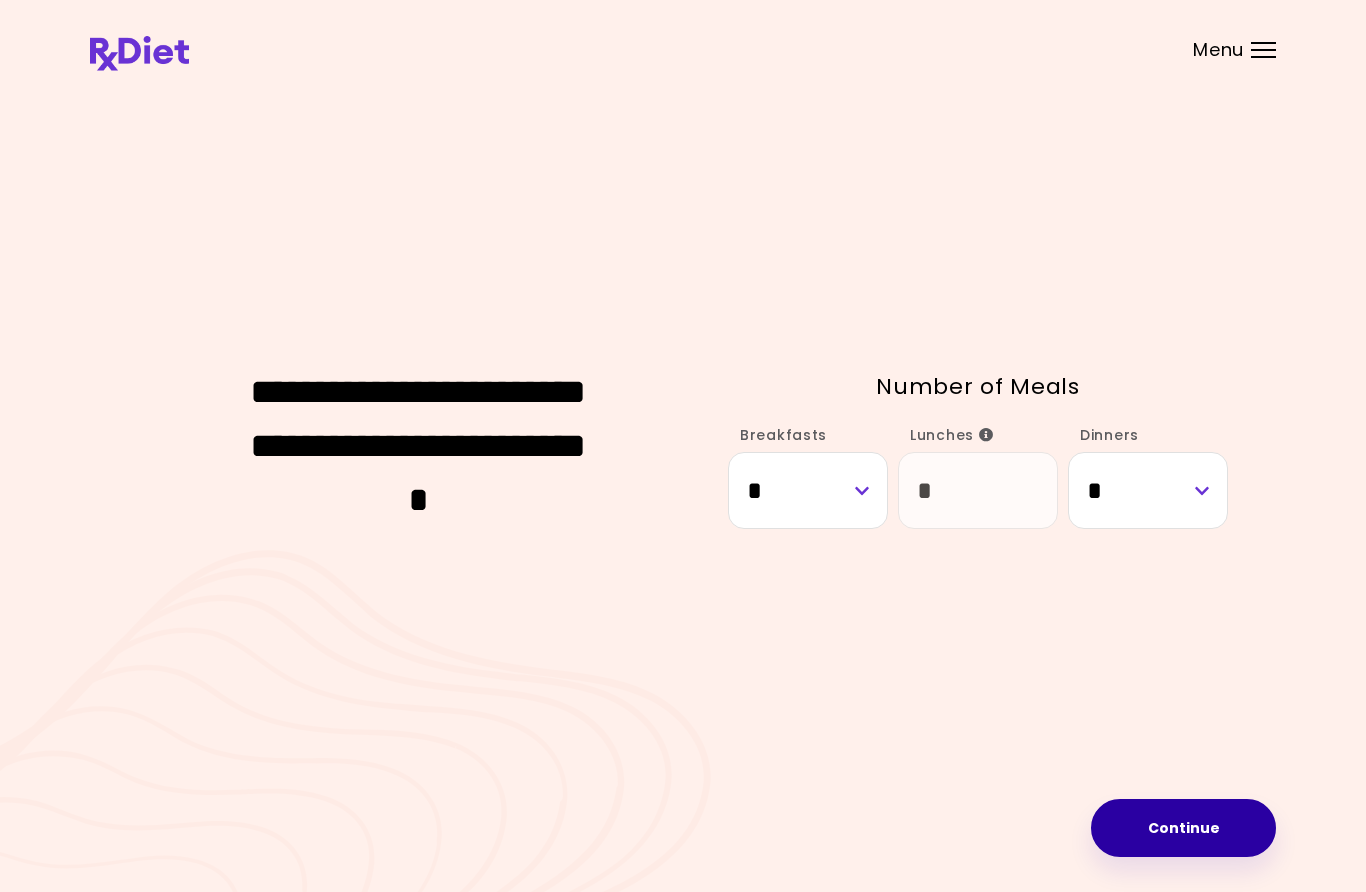 click on "**********" at bounding box center [683, 446] 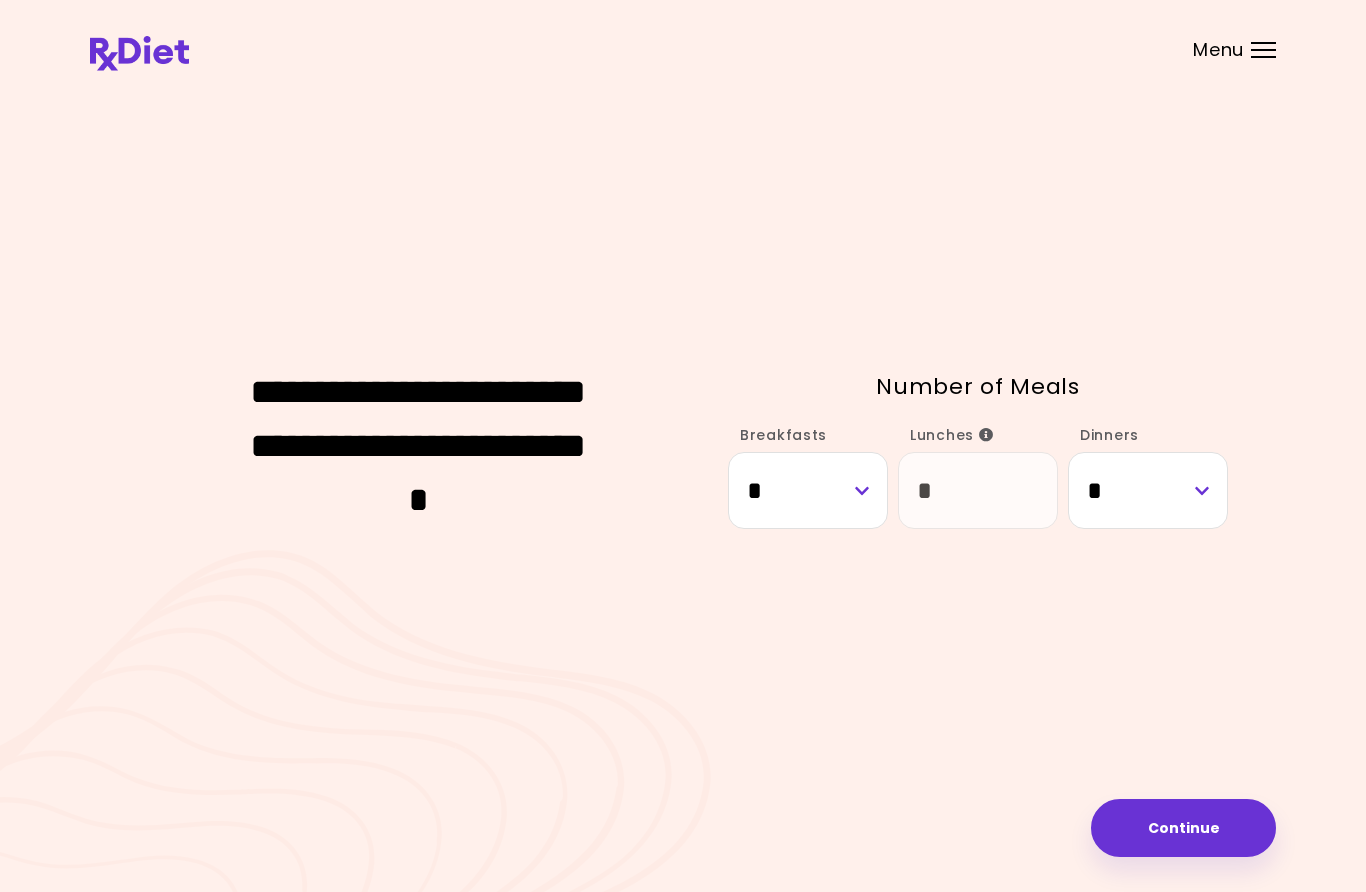 click on "**********" at bounding box center (683, 446) 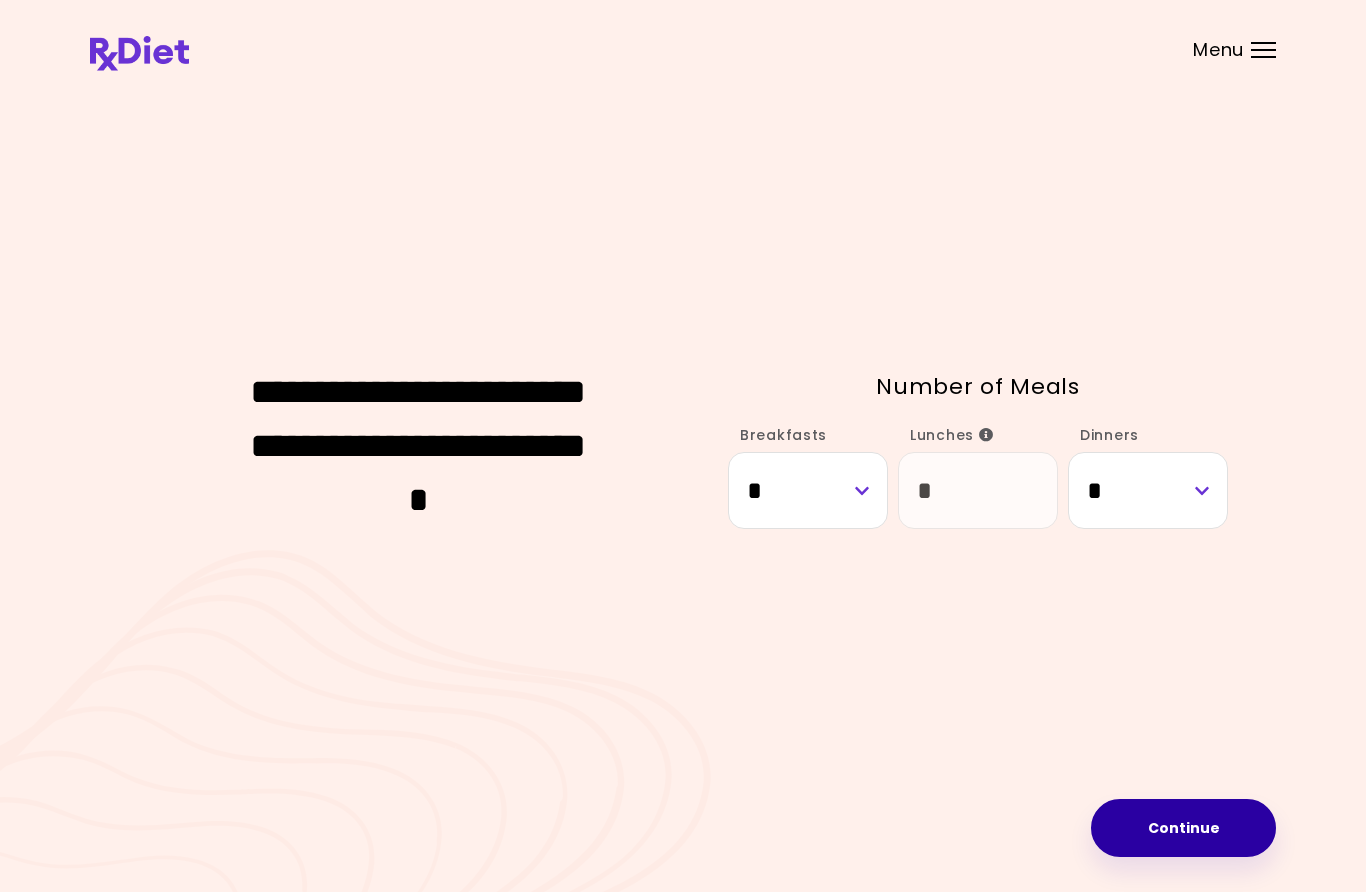click on "**********" at bounding box center [683, 446] 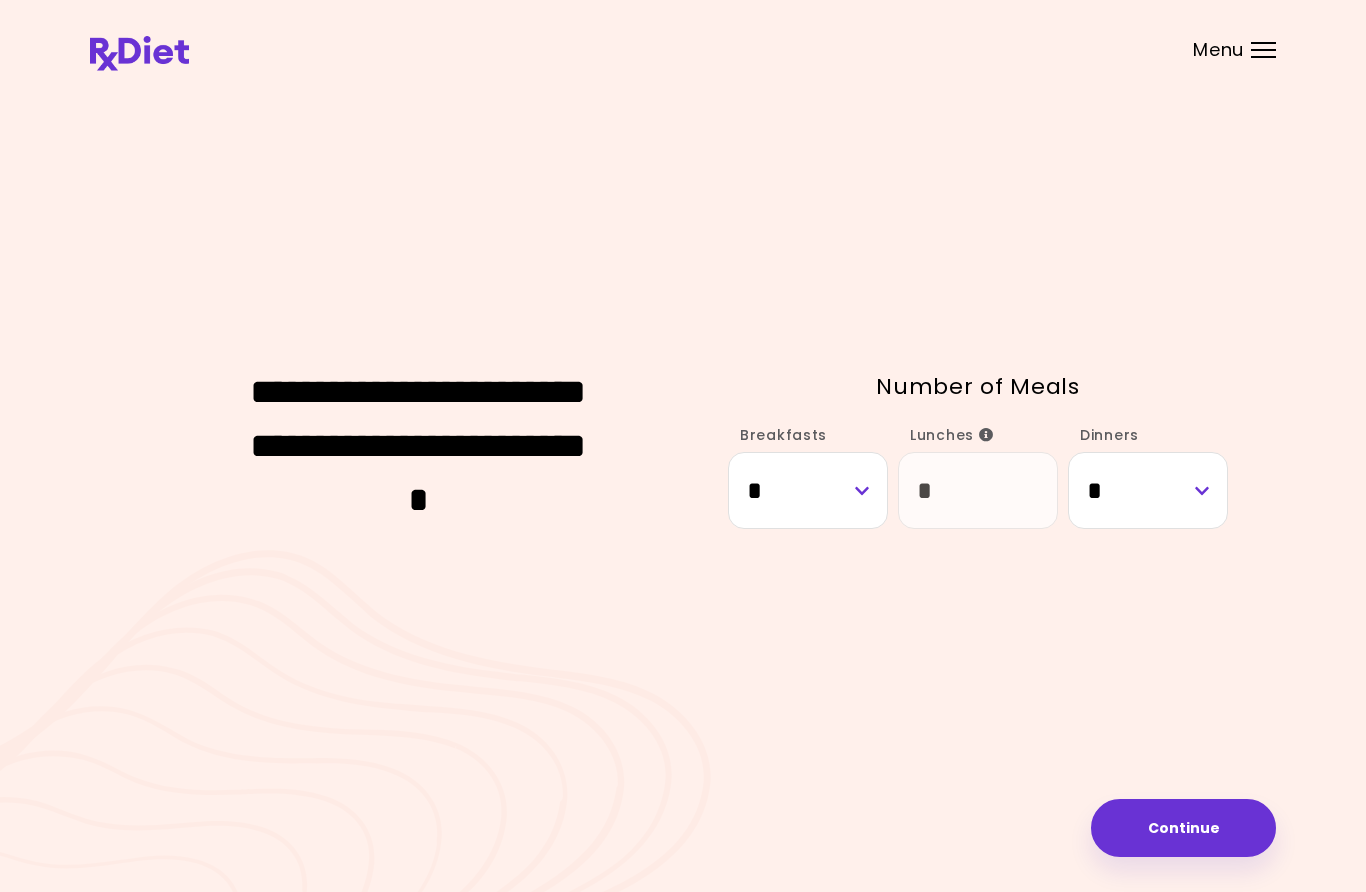 click on "**********" at bounding box center [683, 446] 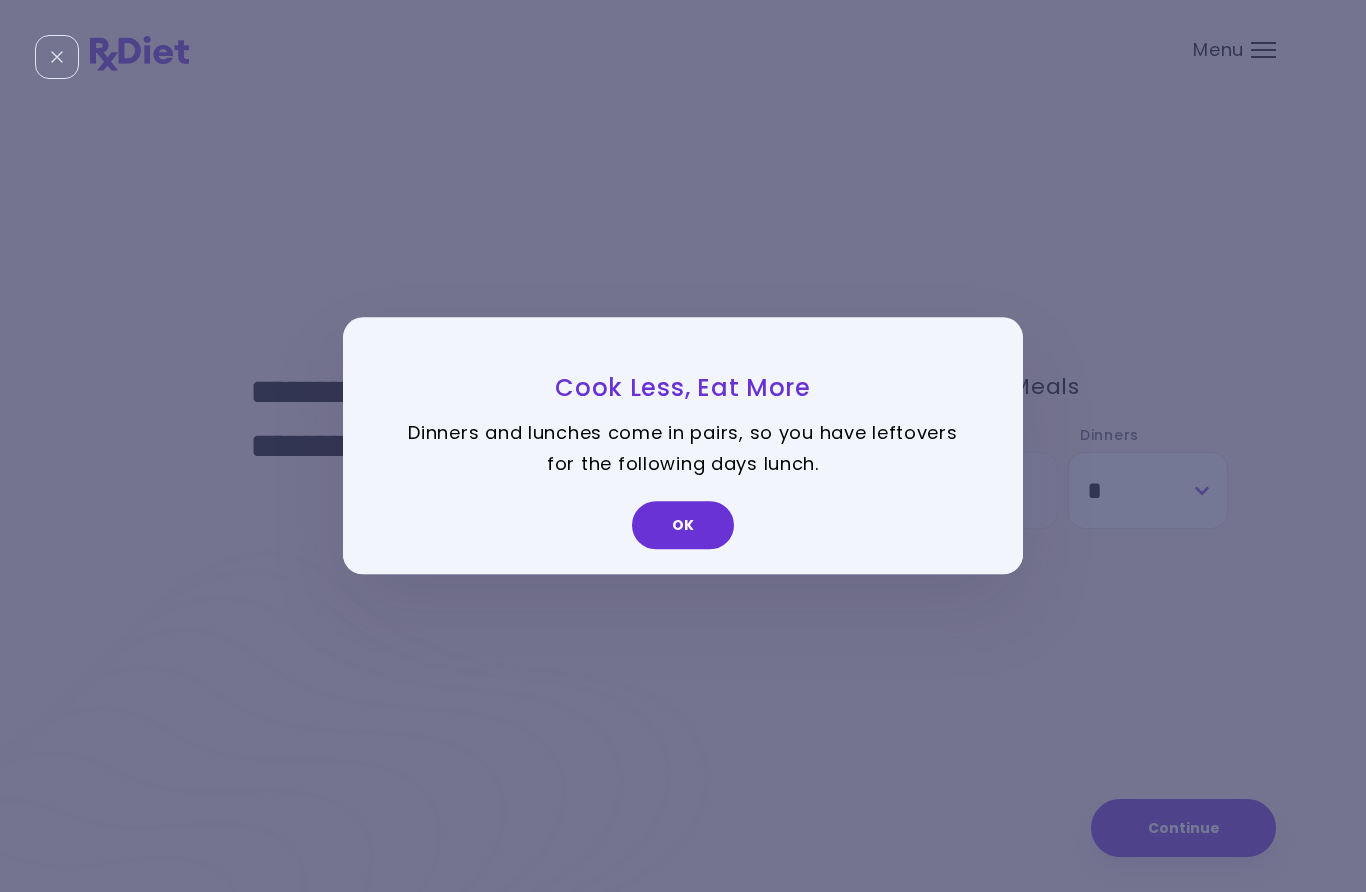 click on "OK" at bounding box center [683, 526] 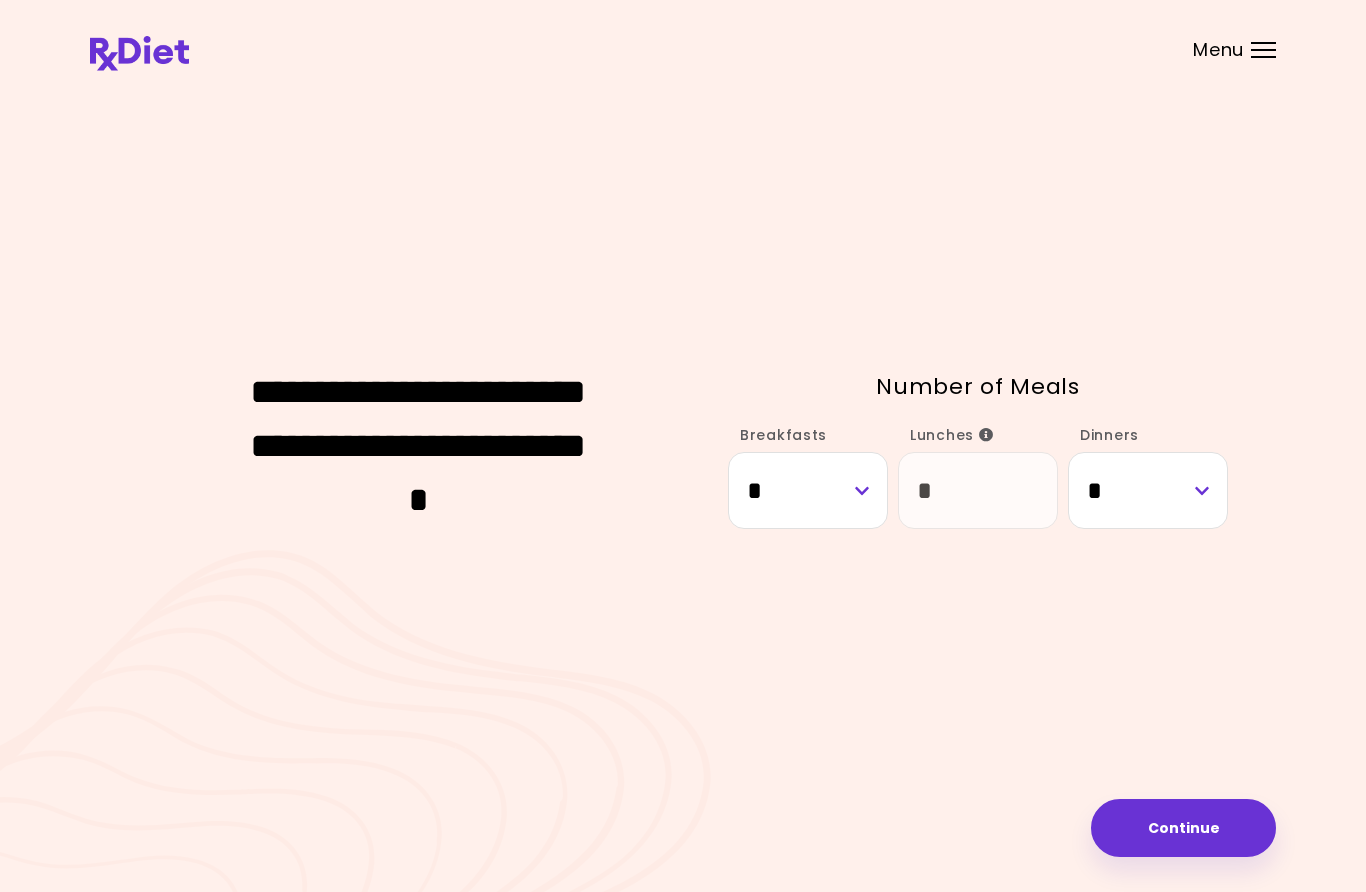 click on "Continue" at bounding box center [1183, 828] 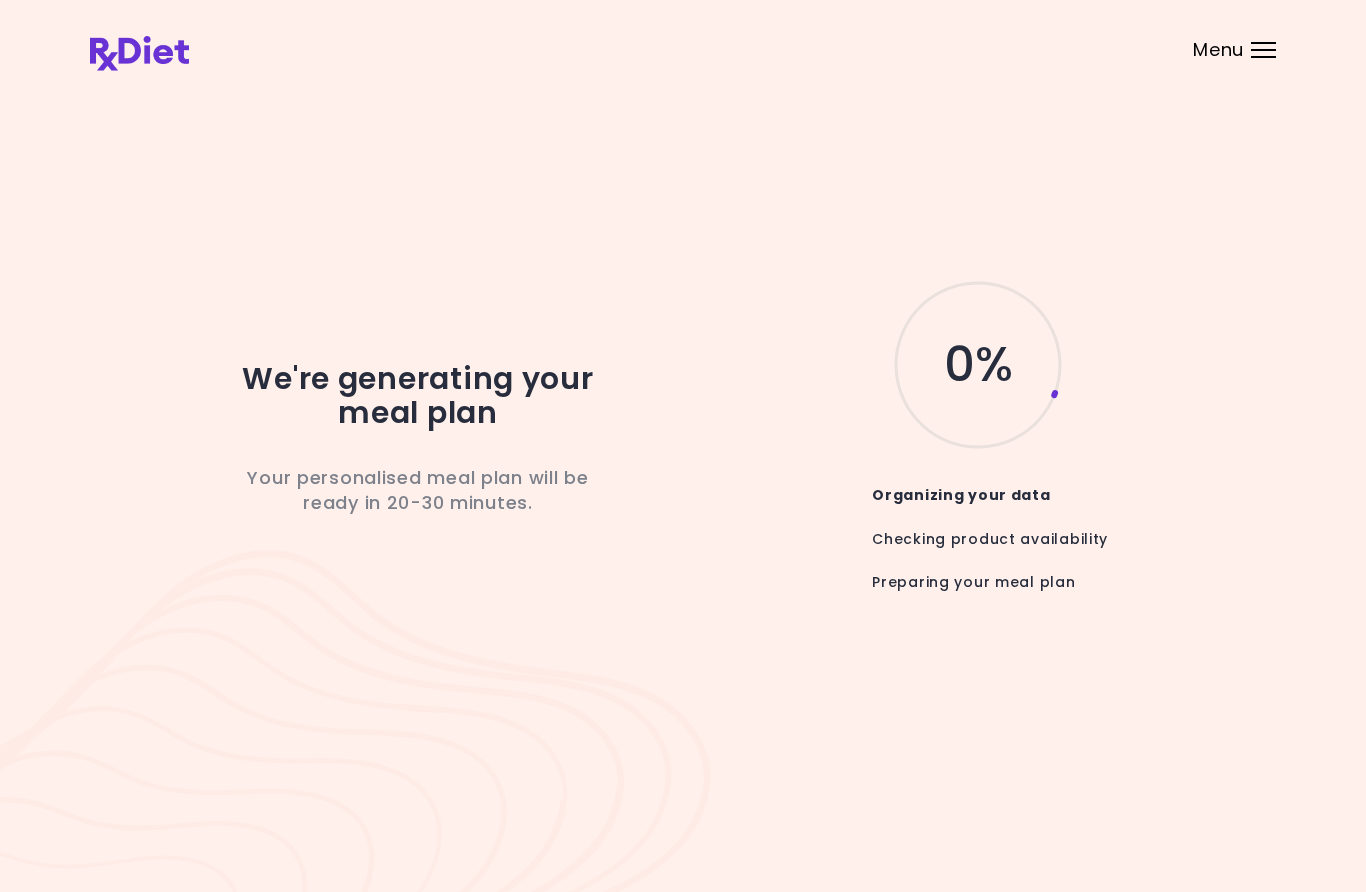 scroll, scrollTop: 81, scrollLeft: 0, axis: vertical 